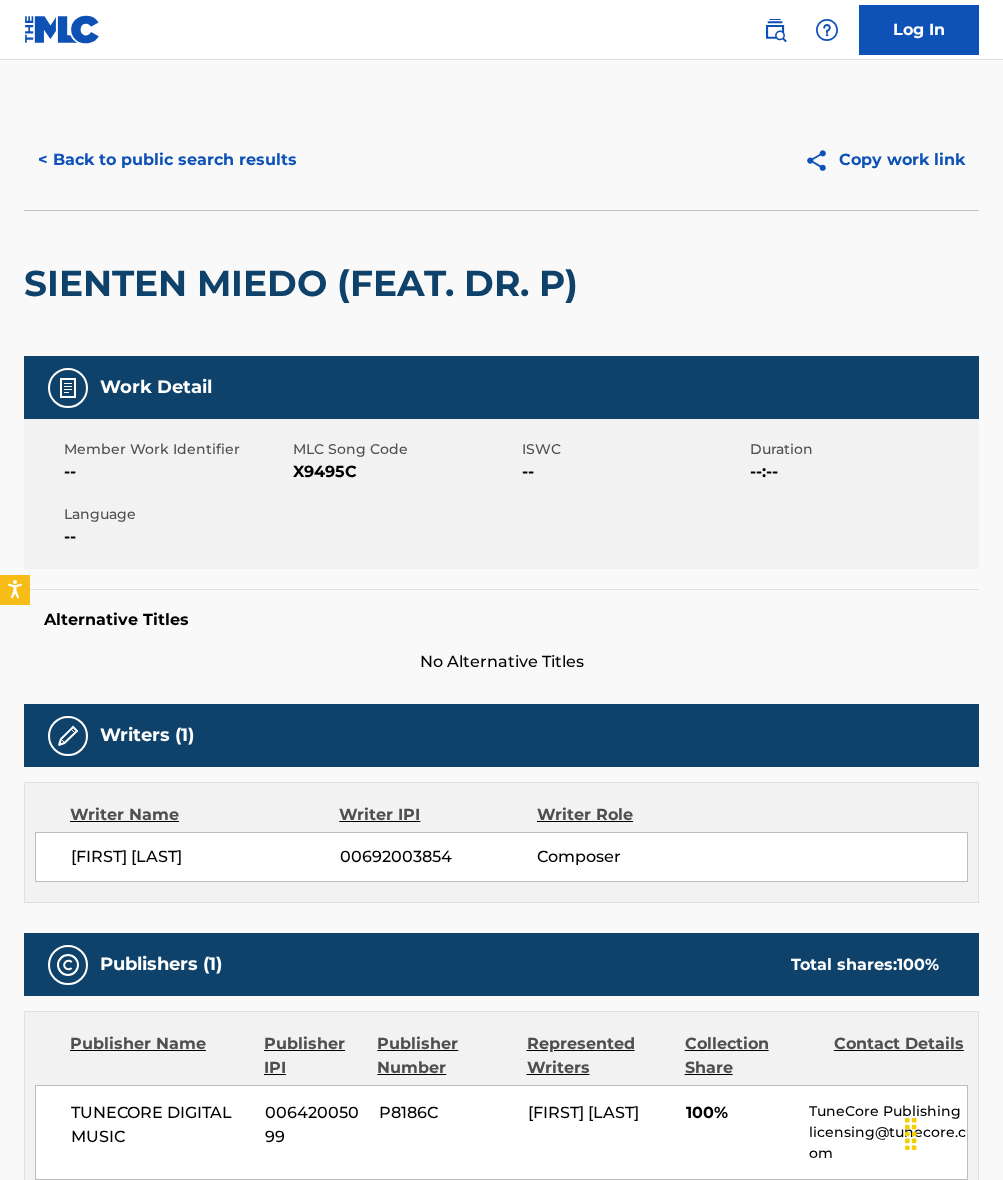 scroll, scrollTop: 234, scrollLeft: 0, axis: vertical 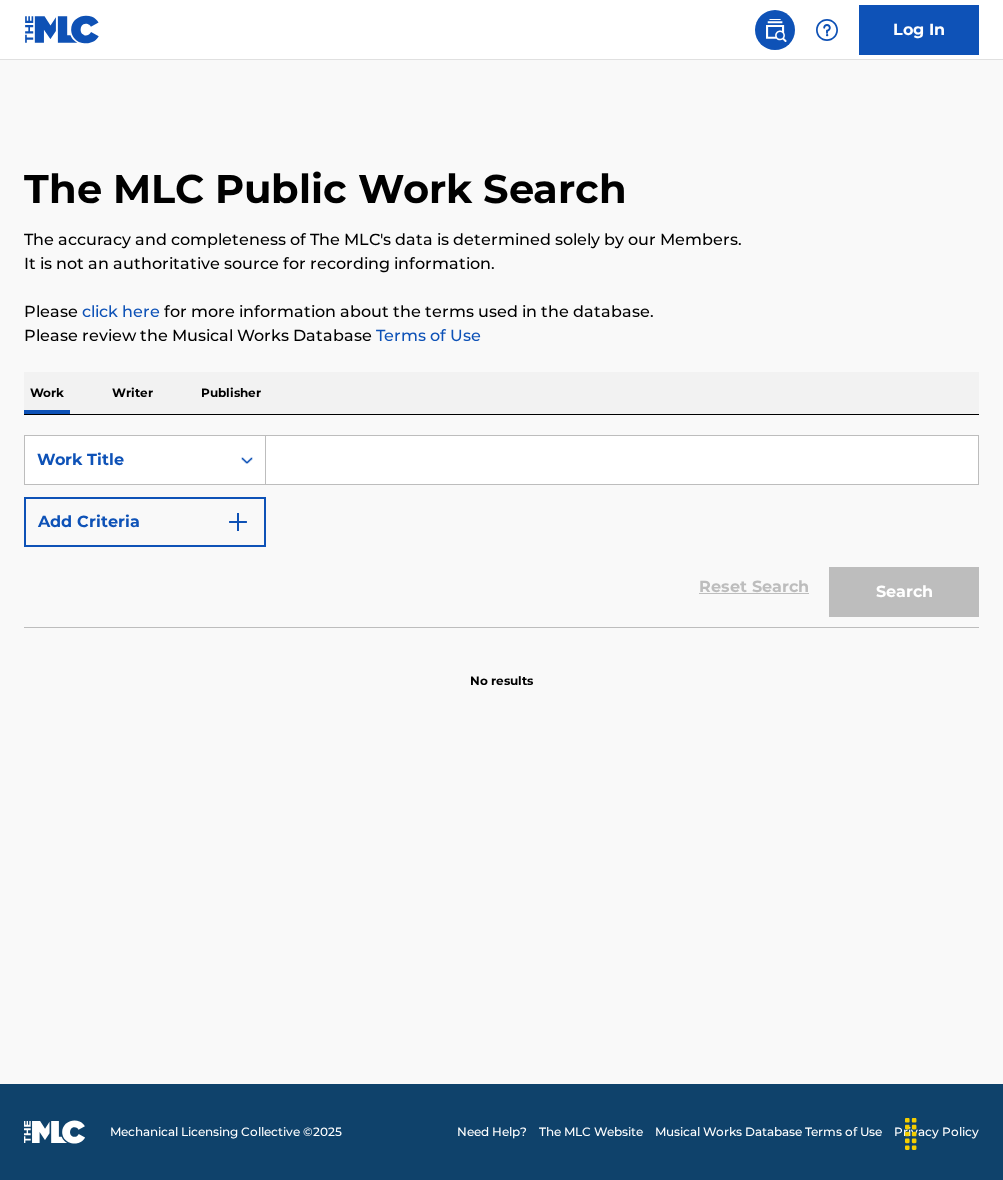 click at bounding box center (622, 460) 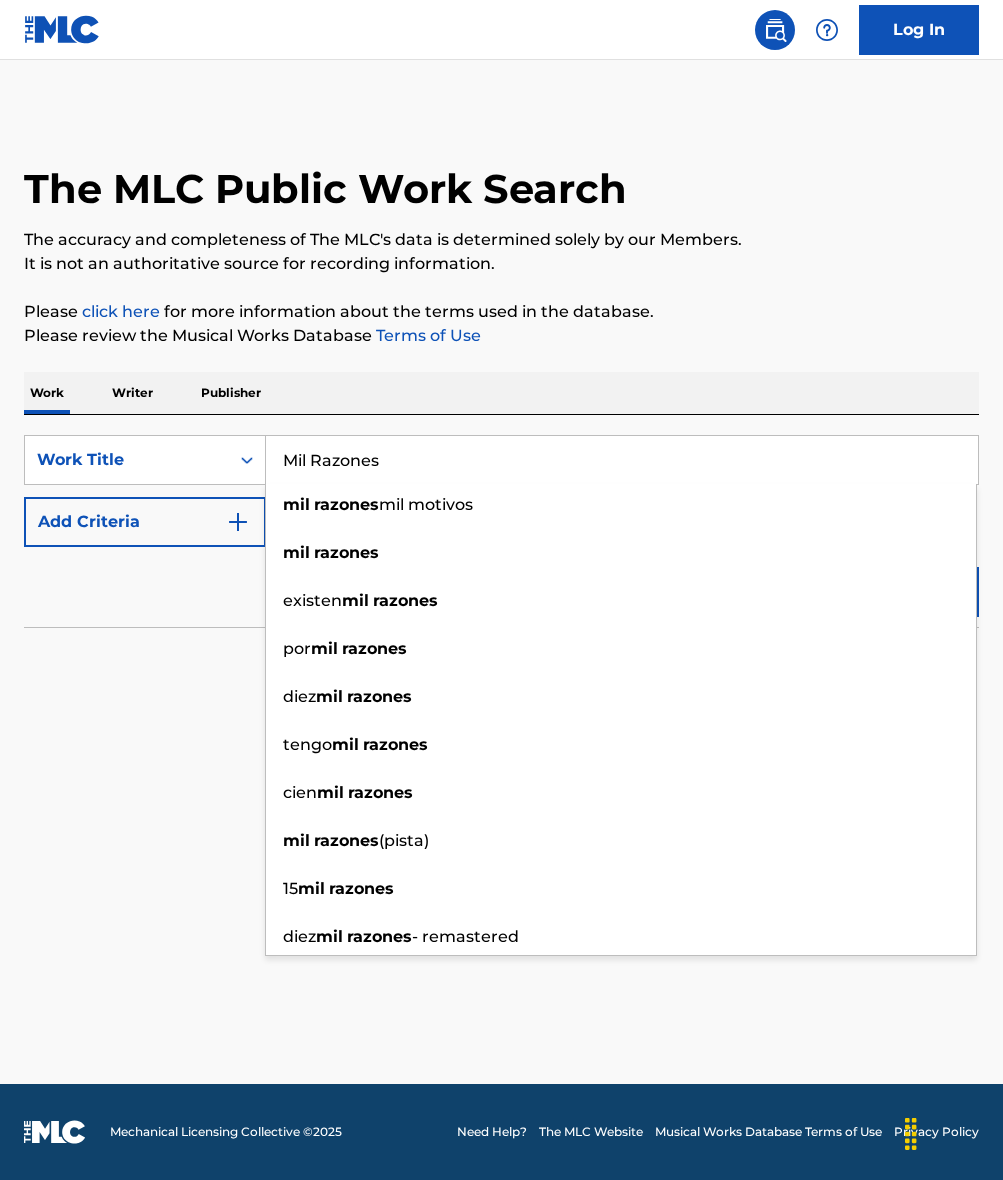 type on "Mil Razones" 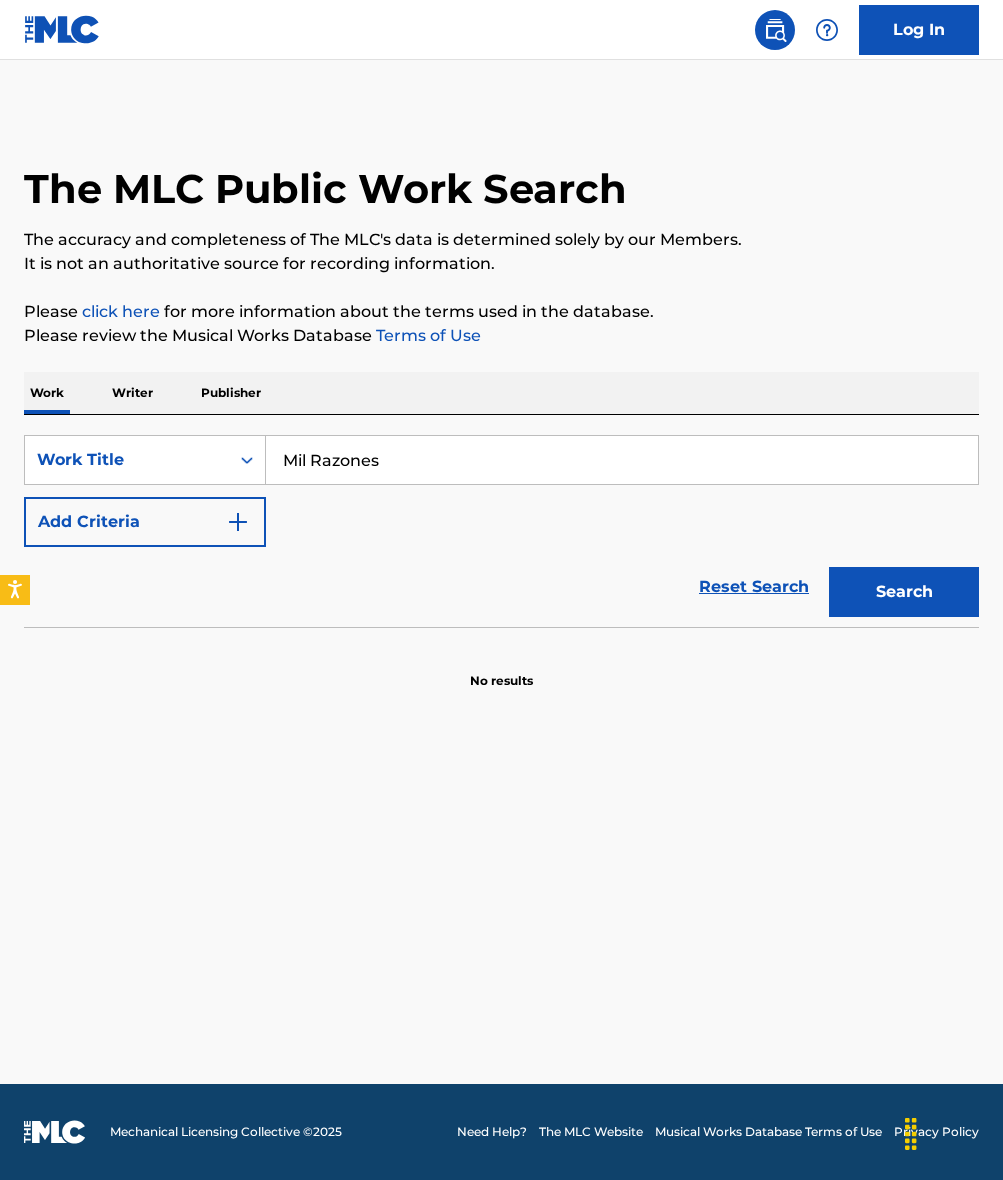 click on "Add Criteria" at bounding box center (145, 522) 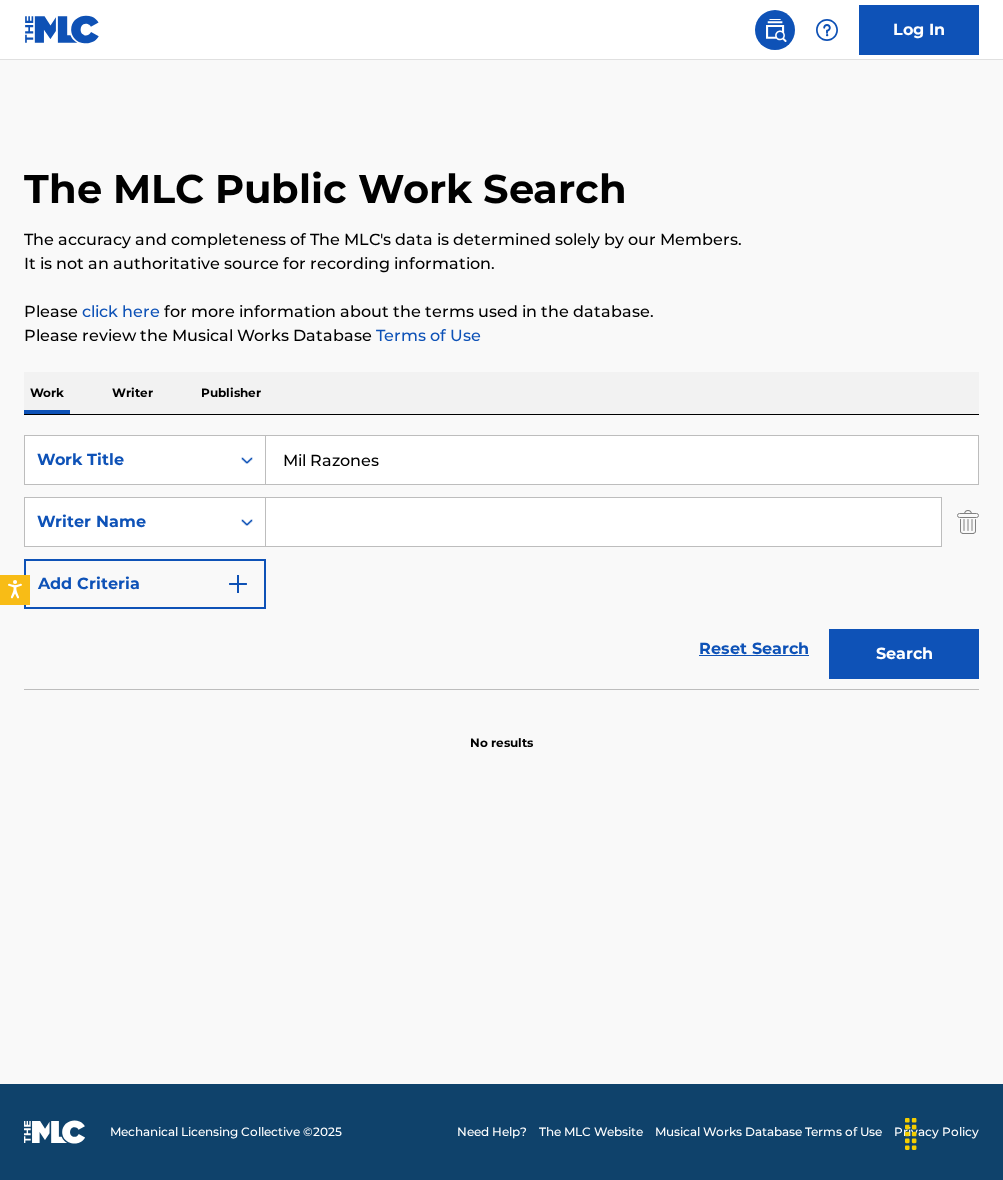 click at bounding box center (603, 522) 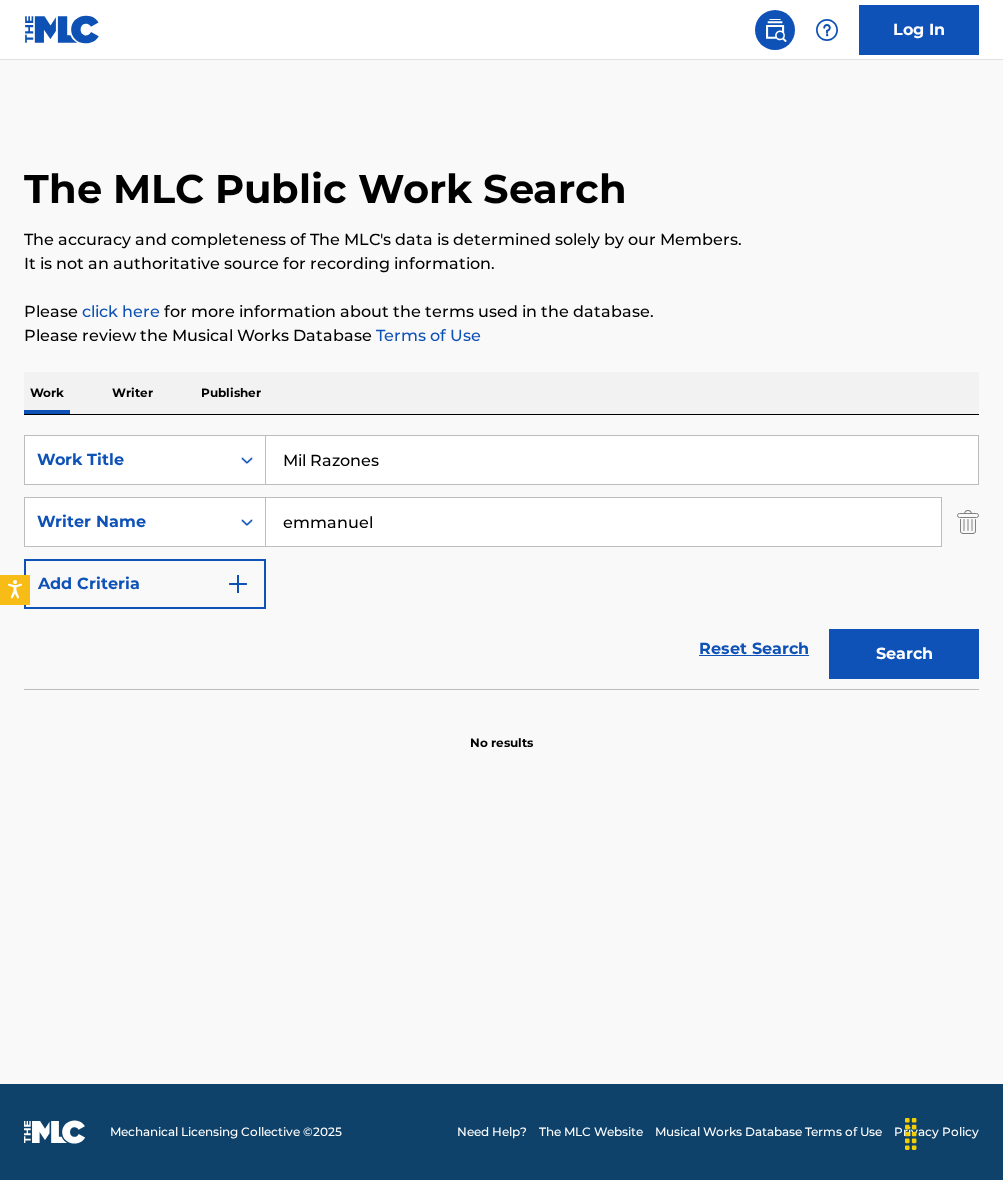 drag, startPoint x: 893, startPoint y: 671, endPoint x: 850, endPoint y: 681, distance: 44.14748 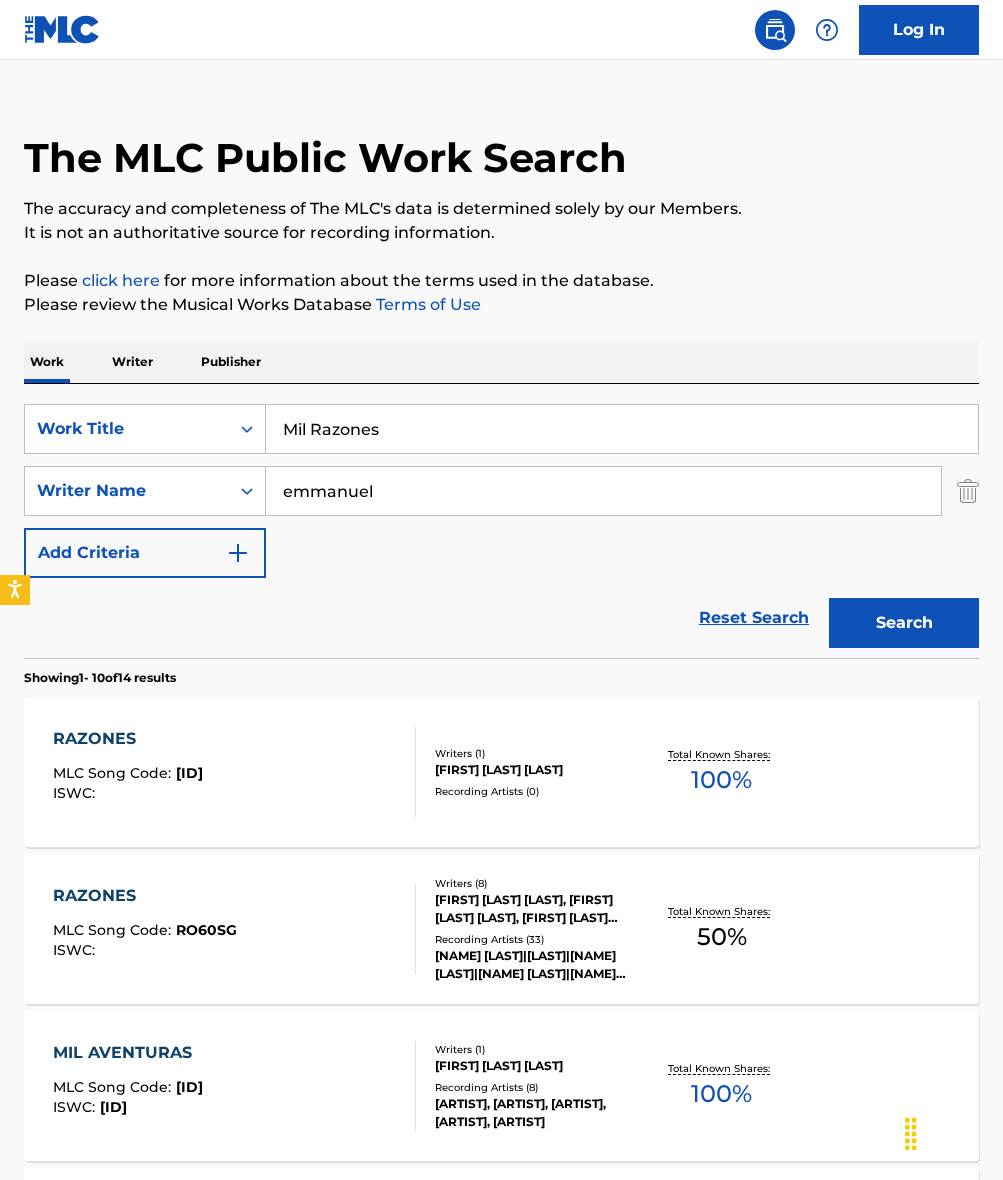 scroll, scrollTop: 35, scrollLeft: 0, axis: vertical 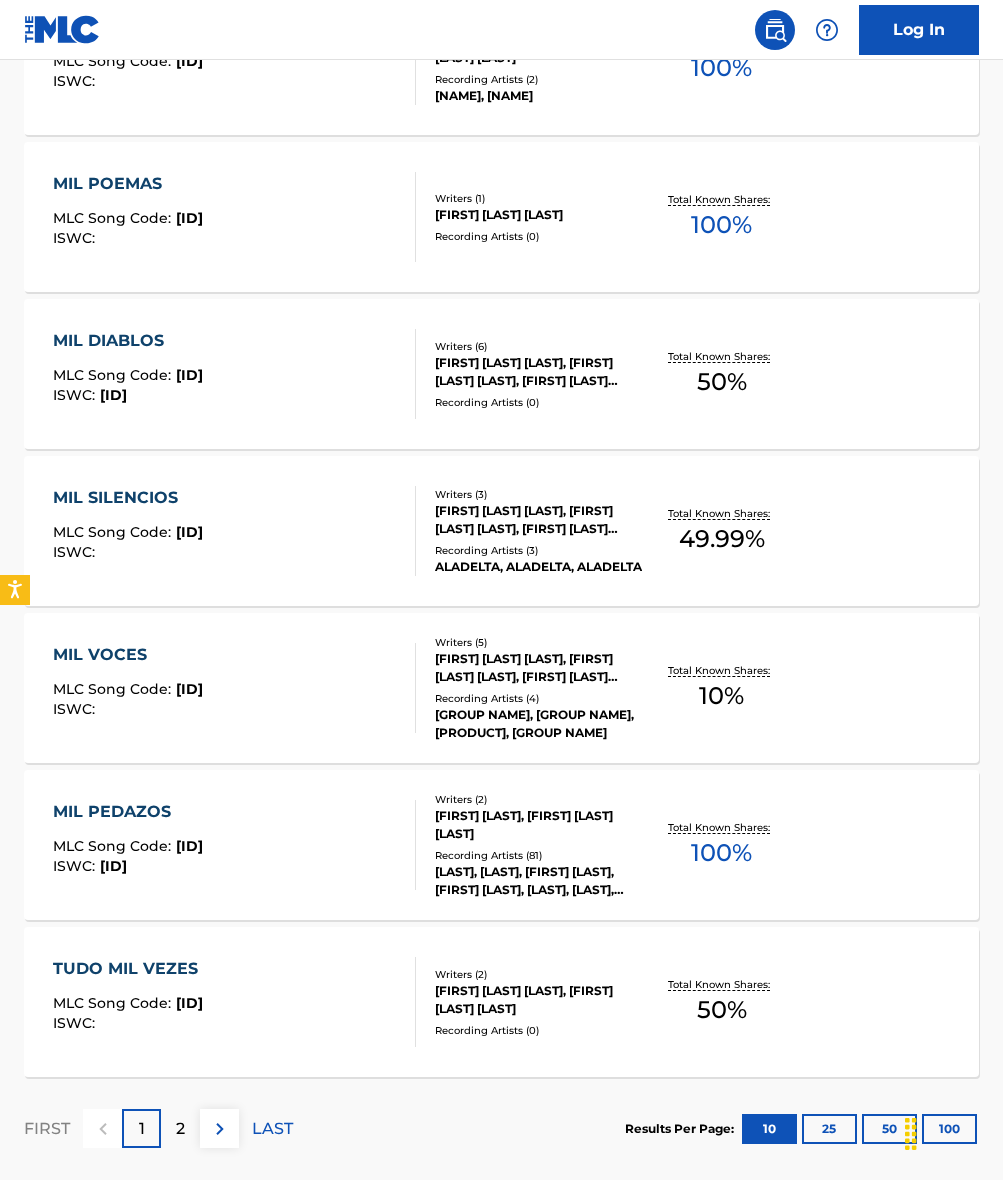 click on "2" at bounding box center (180, 1128) 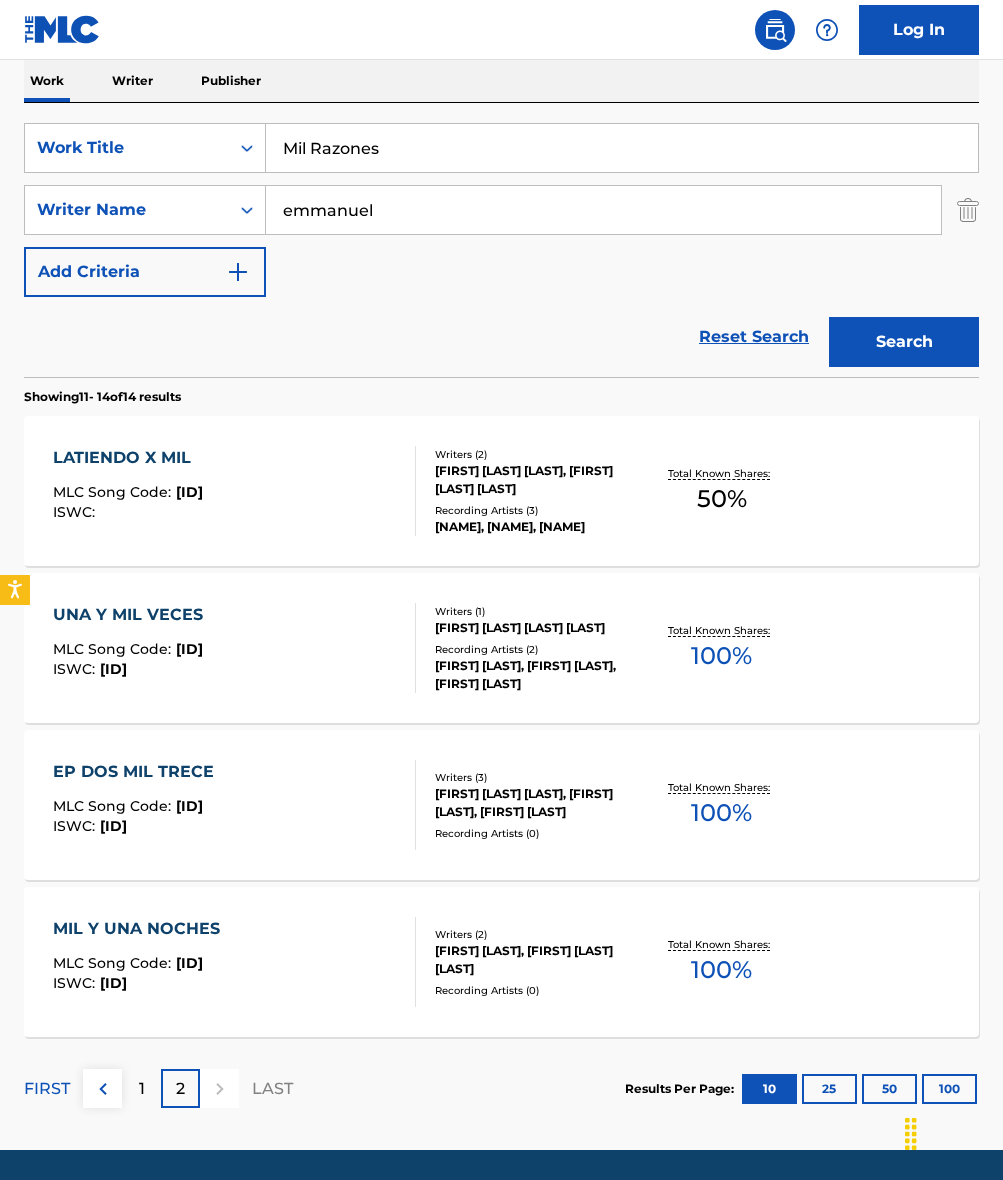 scroll, scrollTop: 378, scrollLeft: 0, axis: vertical 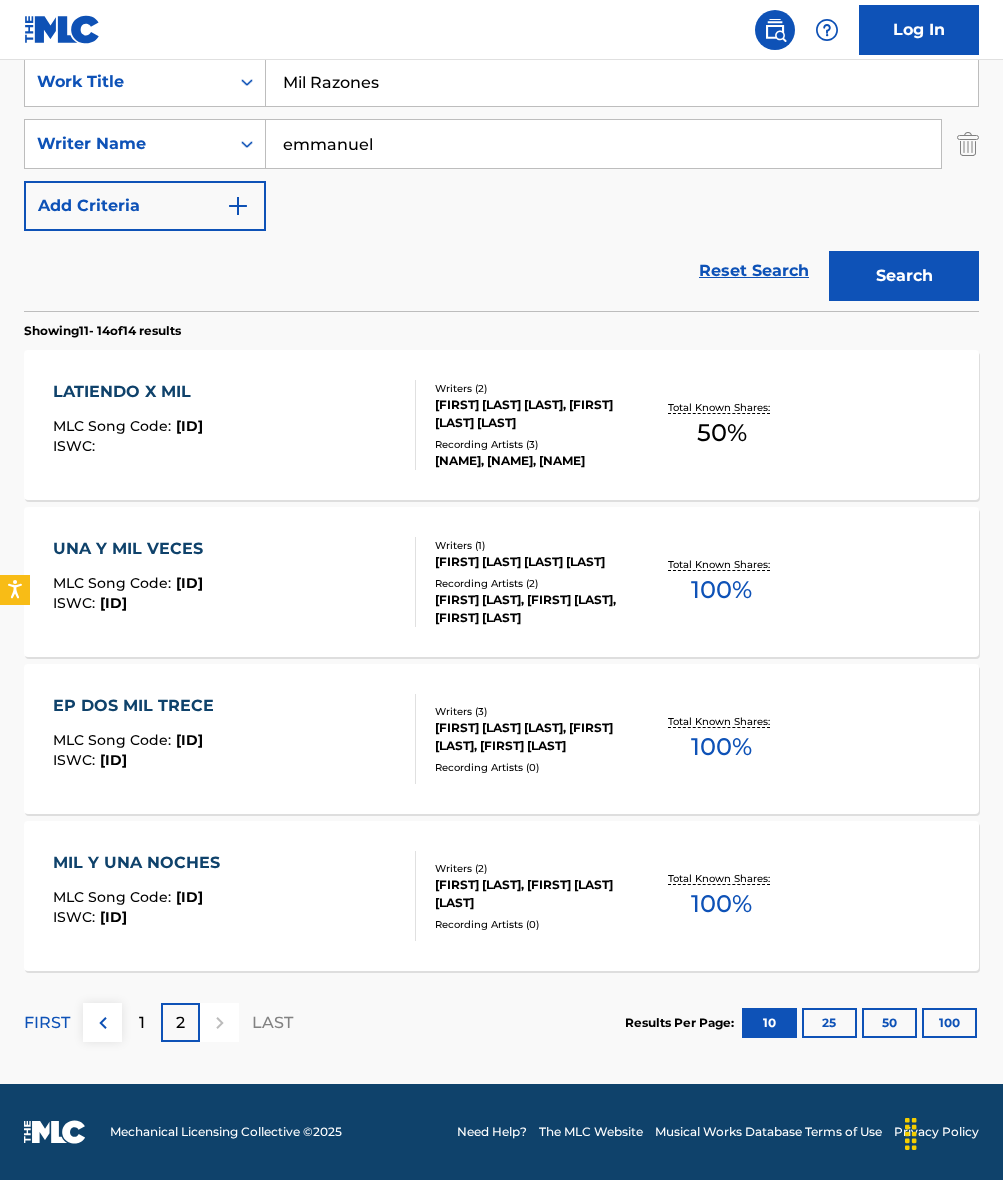 click on "1" at bounding box center (142, 1023) 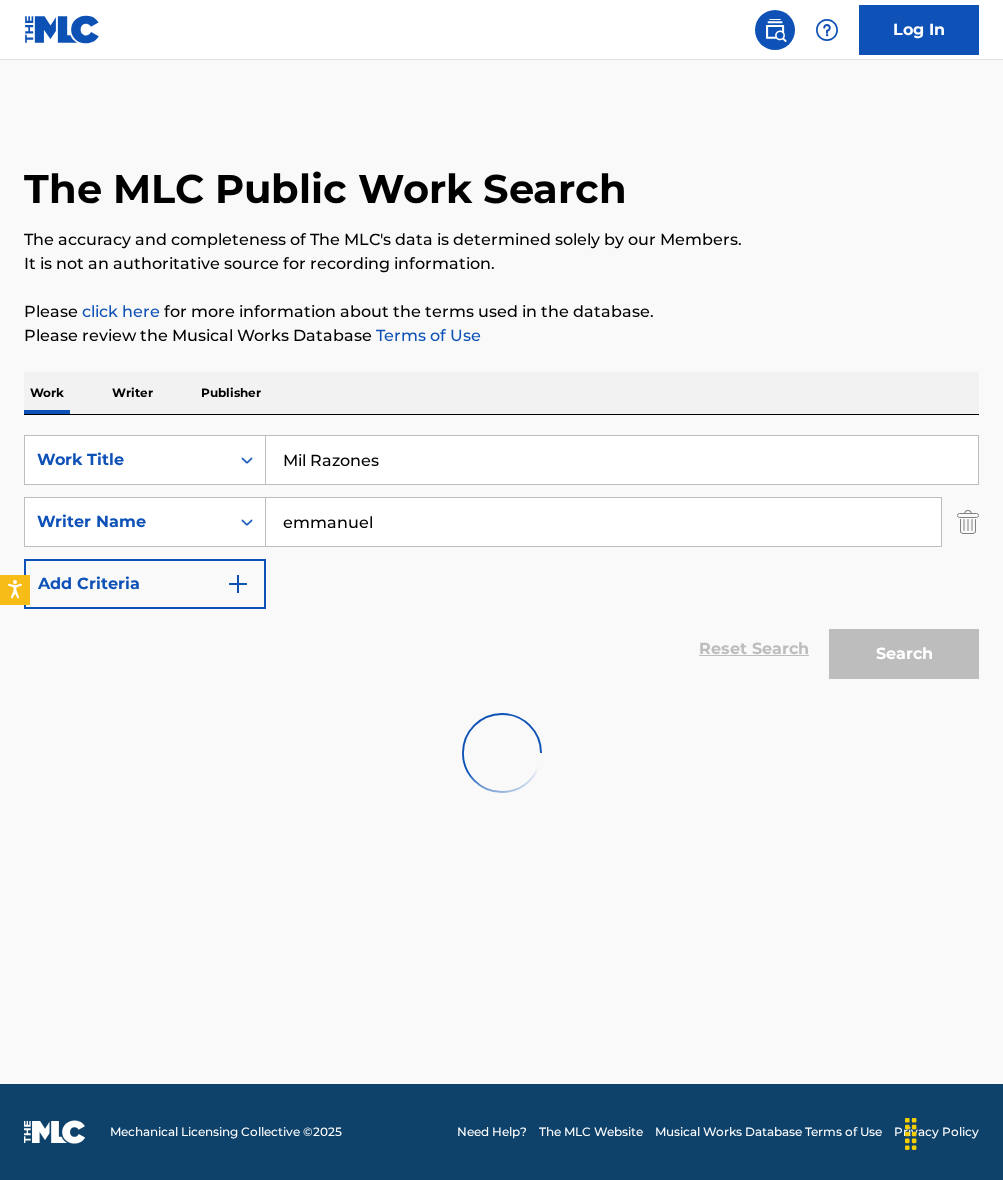 scroll, scrollTop: 0, scrollLeft: 0, axis: both 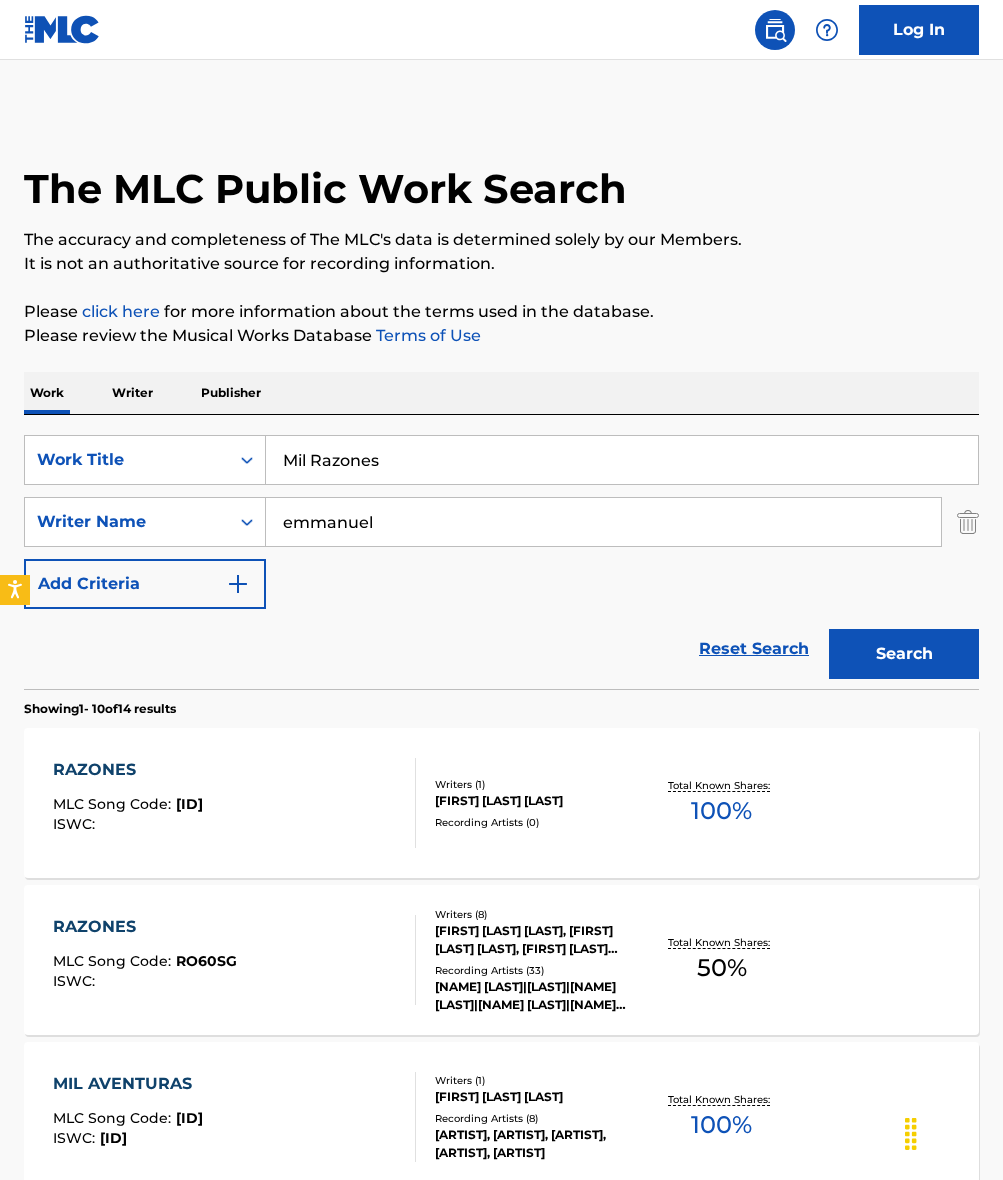 click on "emmanuel" at bounding box center (603, 522) 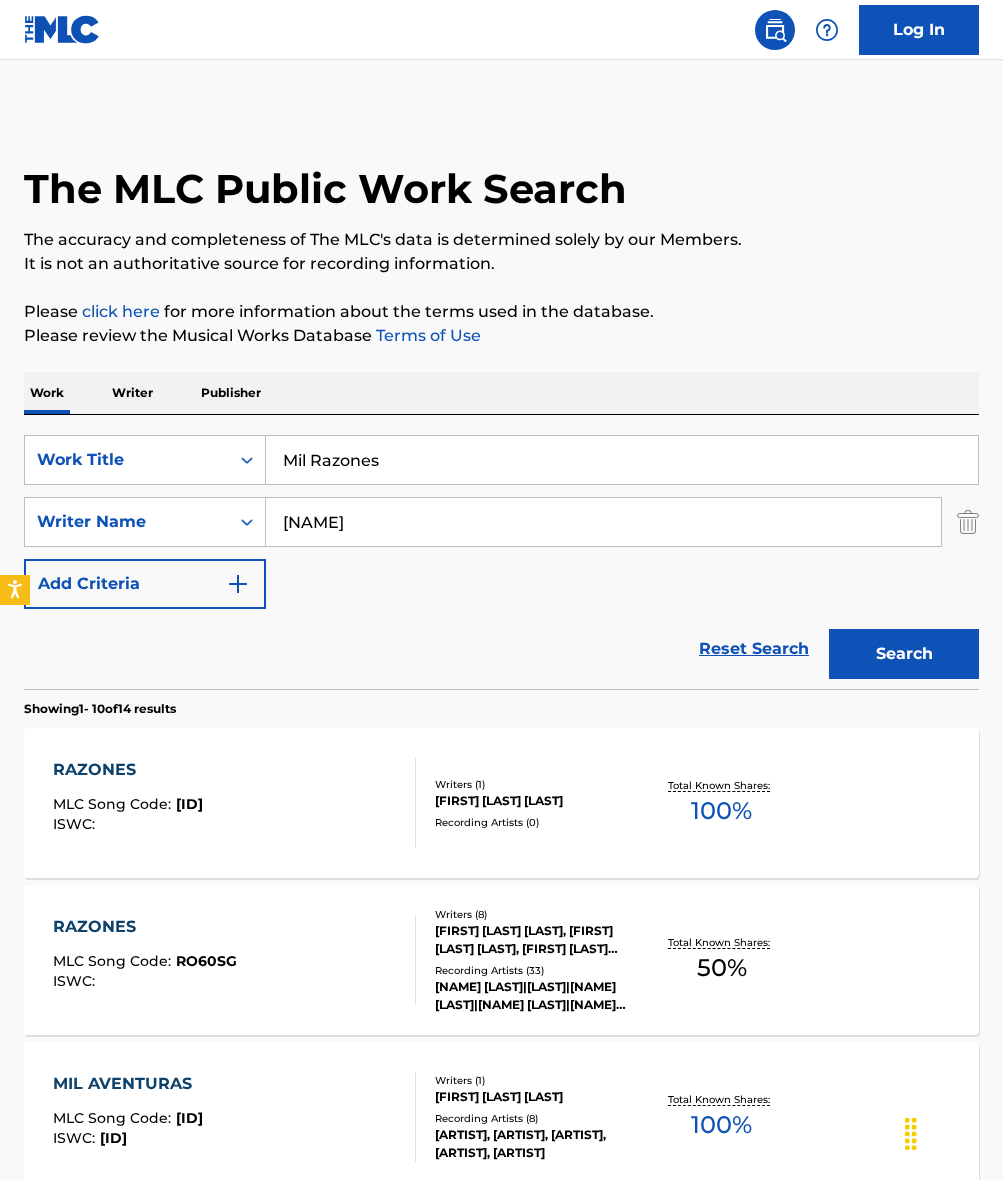 click on "Search" at bounding box center (904, 654) 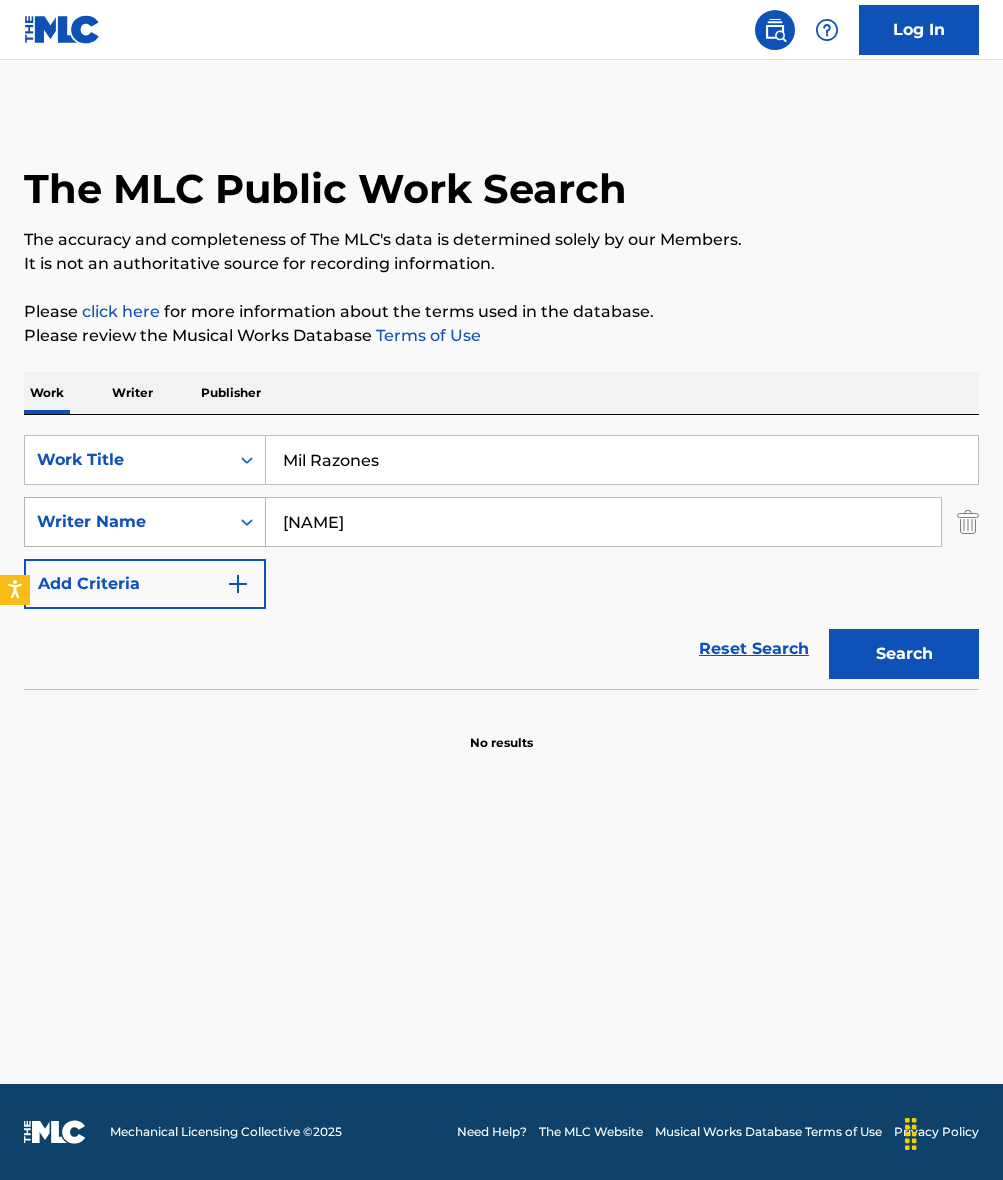 drag, startPoint x: 361, startPoint y: 528, endPoint x: 233, endPoint y: 507, distance: 129.71121 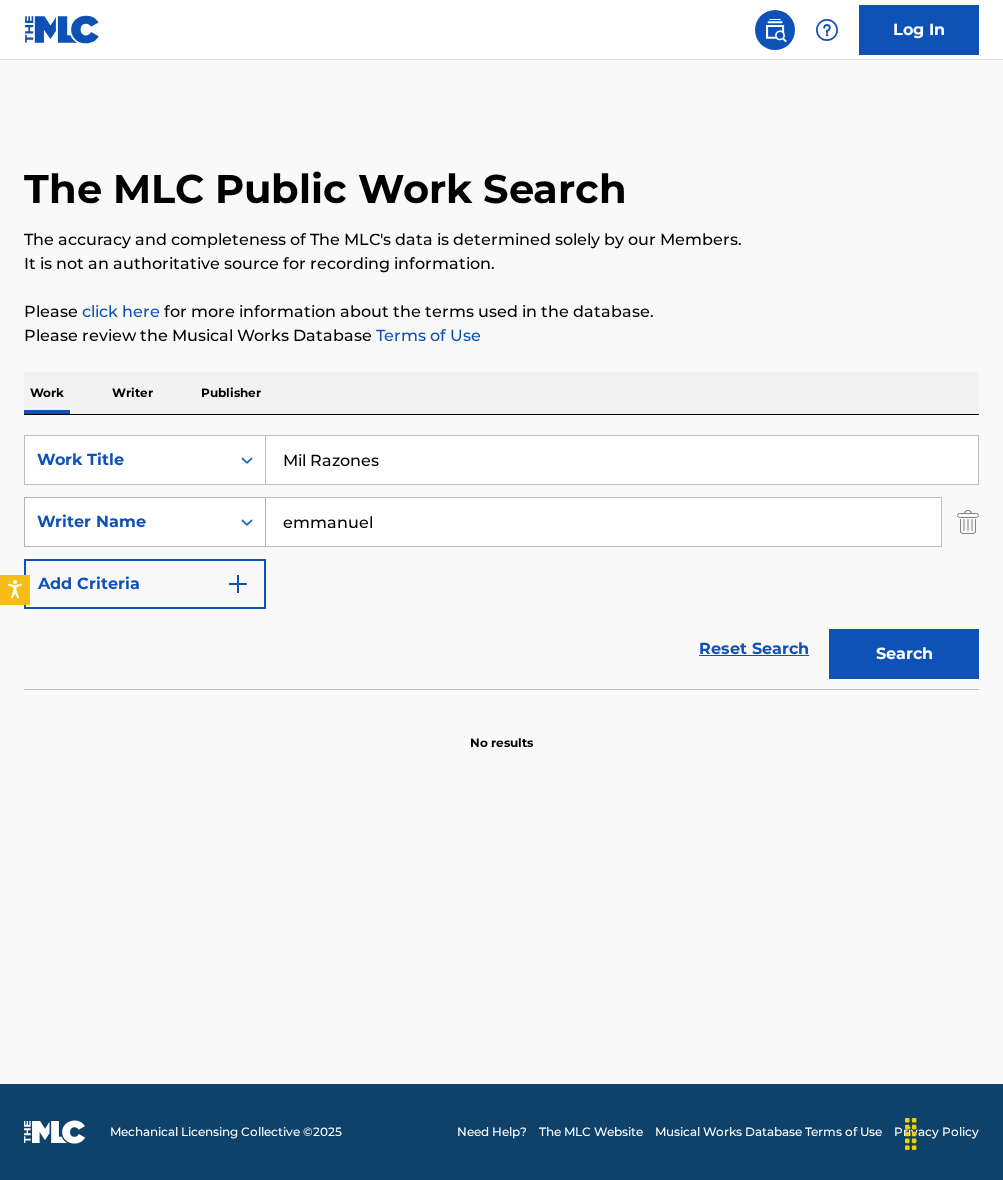 type on "emmanuel" 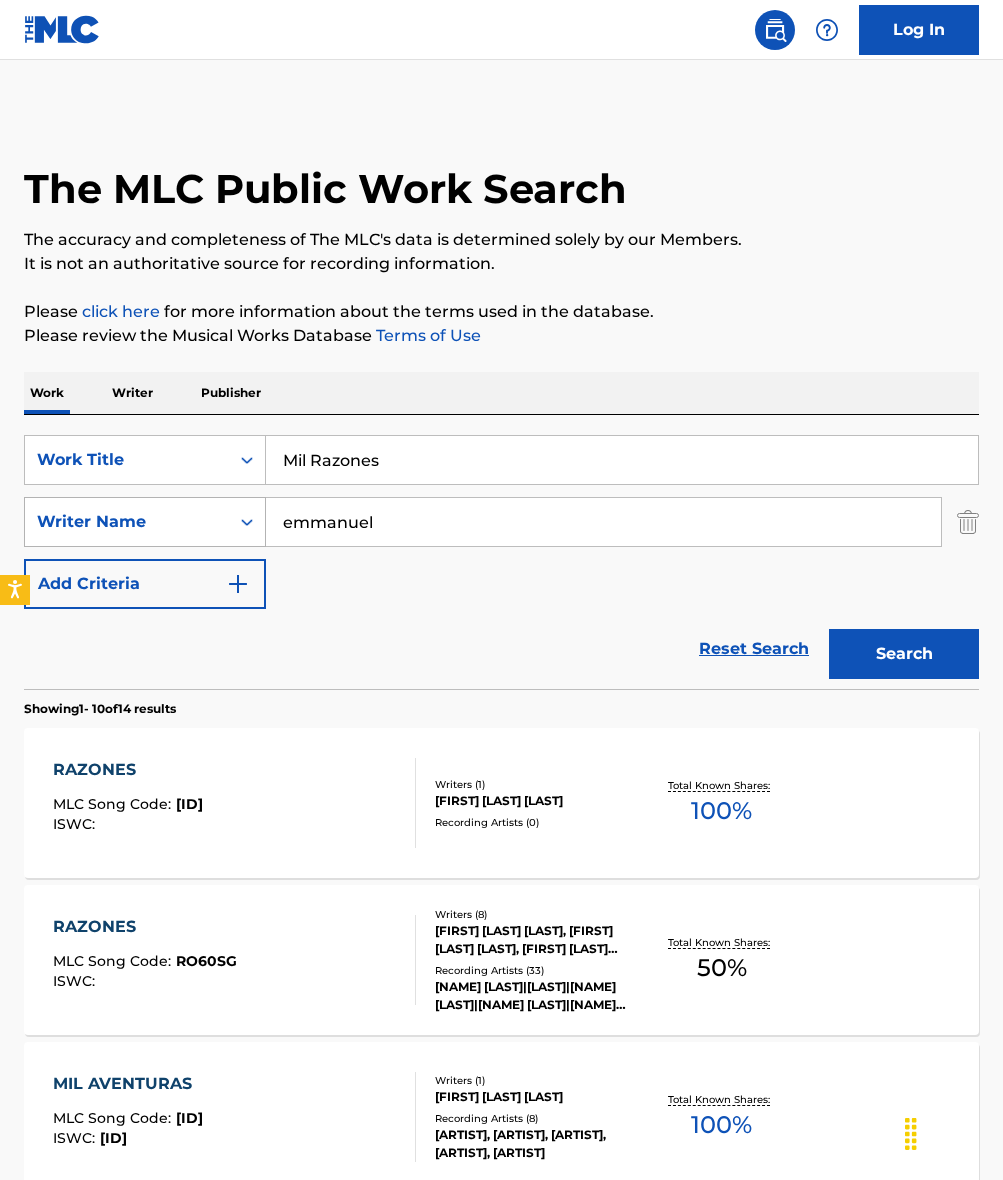 click on "Writer Name" at bounding box center [127, 522] 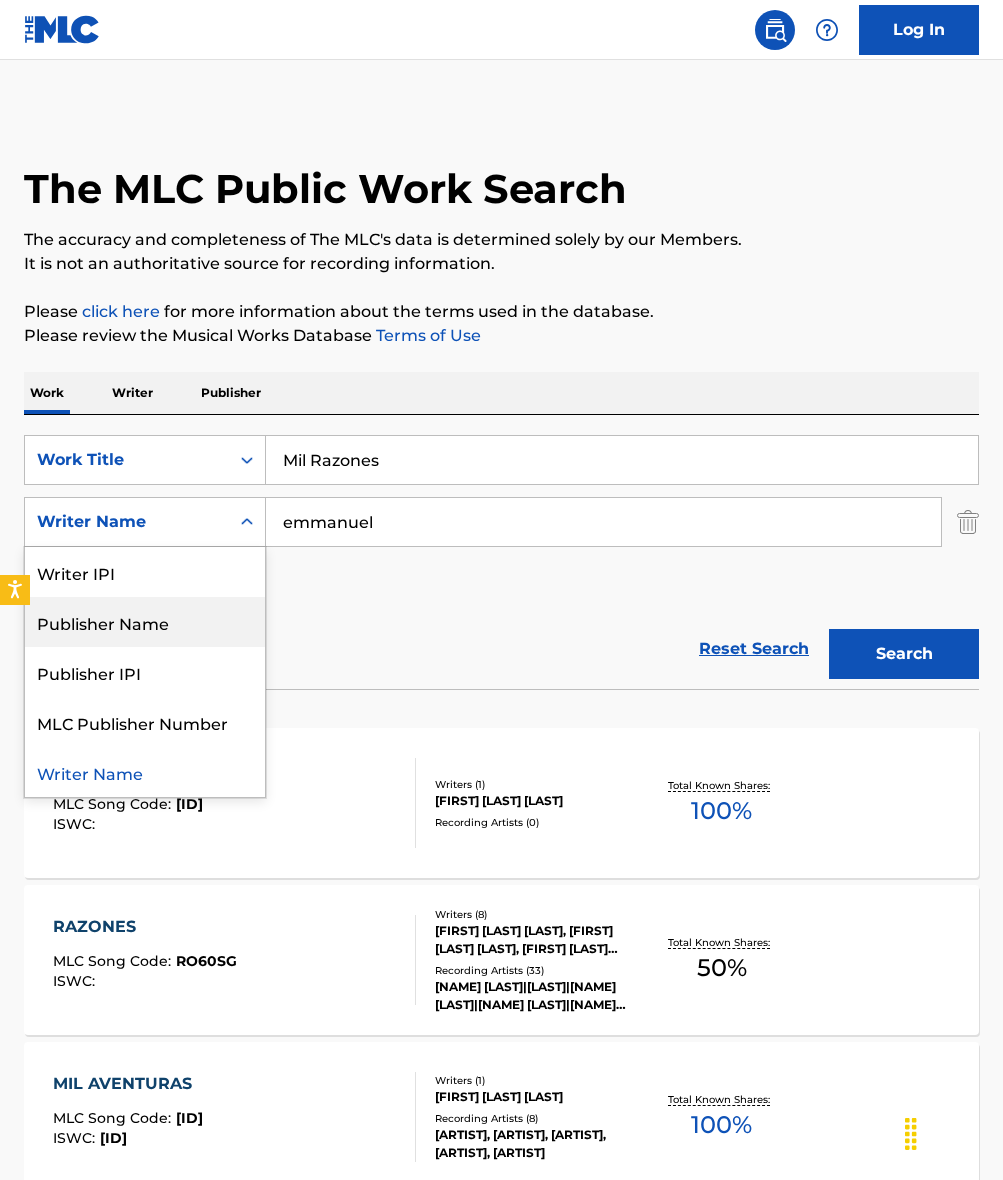 click on "Publisher Name" at bounding box center [145, 622] 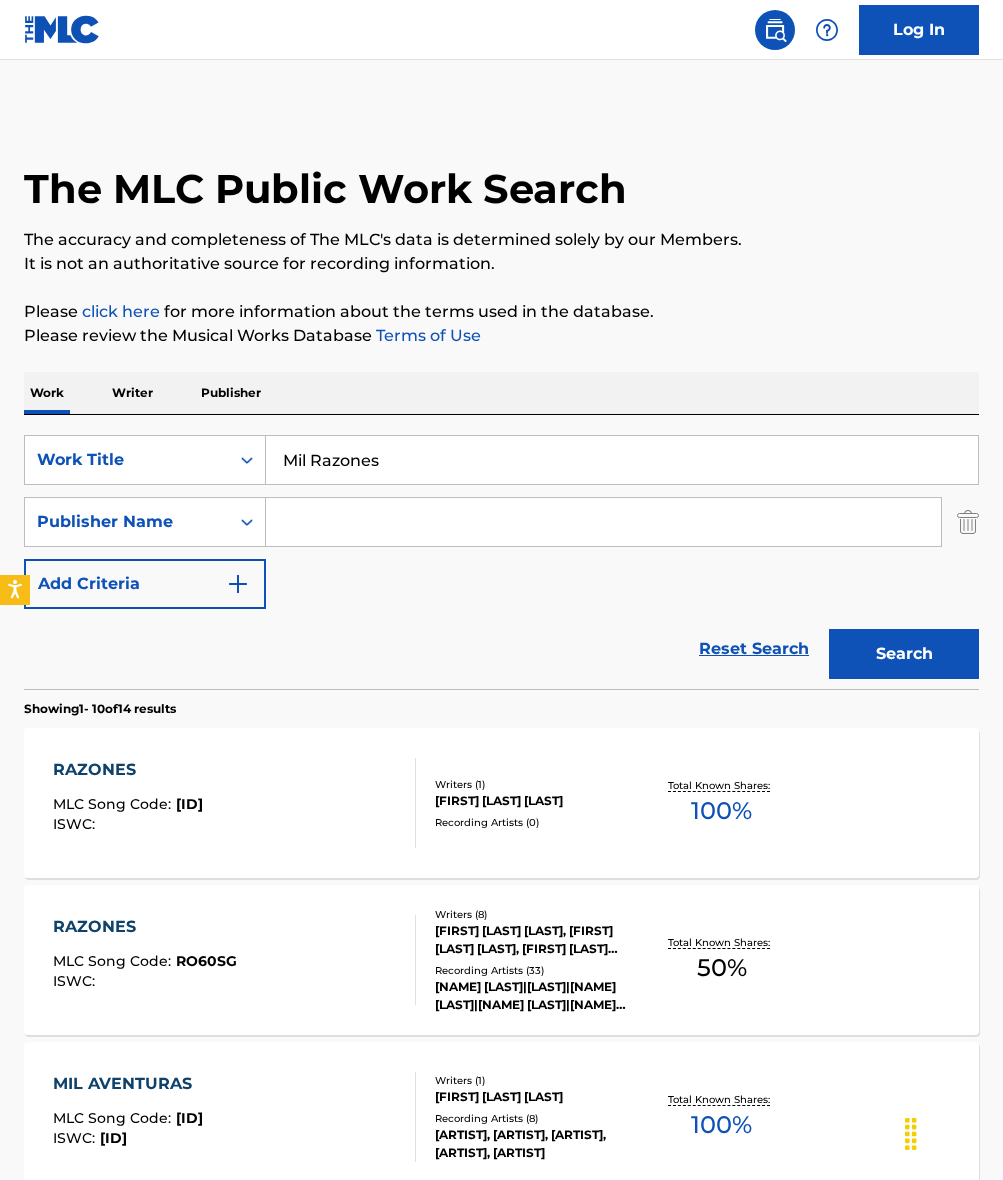 click on "SearchWithCriteria8179b89d-068d-4d52-b00e-350d76f8d42c Work Title Mil Razones SearchWithCriteria86aeeba3-4021-4852-b815-709a473848fb Publisher Name Add Criteria" at bounding box center [501, 522] 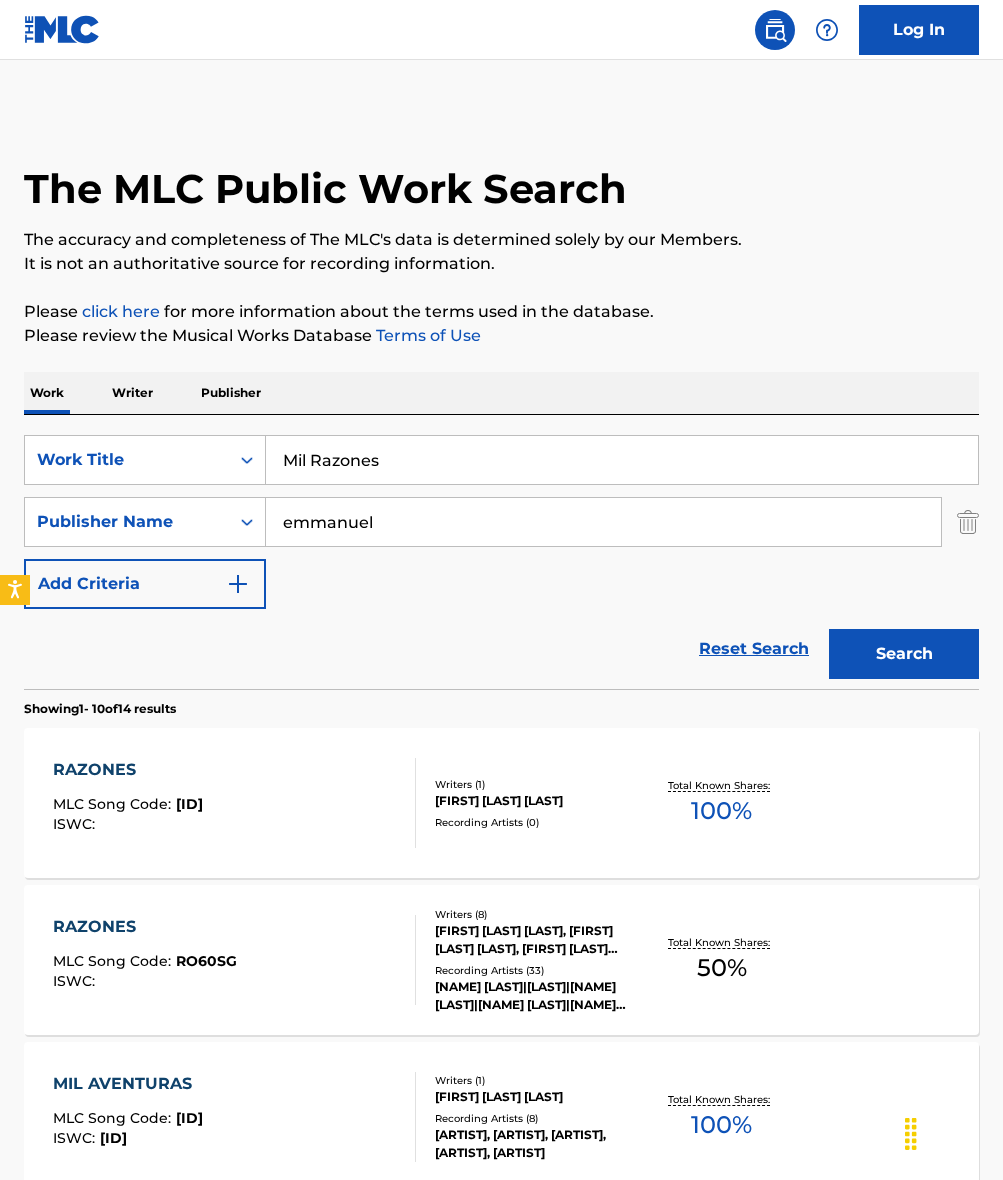 click on "Search" at bounding box center (904, 654) 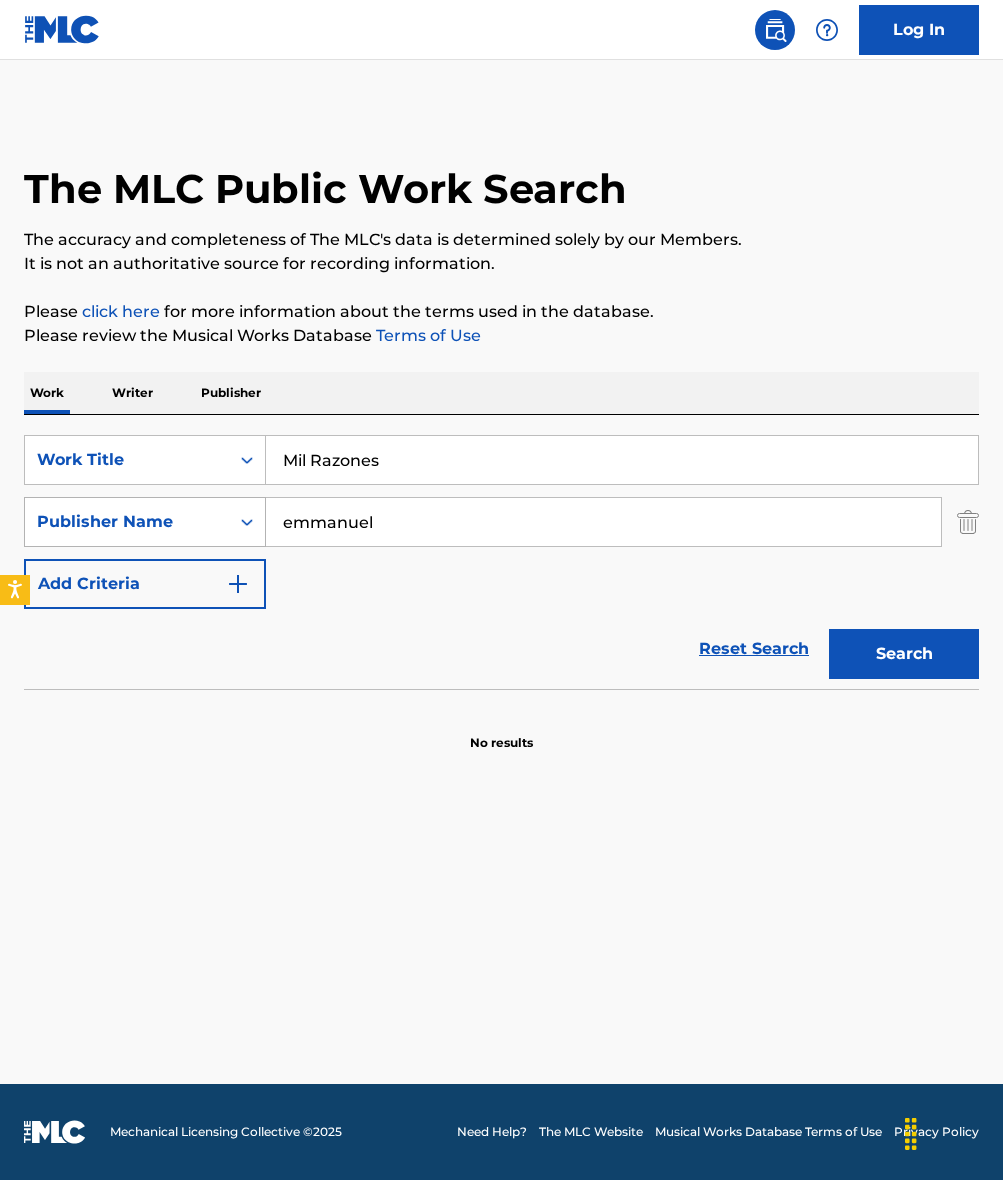 drag, startPoint x: 385, startPoint y: 527, endPoint x: 245, endPoint y: 520, distance: 140.1749 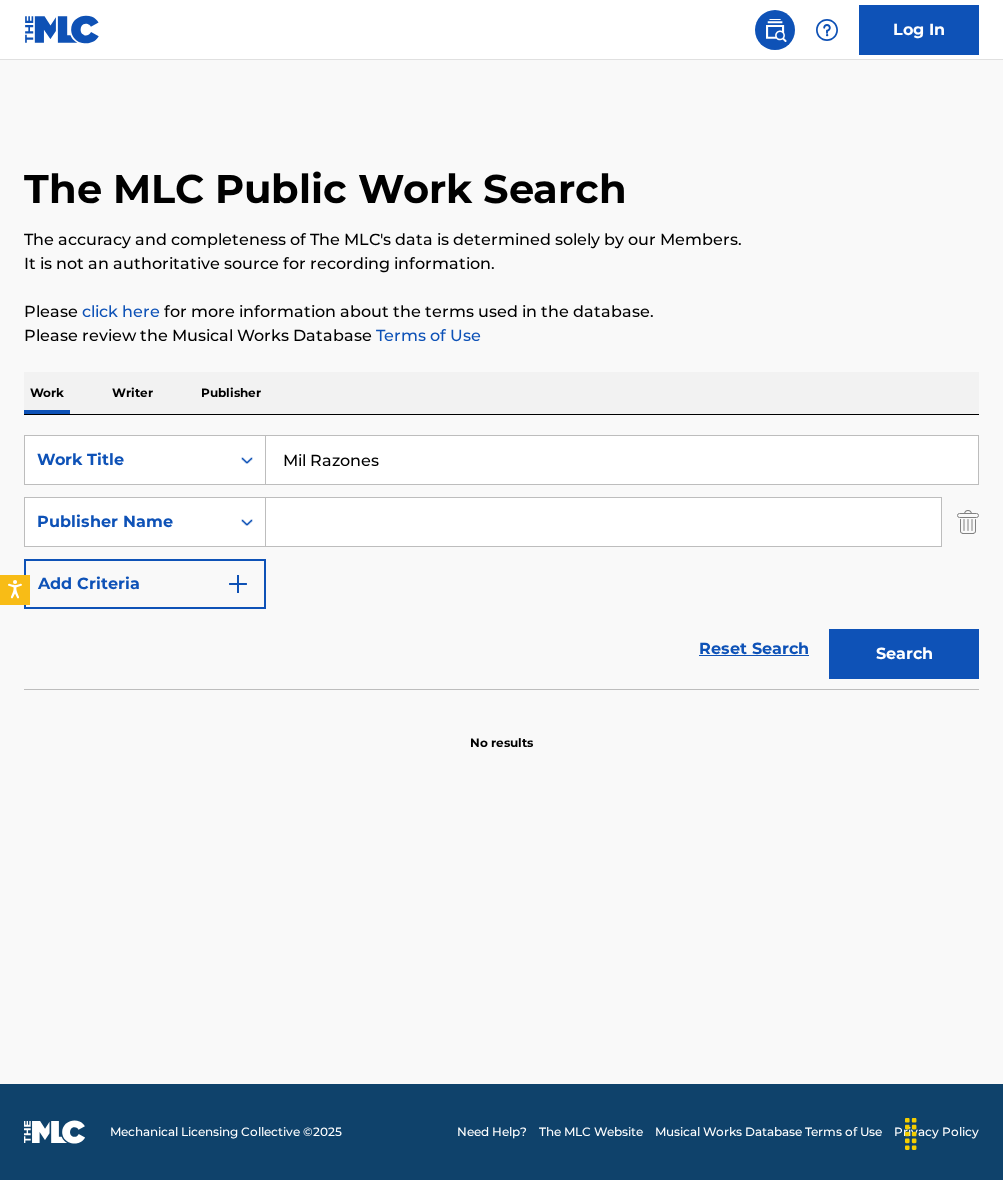 type 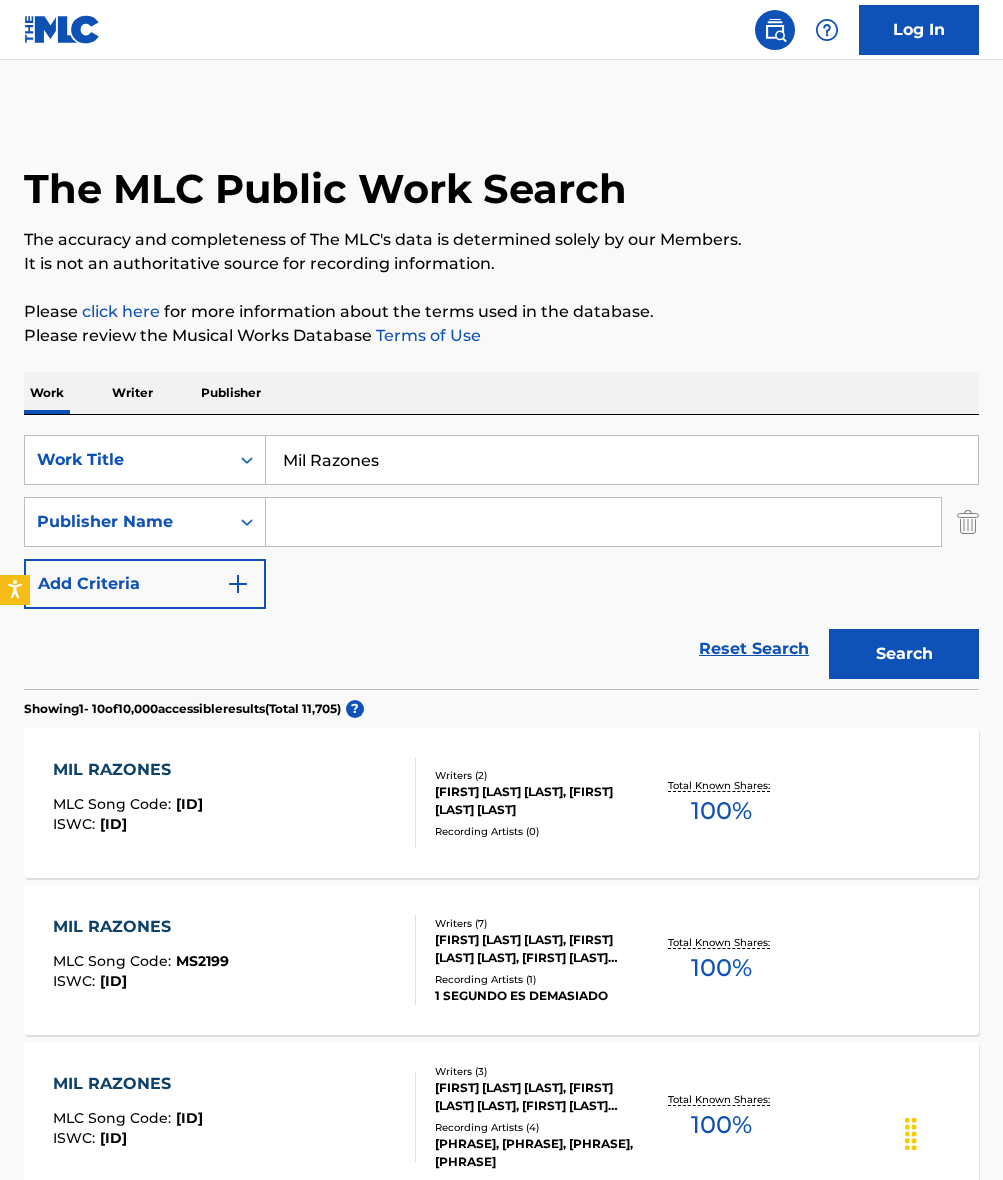 scroll, scrollTop: 309, scrollLeft: 0, axis: vertical 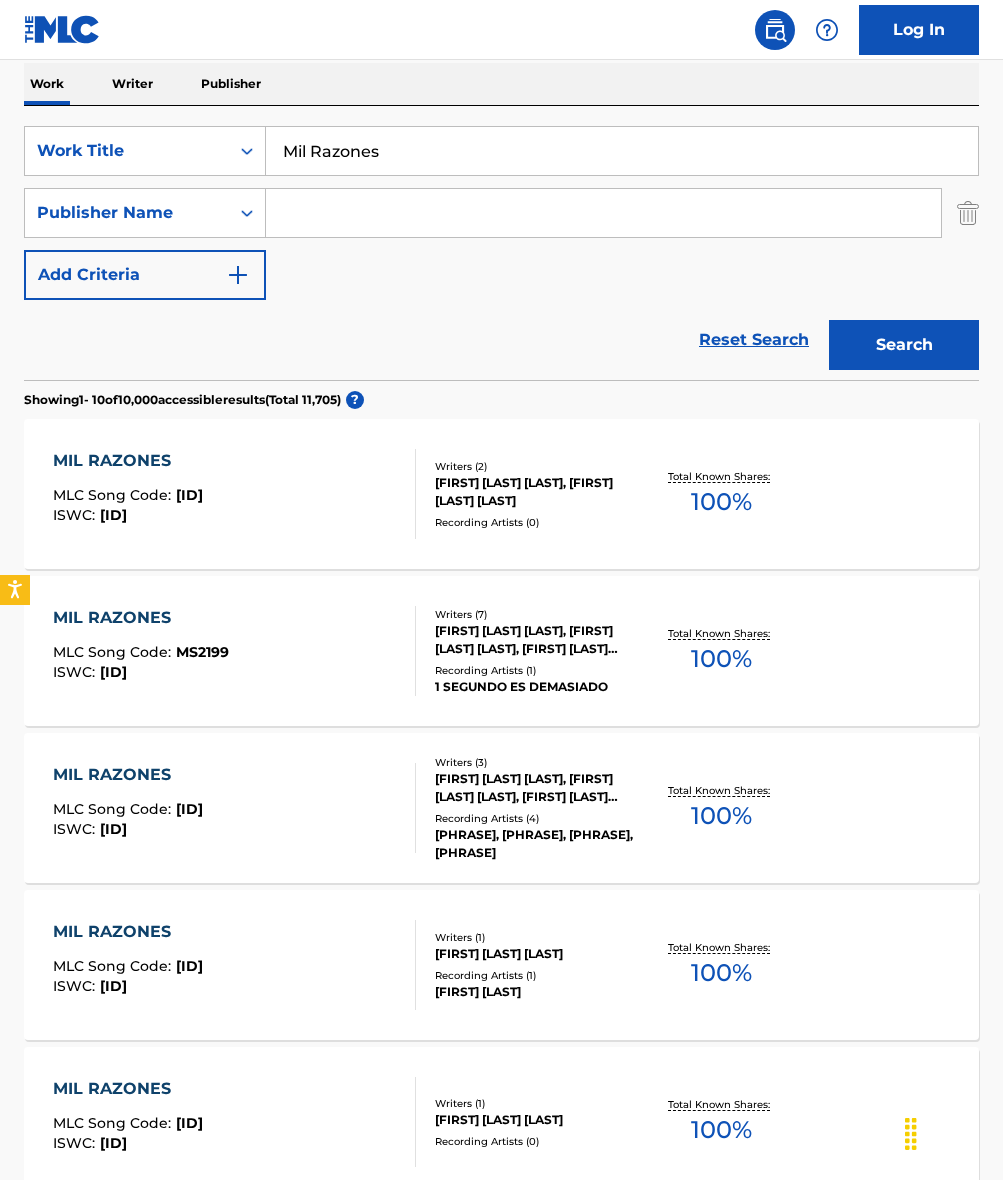 click on "[PRODUCT] [PRODUCT] [PRODUCT] : [ID] [ID] : [ID]" at bounding box center [234, 651] 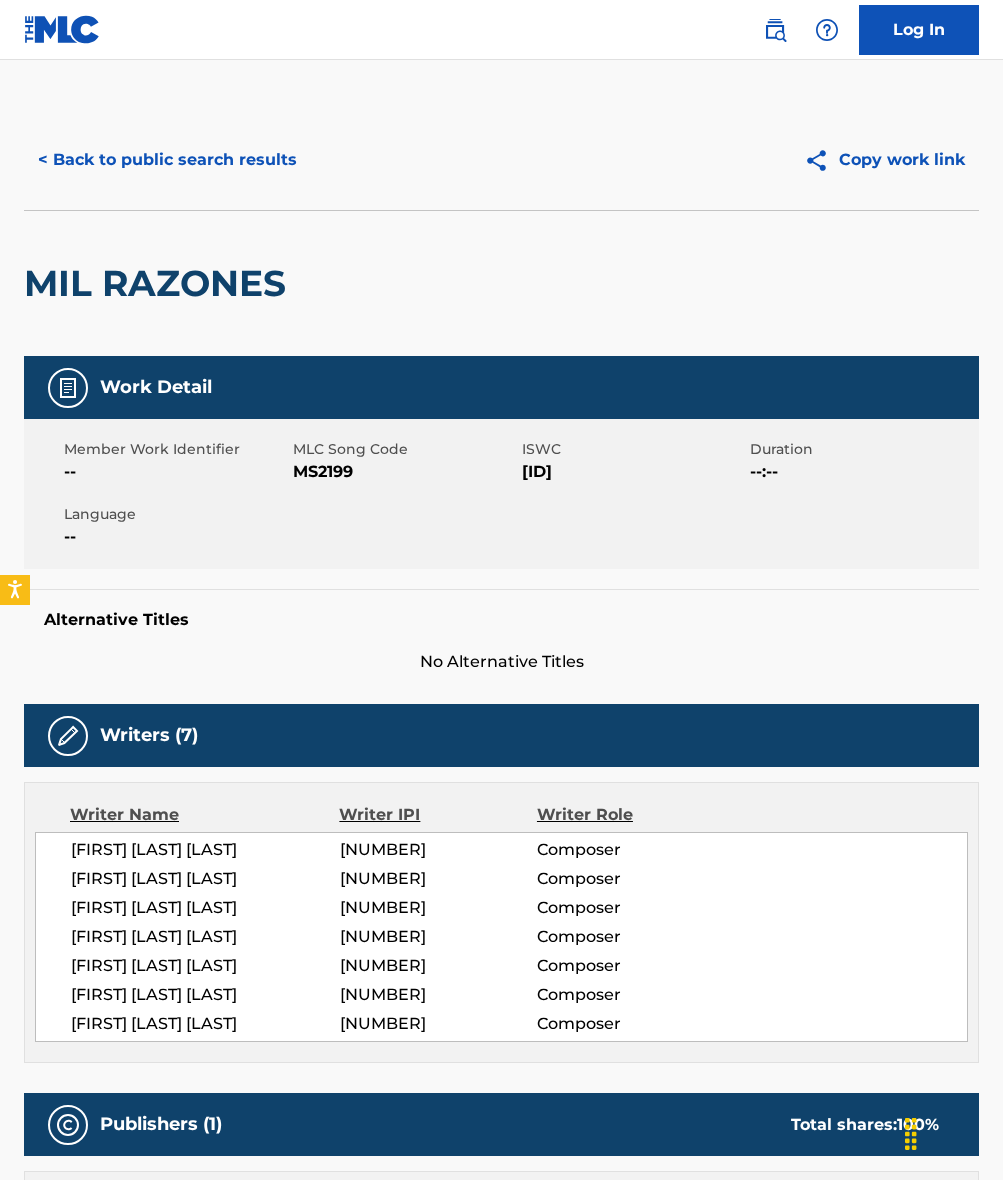 scroll, scrollTop: 4, scrollLeft: 0, axis: vertical 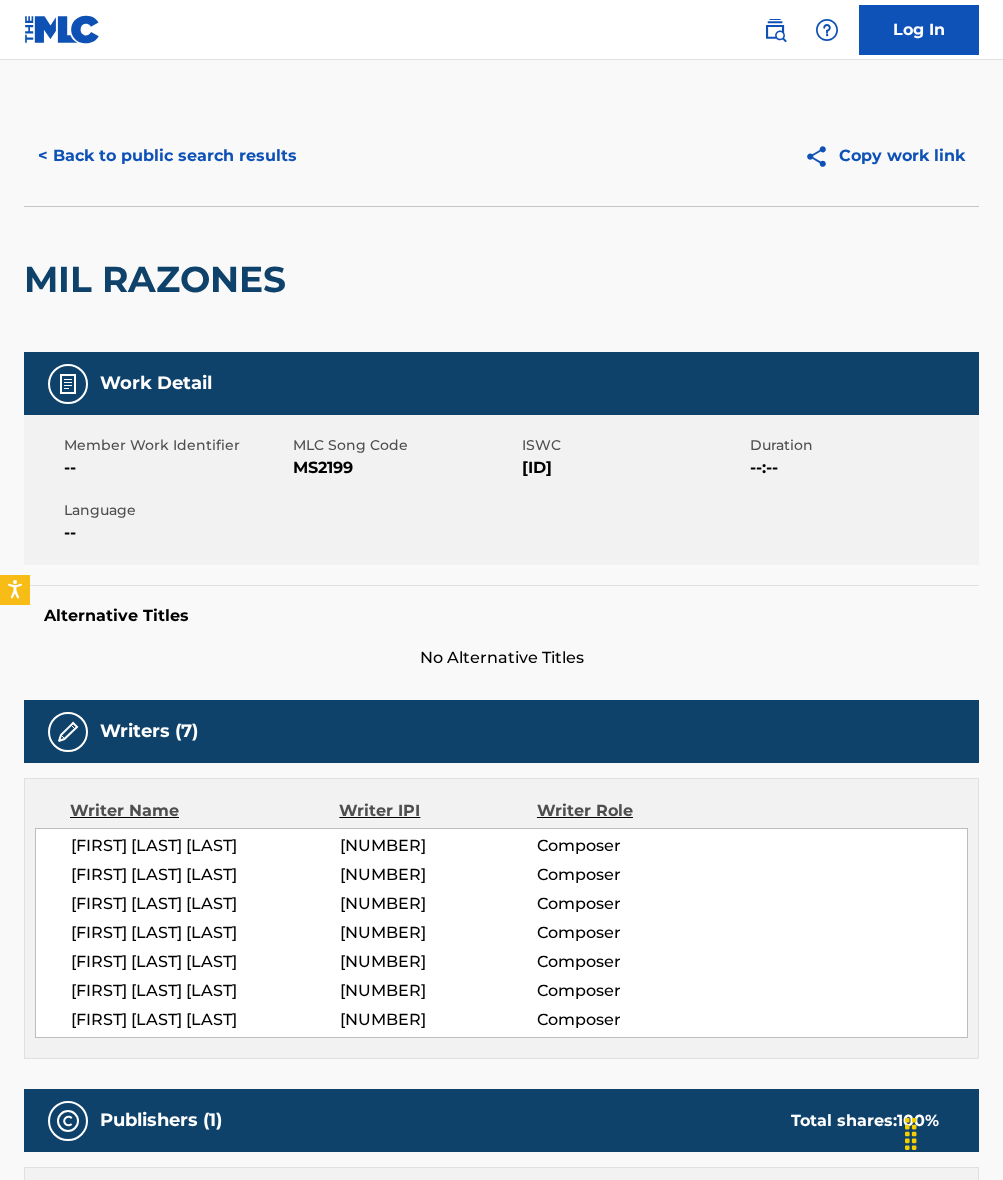 click on "< Back to public search results" at bounding box center [167, 156] 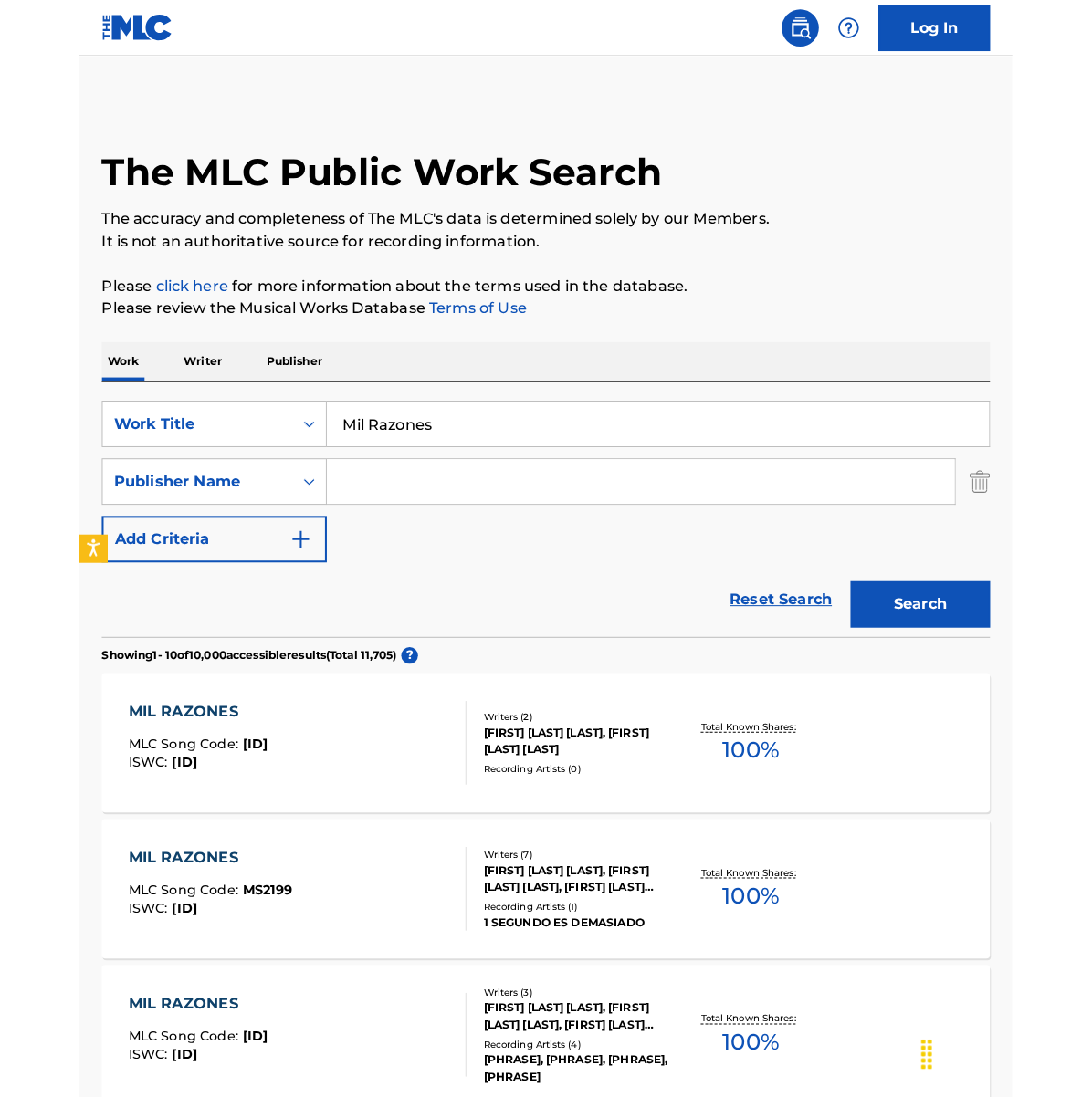 scroll, scrollTop: 282, scrollLeft: 0, axis: vertical 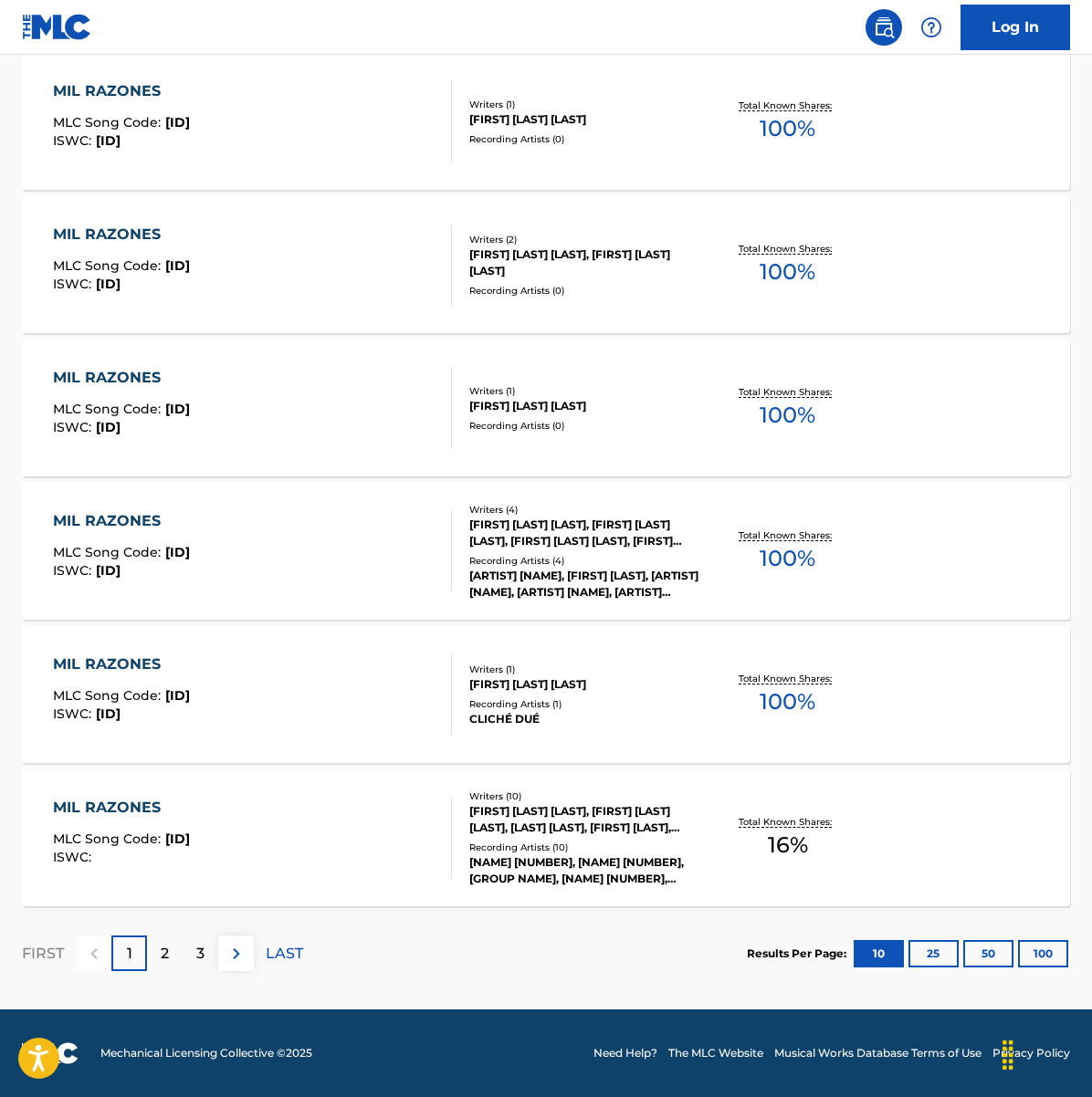 click on "2" at bounding box center (164, 953) 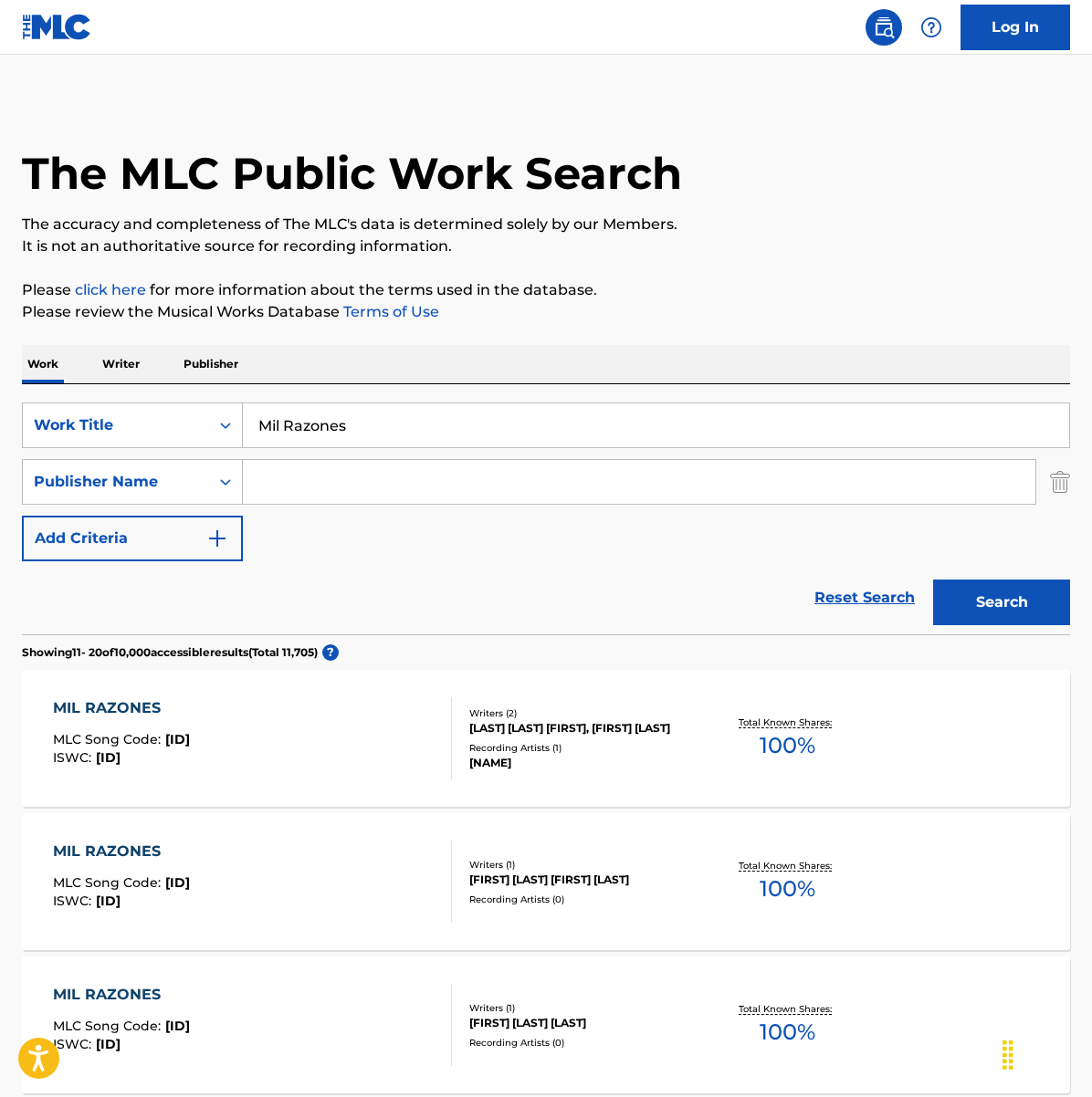 scroll, scrollTop: 1194, scrollLeft: 0, axis: vertical 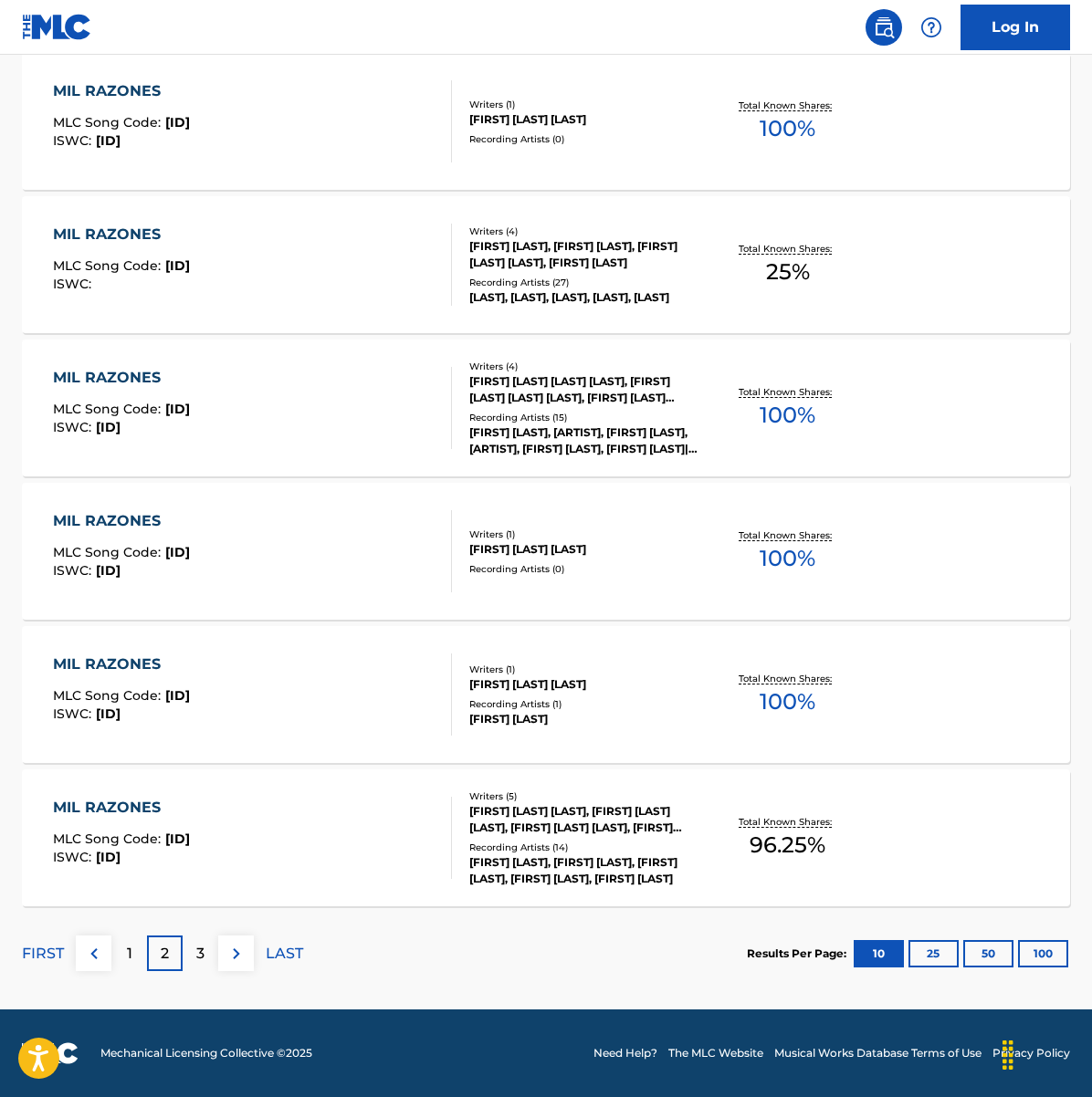 click on "3" at bounding box center [200, 953] 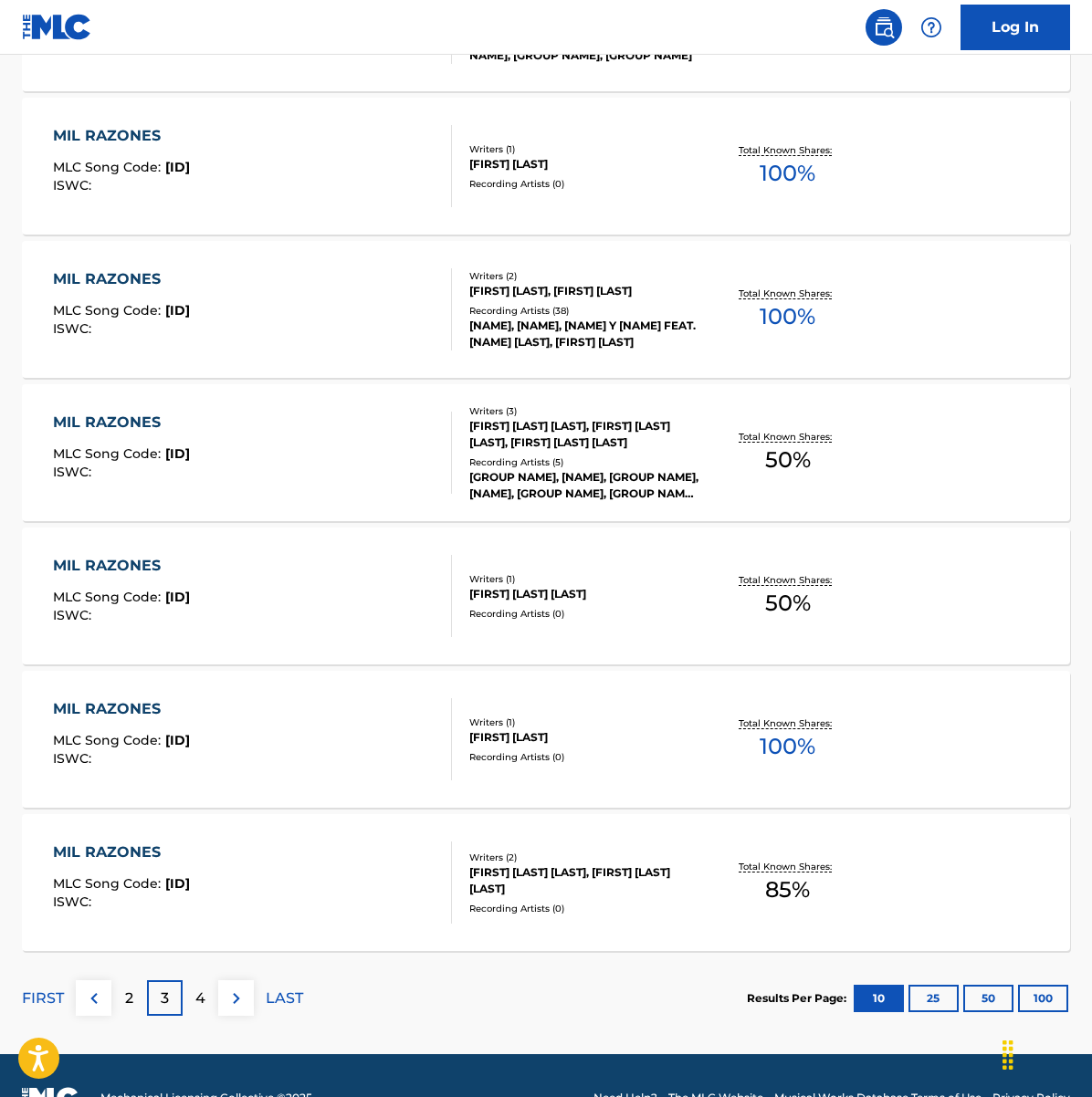 scroll, scrollTop: 1194, scrollLeft: 0, axis: vertical 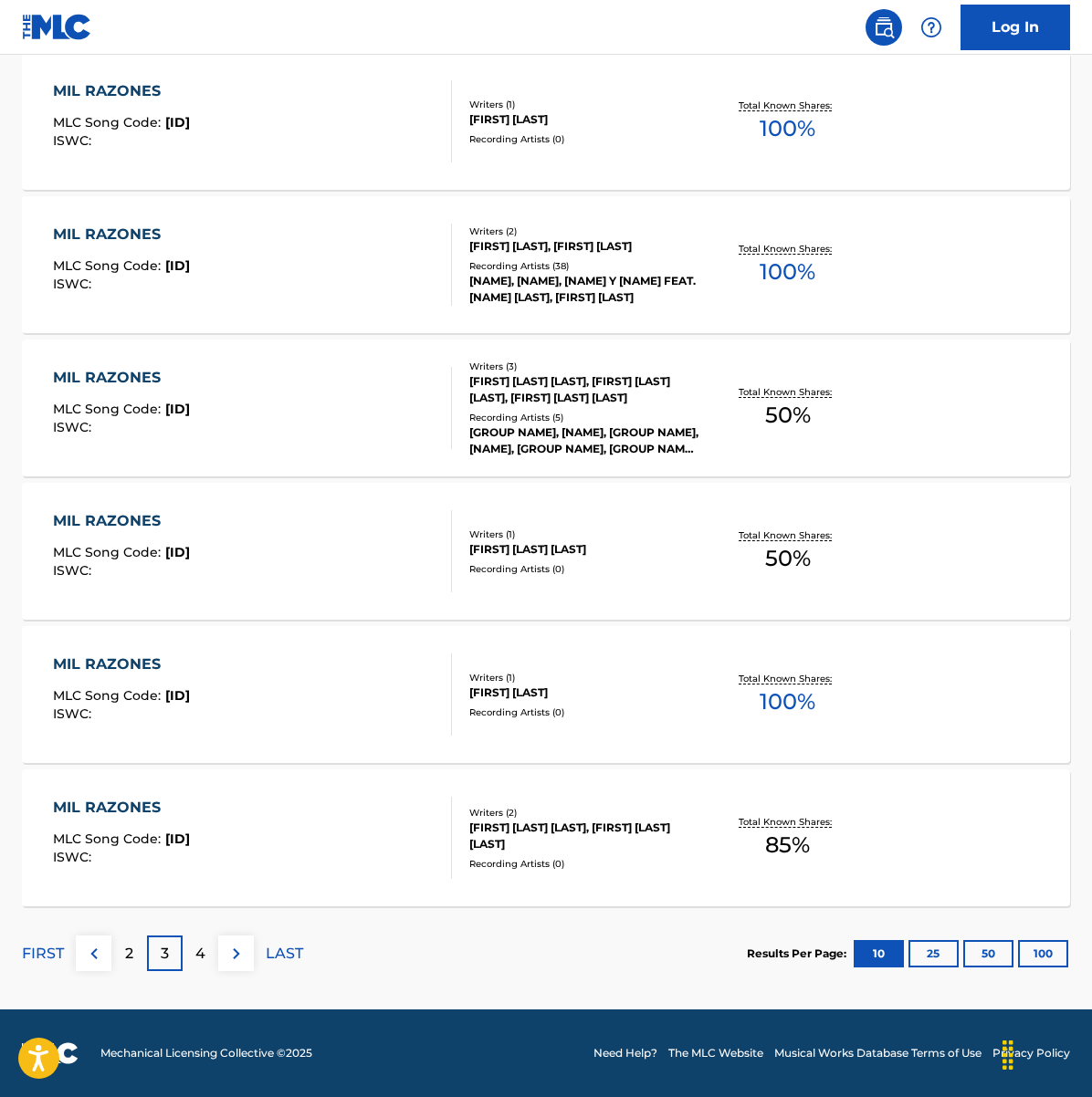click on "4" at bounding box center [200, 953] 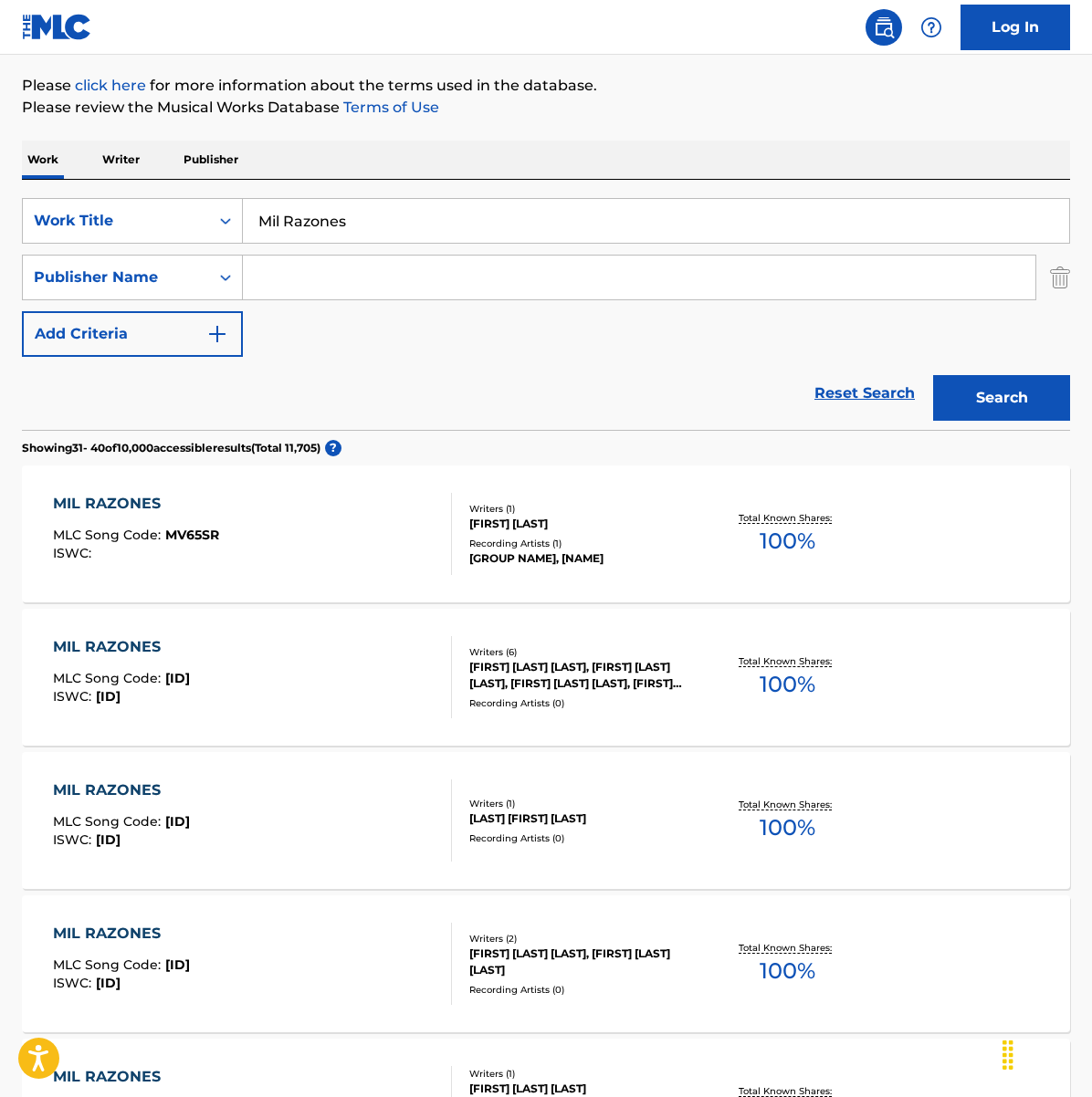 scroll, scrollTop: 207, scrollLeft: 0, axis: vertical 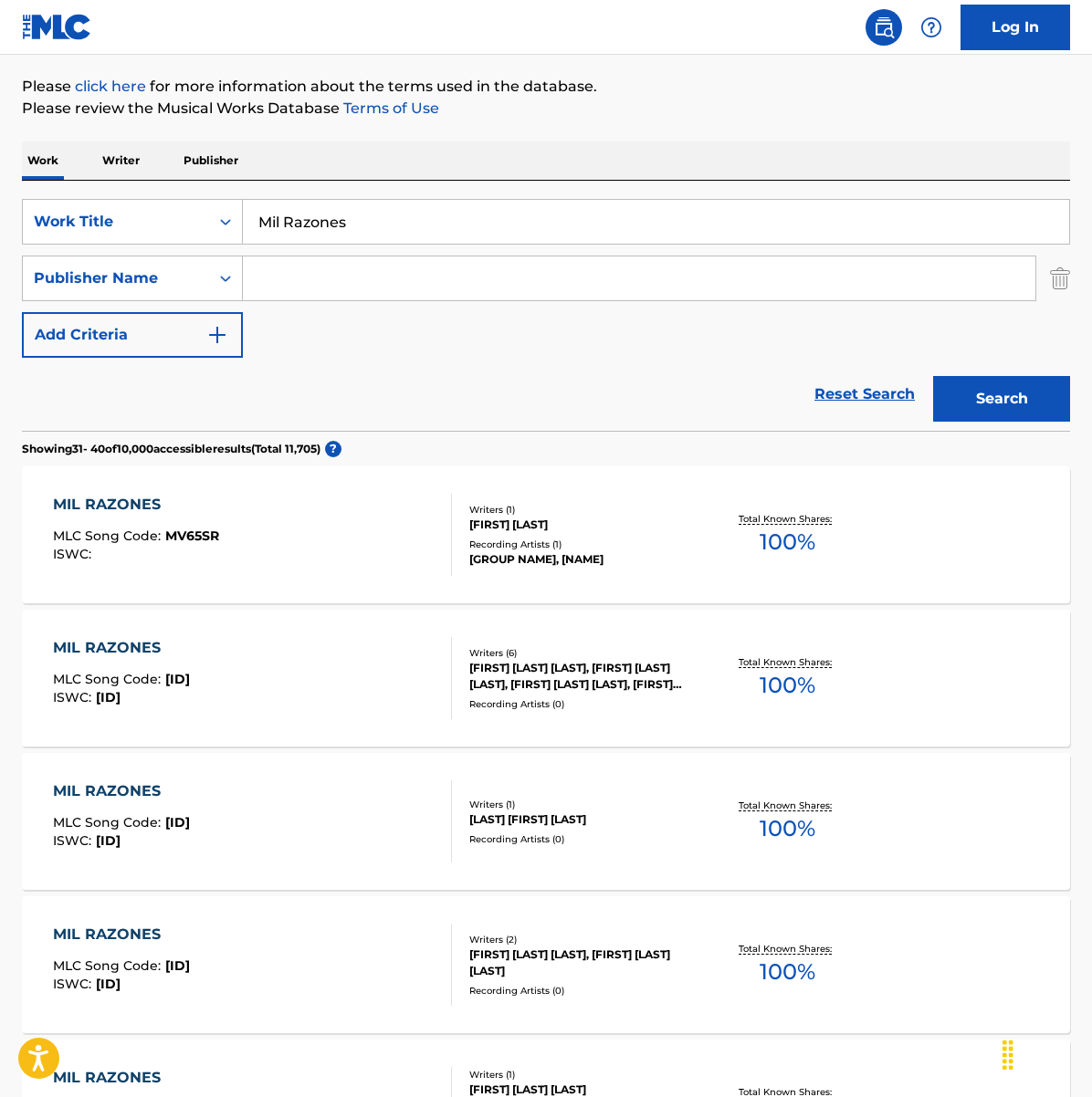 click at bounding box center (639, 278) 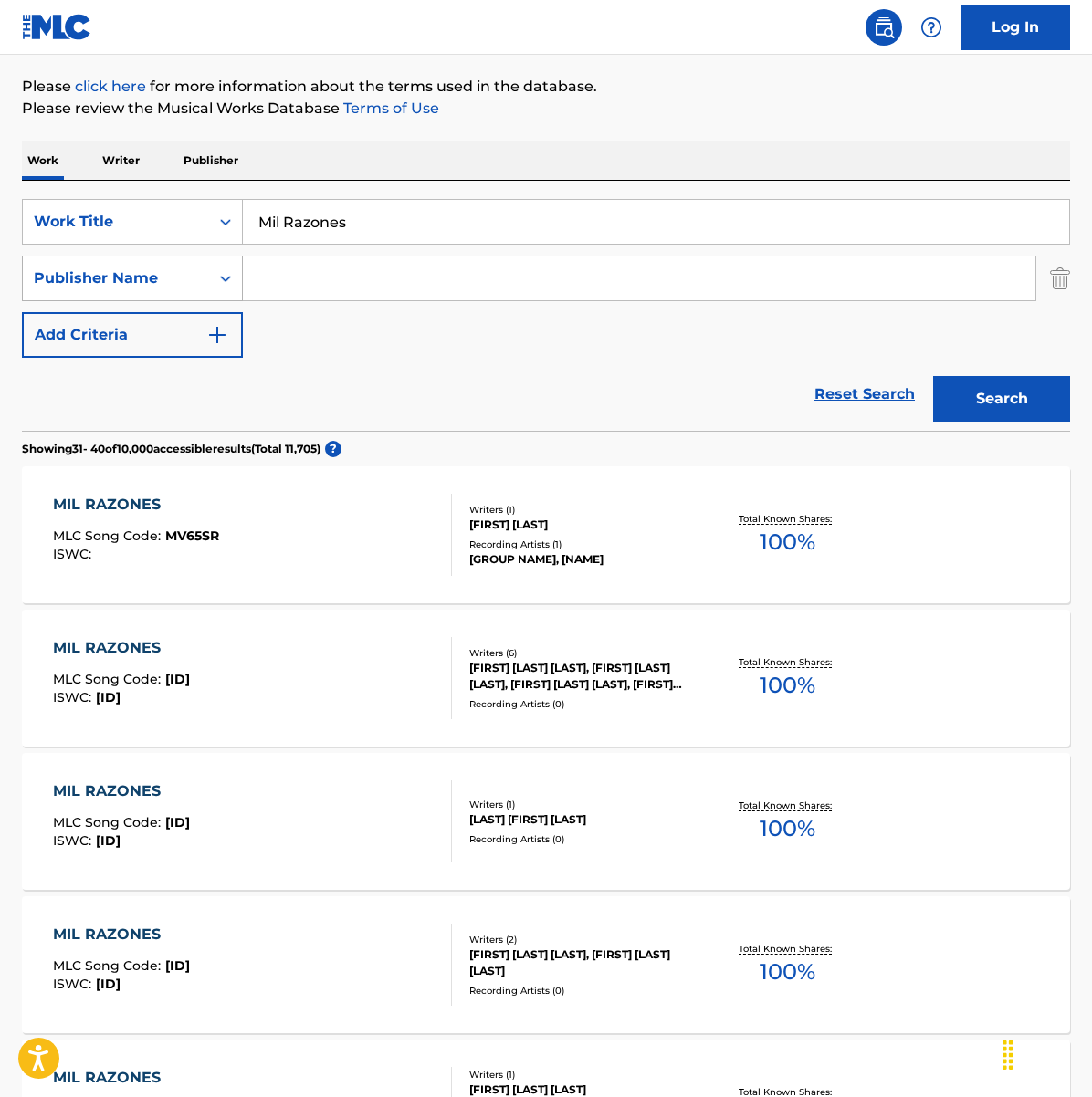 click on "Publisher Name" at bounding box center [116, 278] 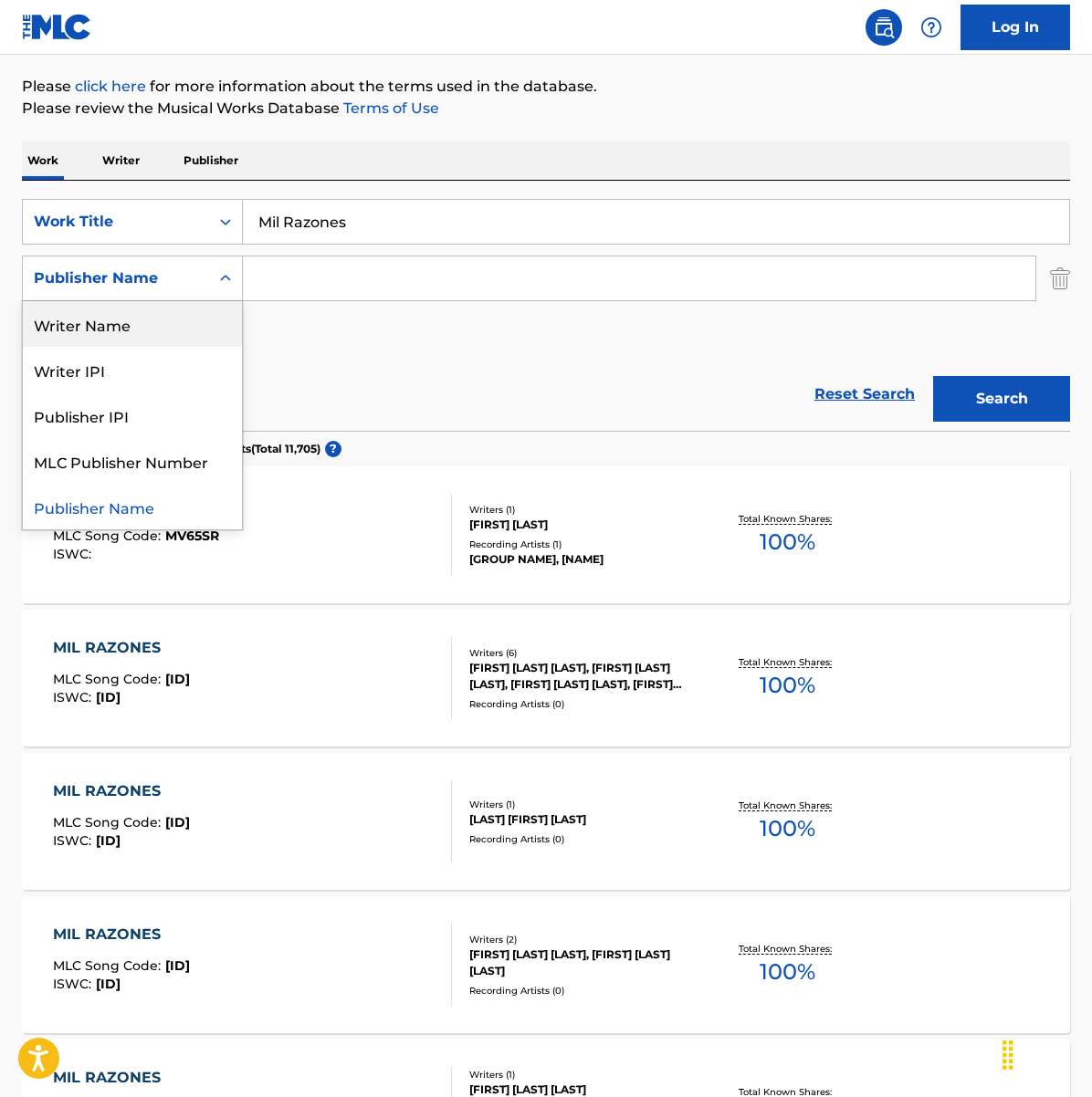 click on "Writer Name" at bounding box center [132, 324] 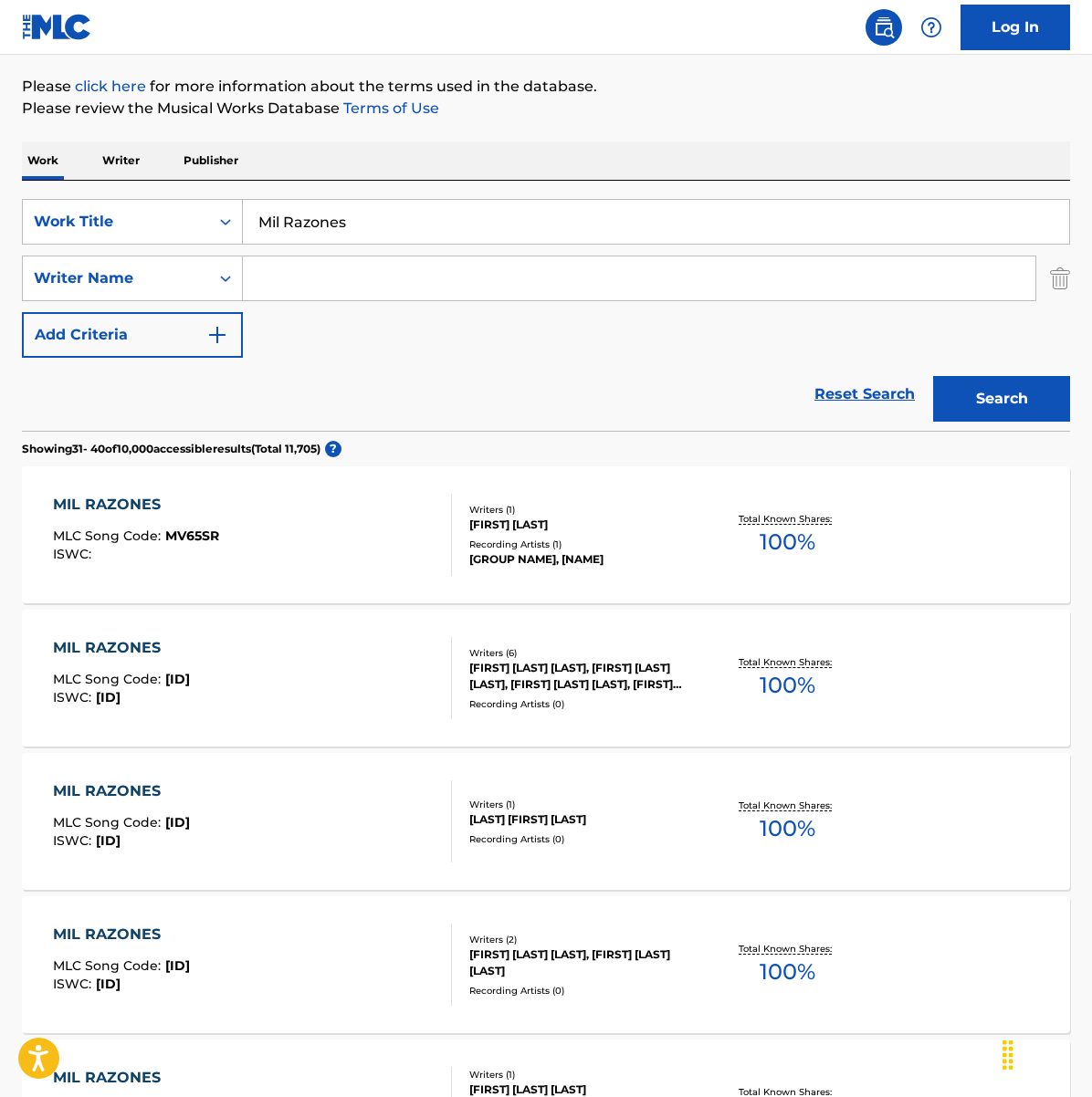 click at bounding box center (639, 278) 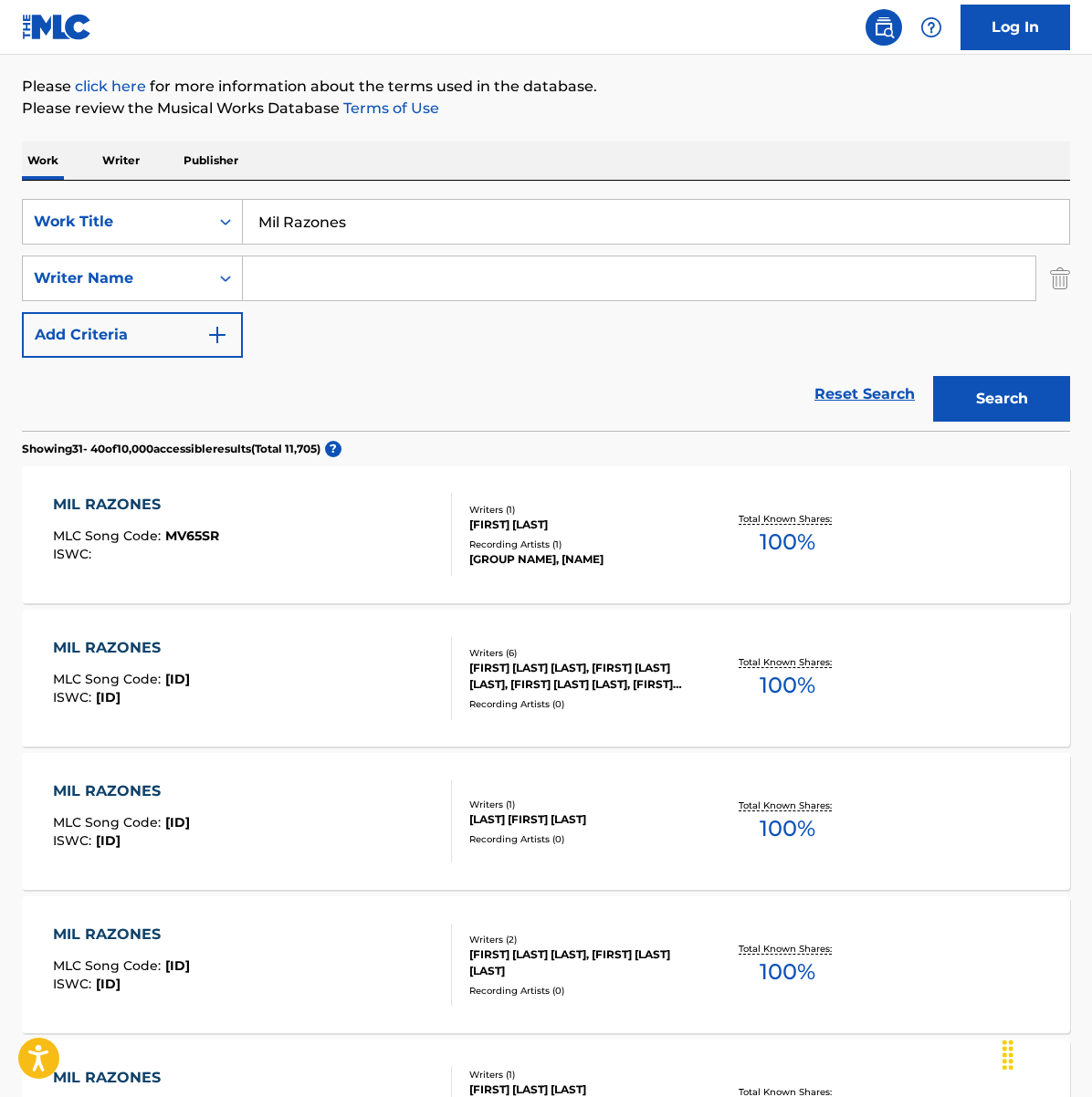type on "emmanuel" 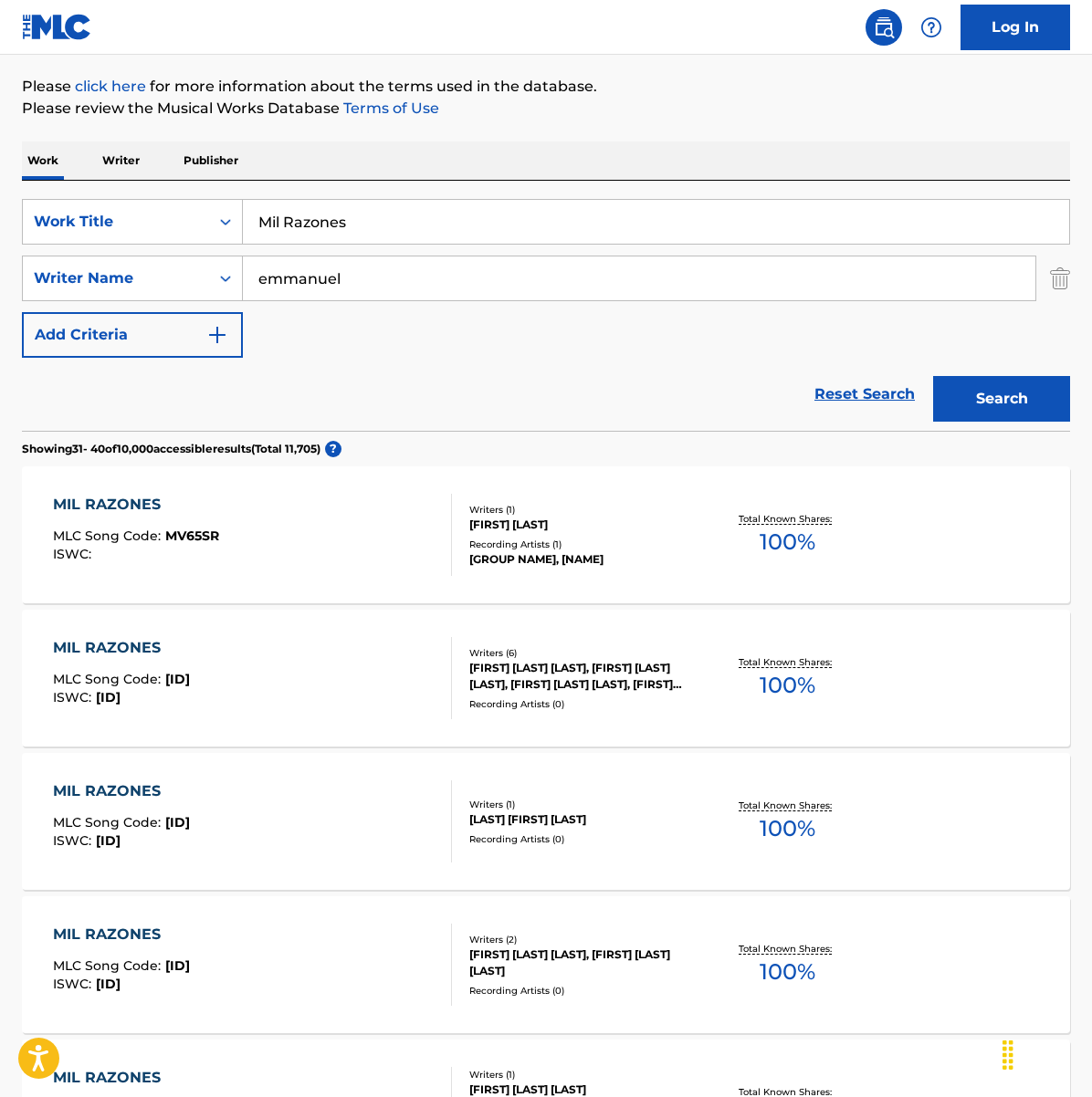 click on "Search" at bounding box center (1002, 399) 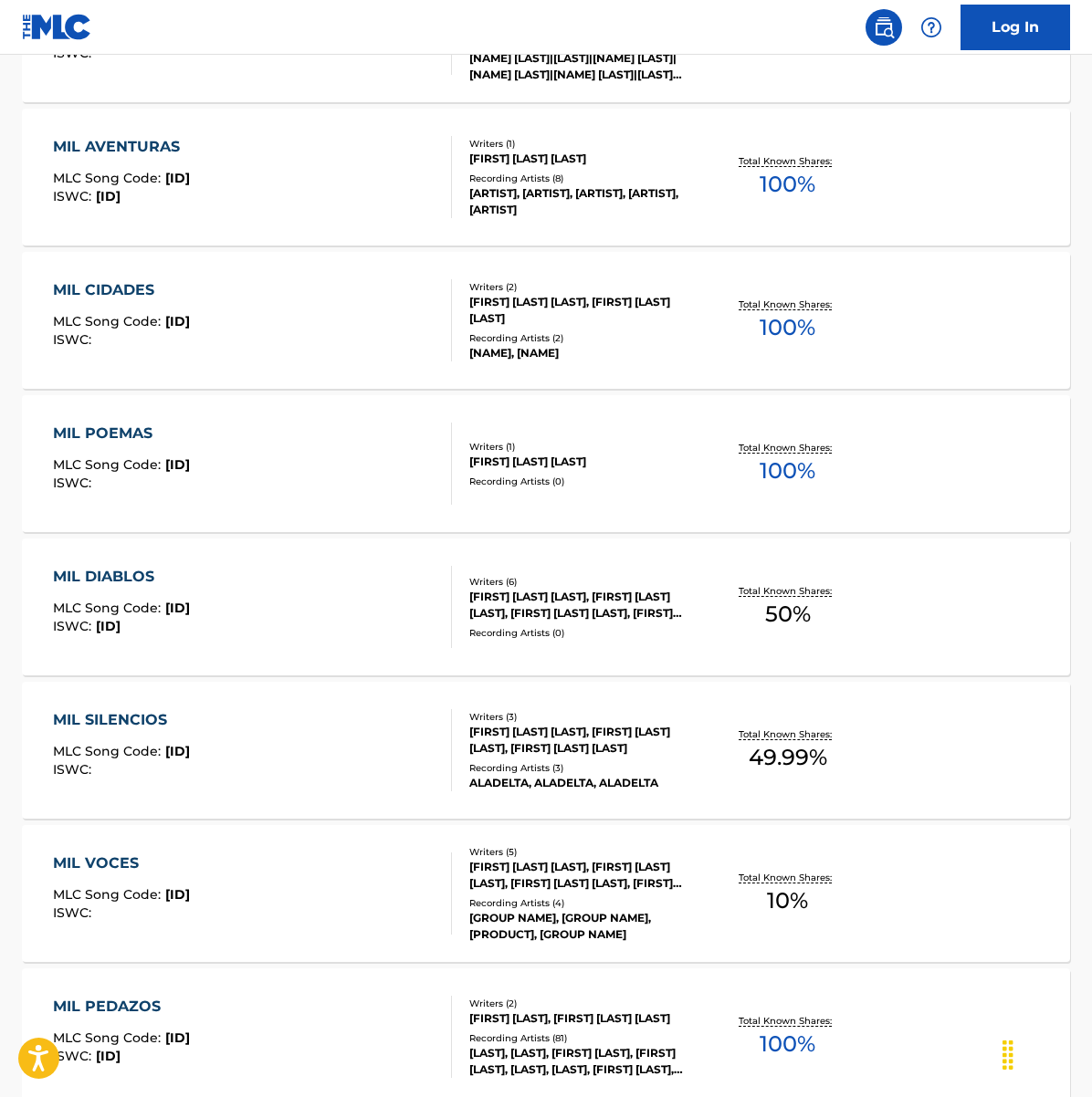 scroll, scrollTop: 575, scrollLeft: 0, axis: vertical 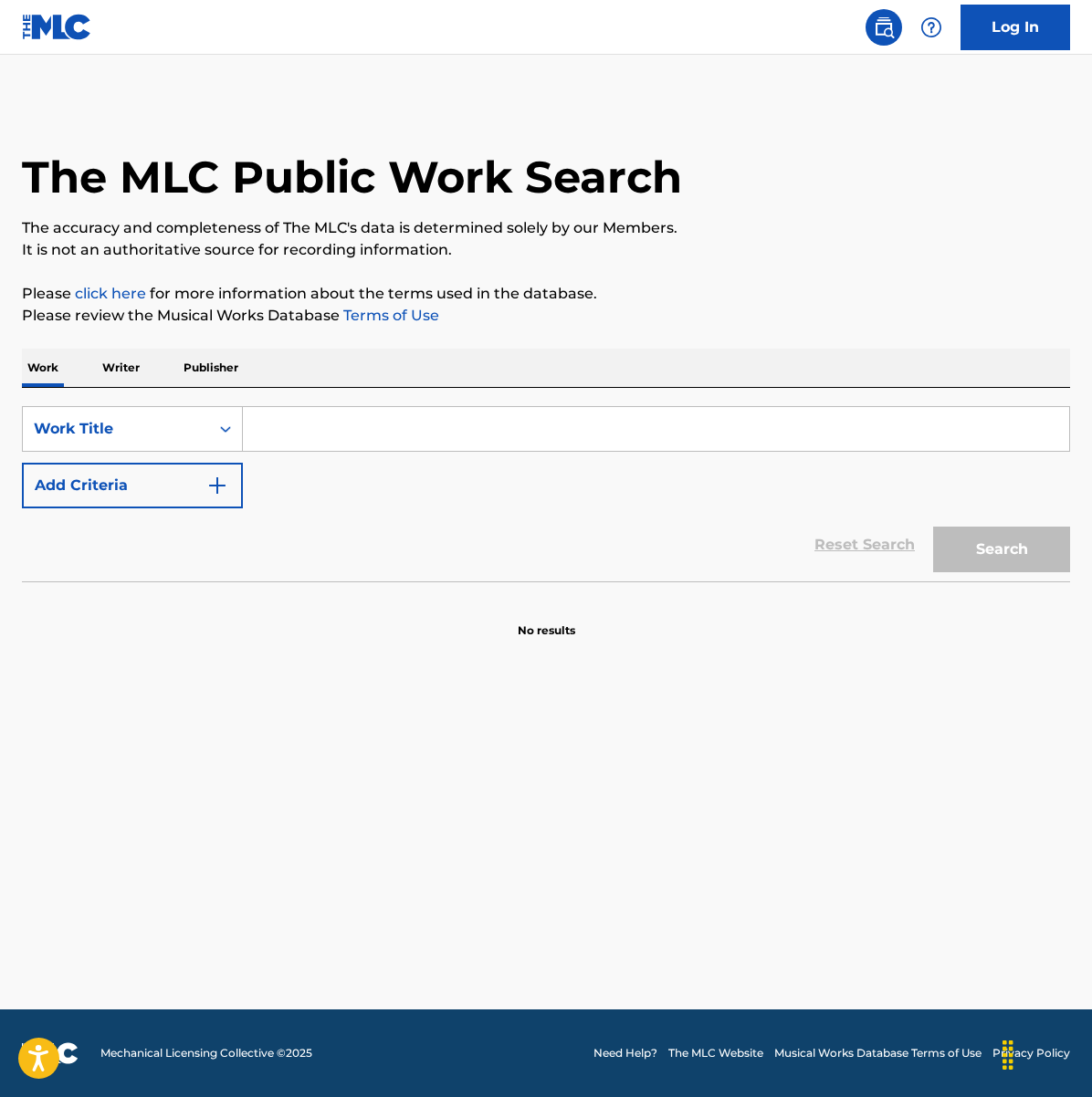 click at bounding box center (656, 429) 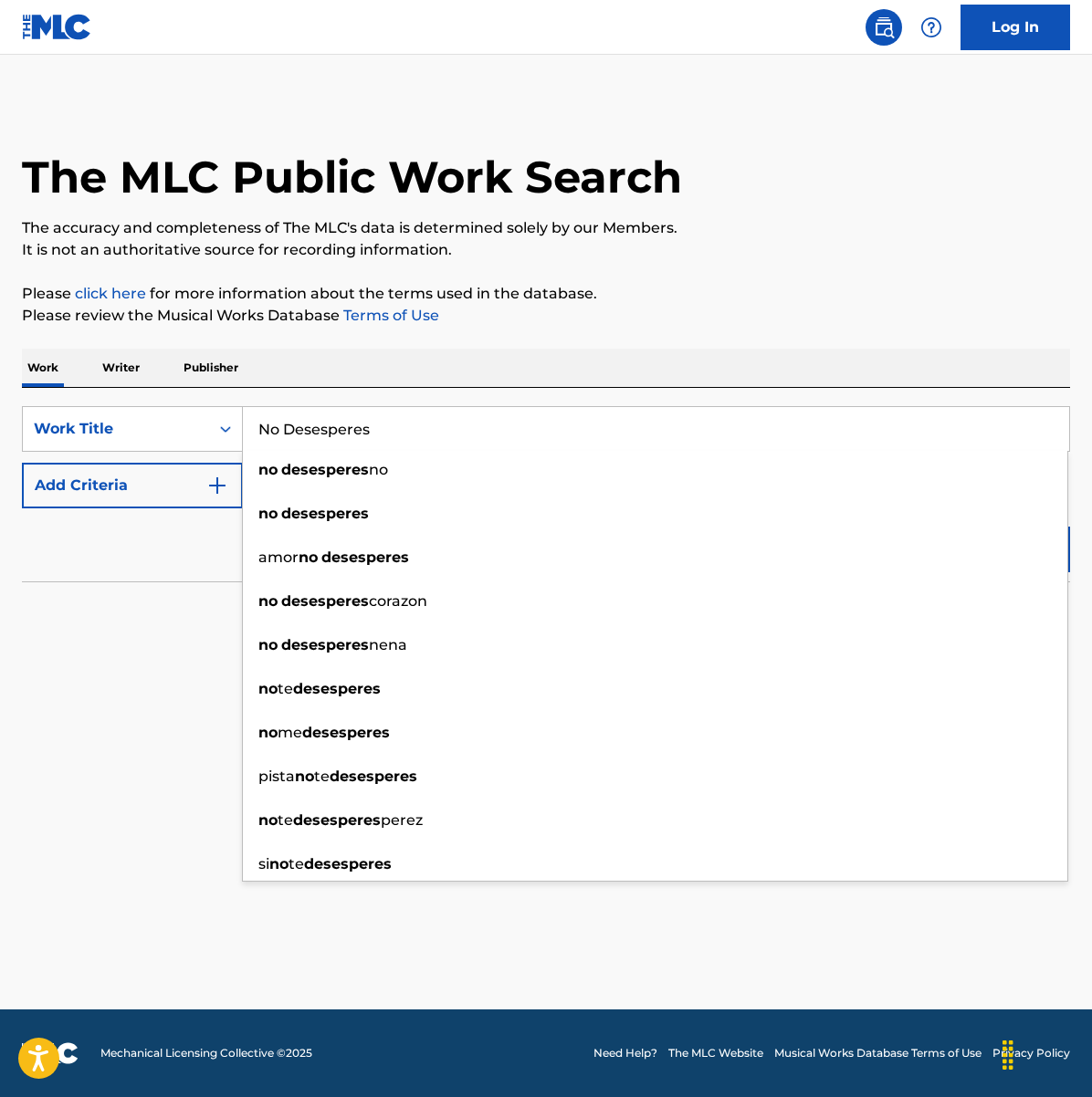 type on "No Desesperes" 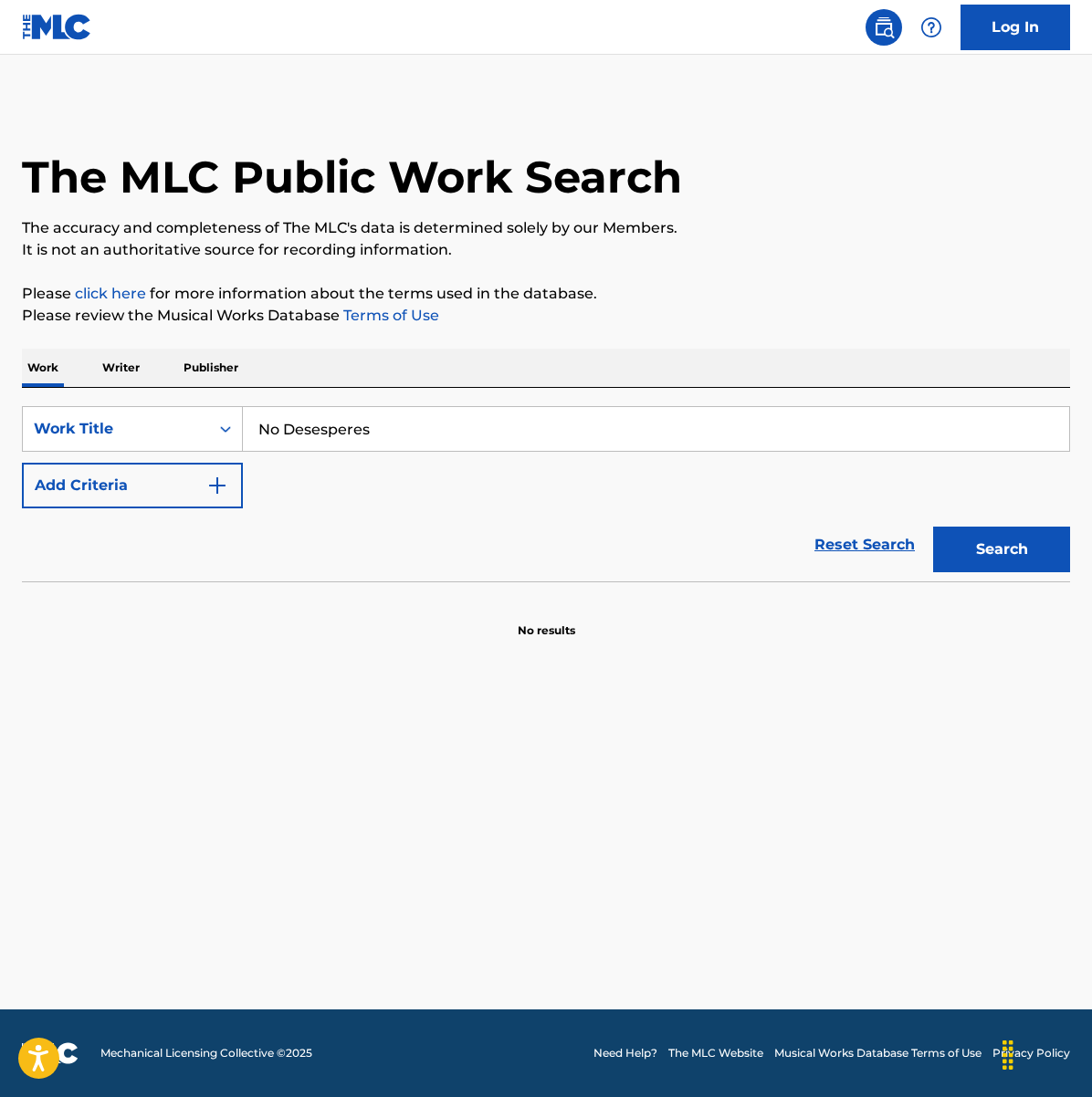 click at bounding box center [217, 486] 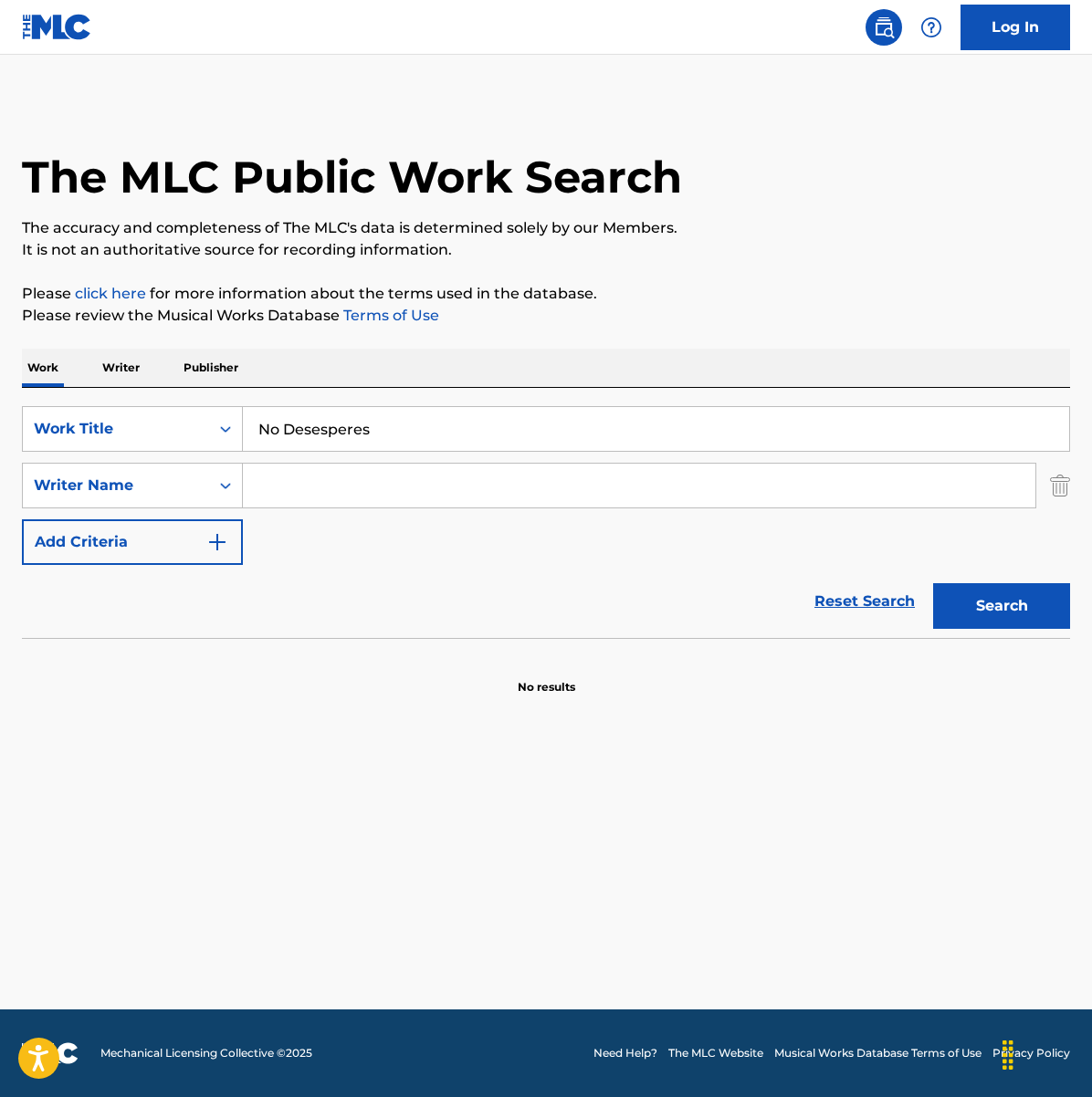click at bounding box center [639, 486] 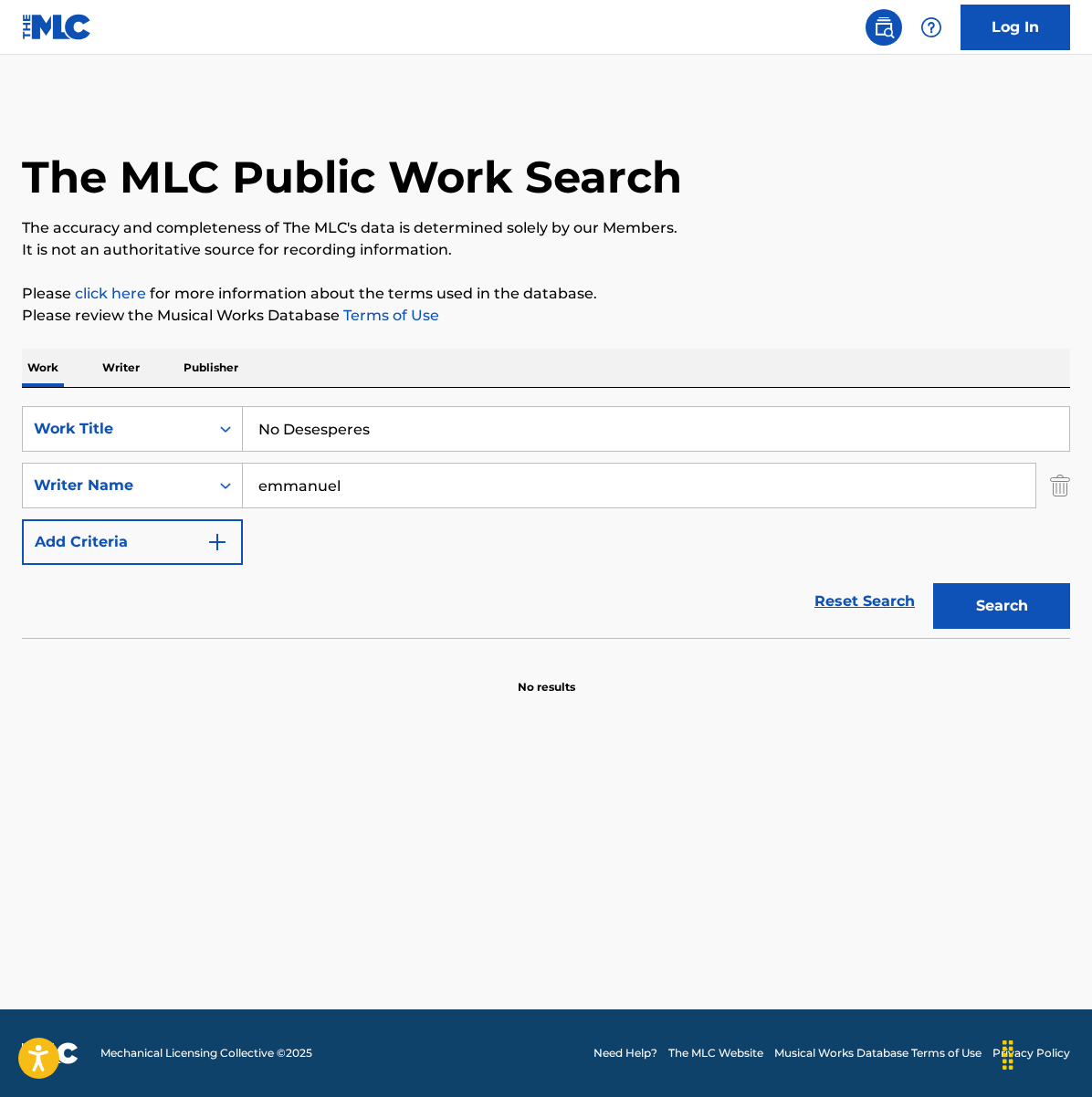 click on "Search" at bounding box center [1002, 606] 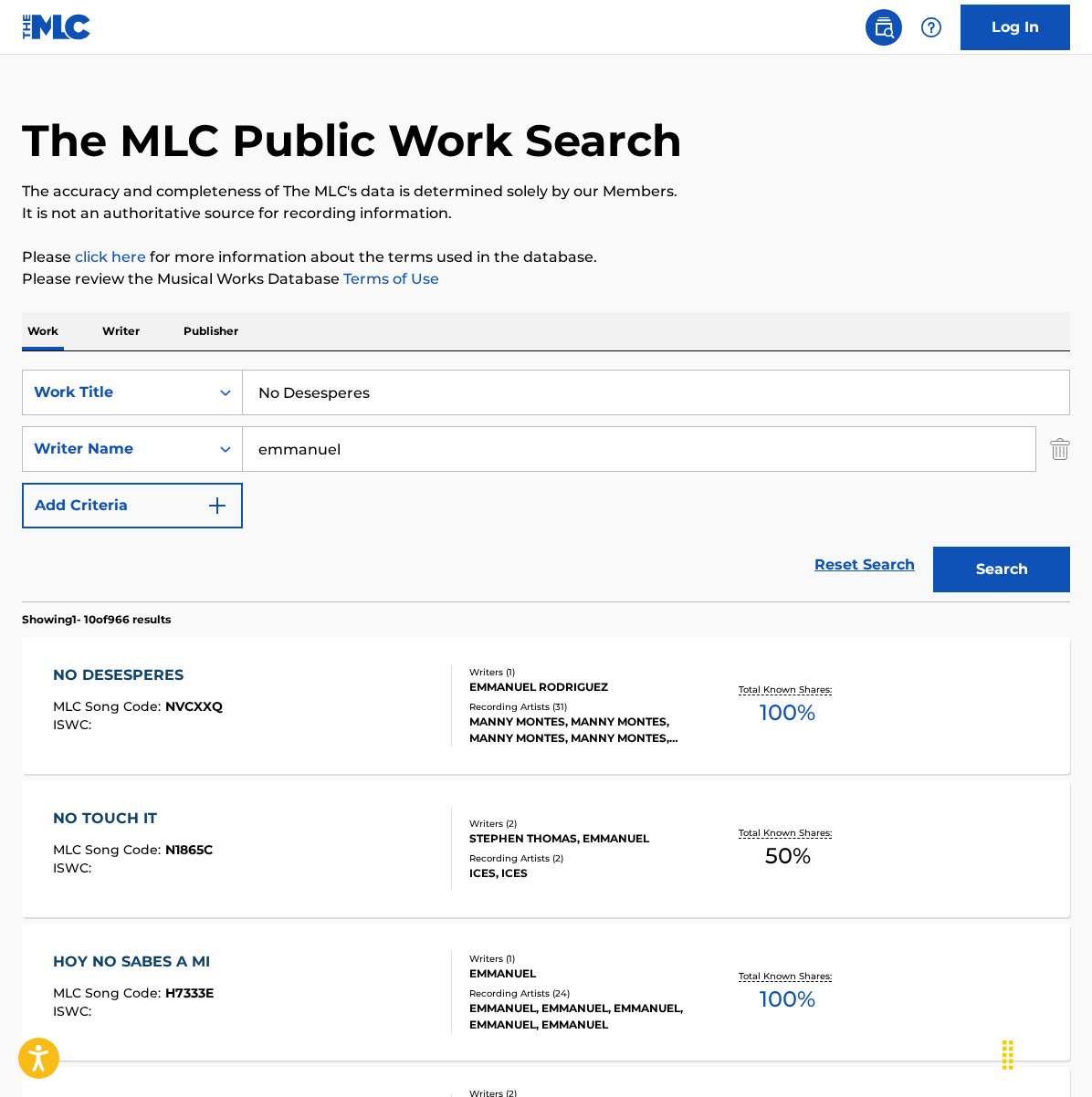 scroll, scrollTop: 131, scrollLeft: 0, axis: vertical 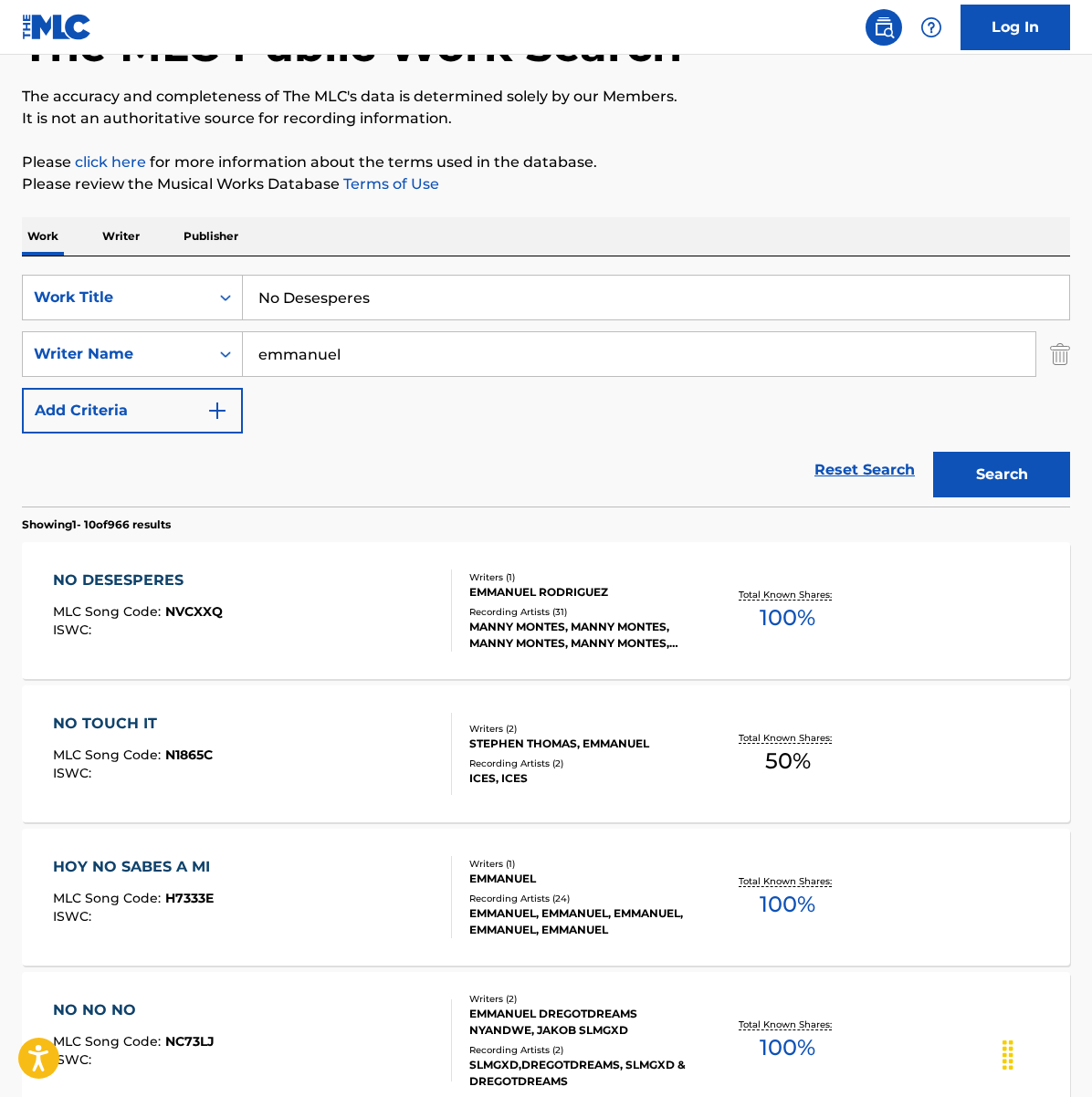 click on "NO DESESPERES" at bounding box center (138, 580) 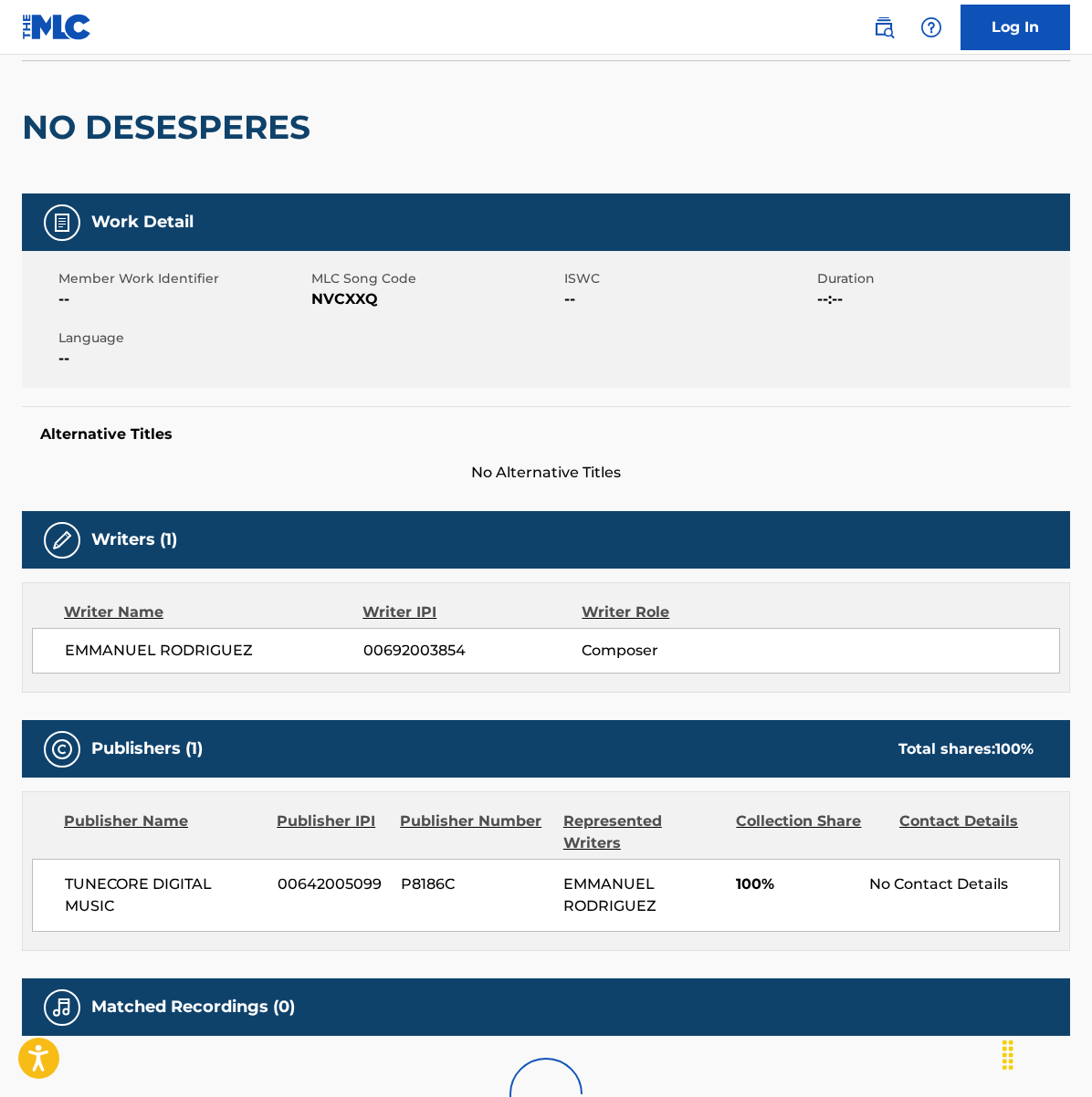 scroll, scrollTop: 0, scrollLeft: 0, axis: both 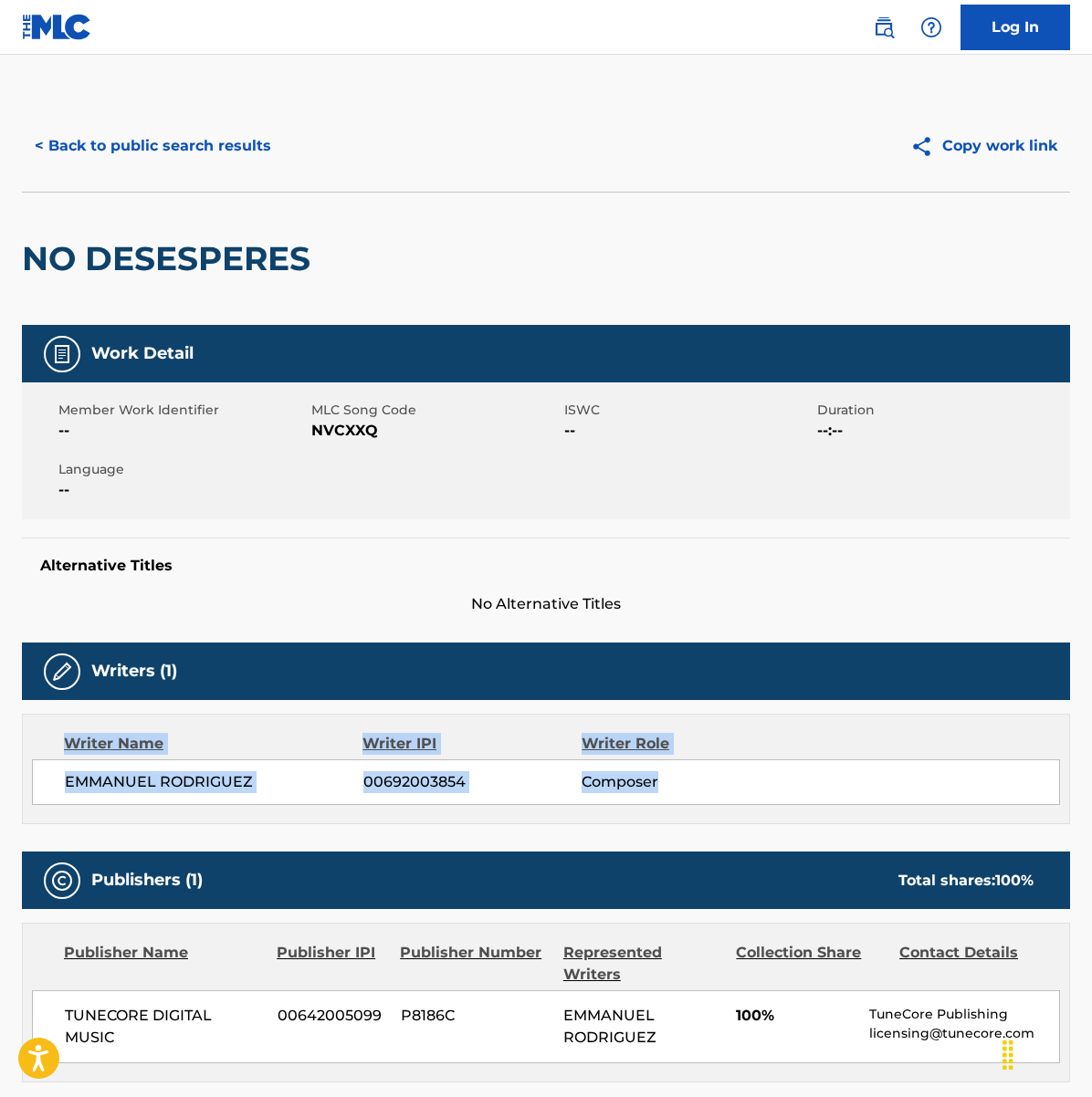 drag, startPoint x: 47, startPoint y: 741, endPoint x: 712, endPoint y: 778, distance: 666.0285 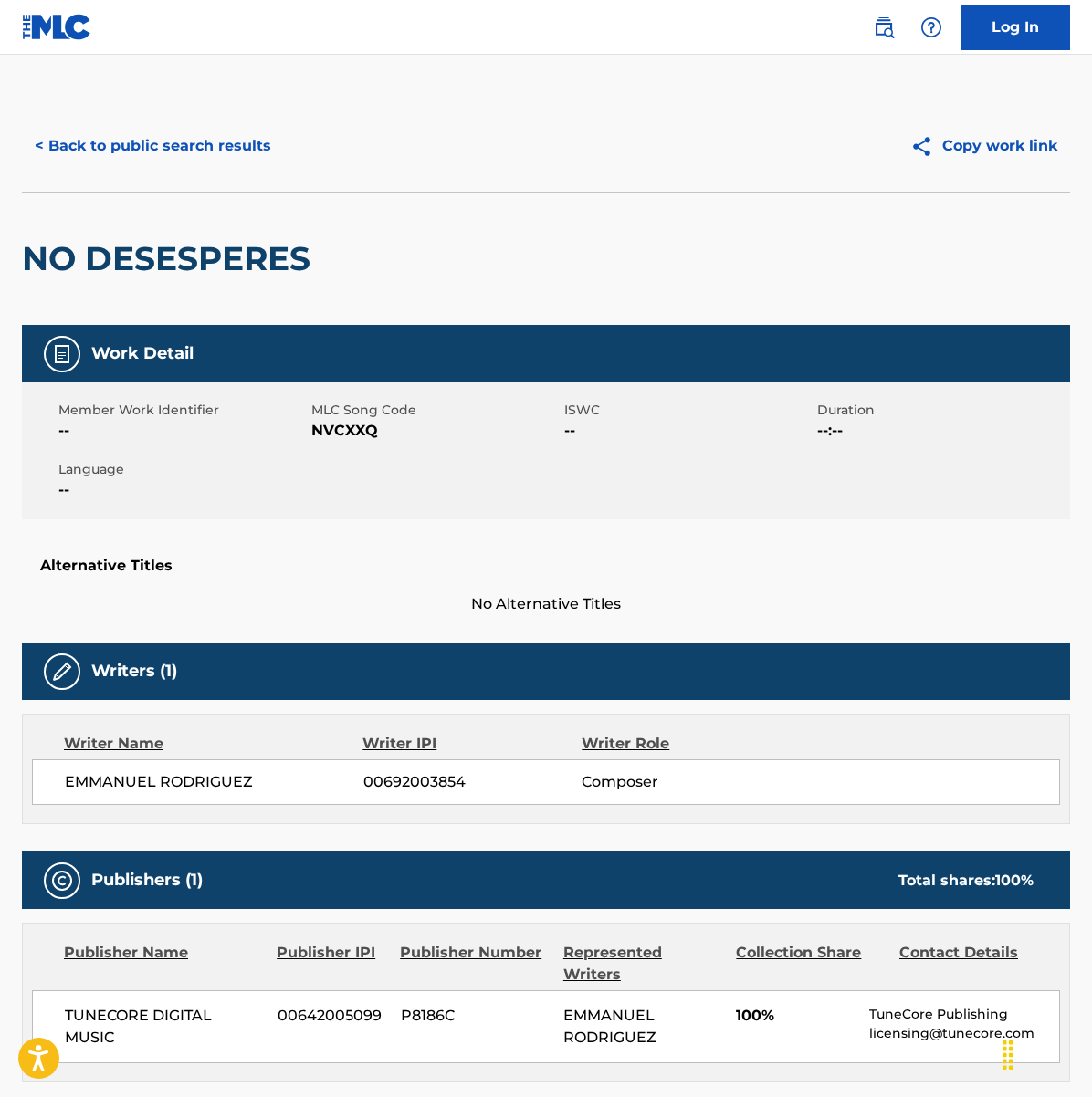 click on "00692003854" at bounding box center (473, 782) 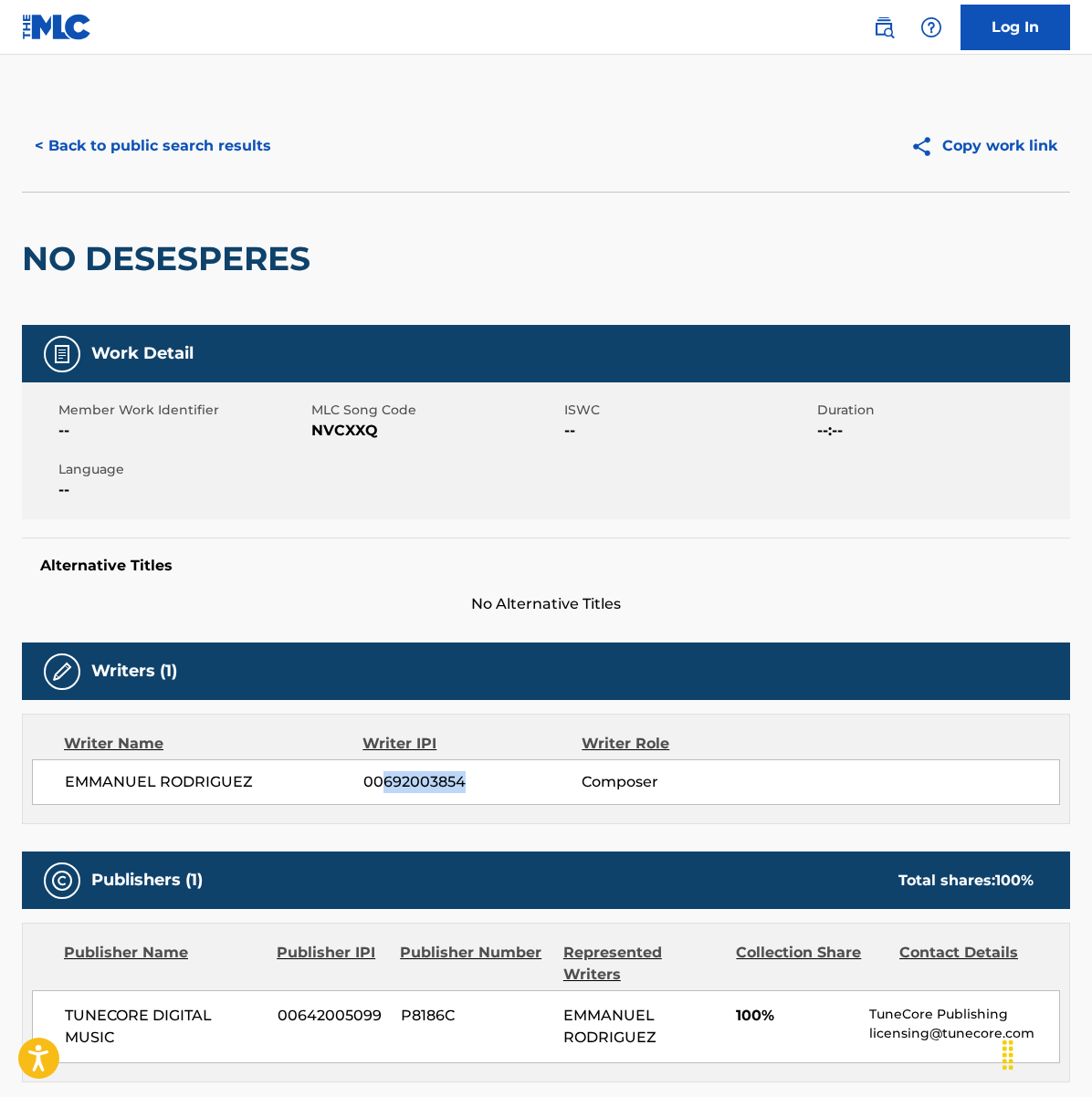 drag, startPoint x: 383, startPoint y: 781, endPoint x: 471, endPoint y: 781, distance: 88 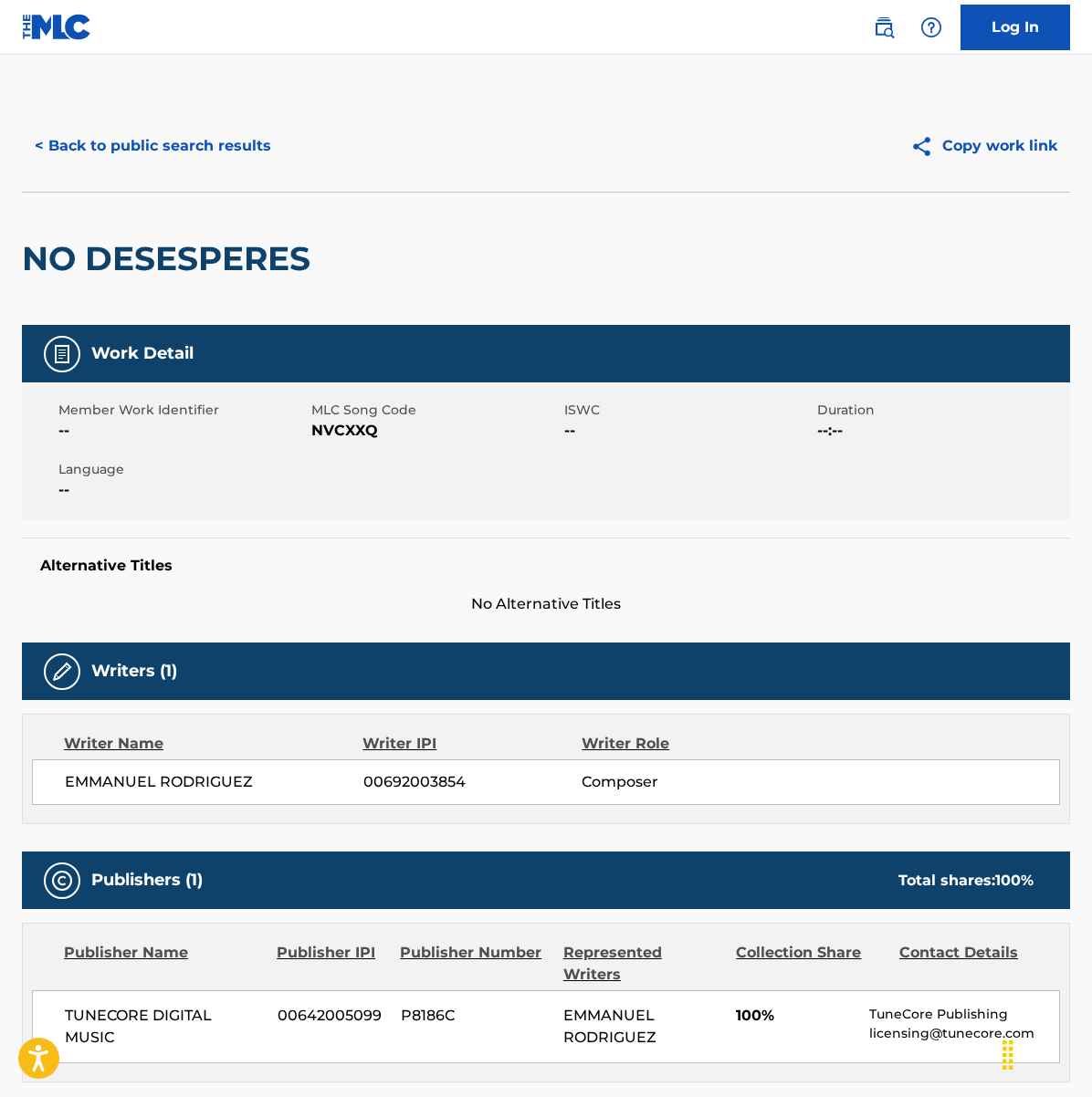 click on "00692003854" at bounding box center (473, 782) 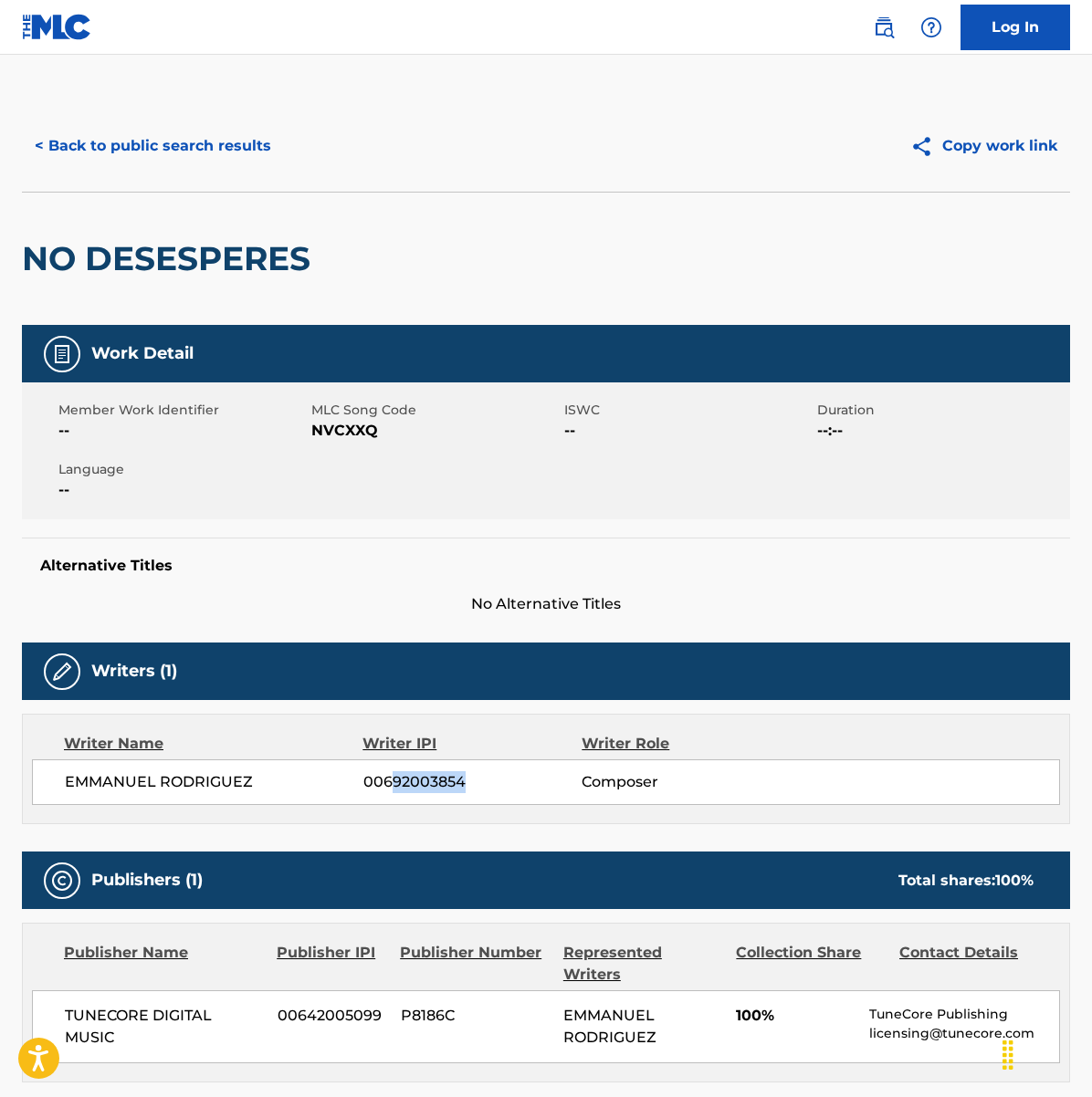 drag, startPoint x: 387, startPoint y: 780, endPoint x: 499, endPoint y: 780, distance: 112 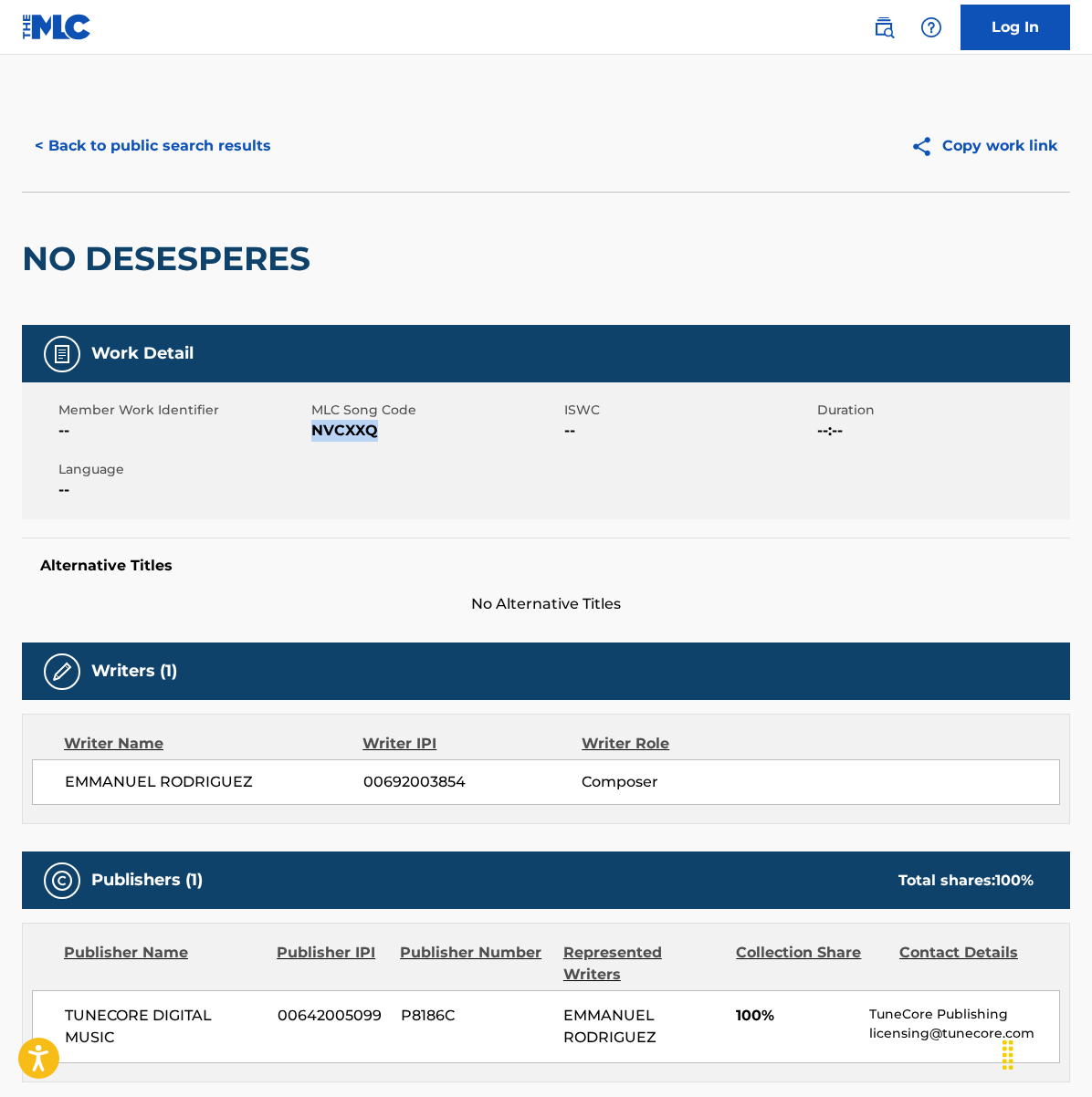 click on "NVCXXQ" at bounding box center (436, 431) 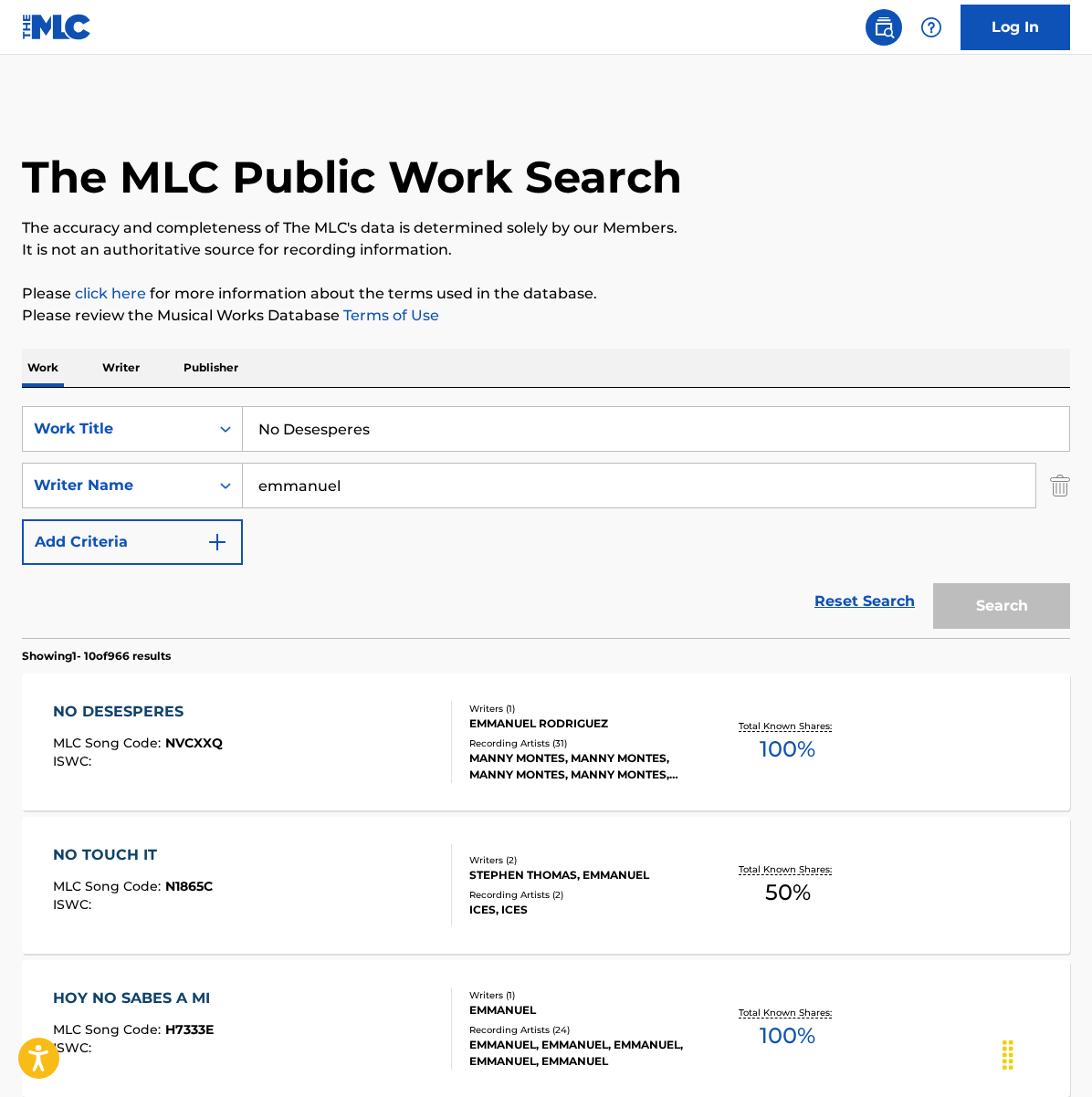 scroll, scrollTop: 131, scrollLeft: 0, axis: vertical 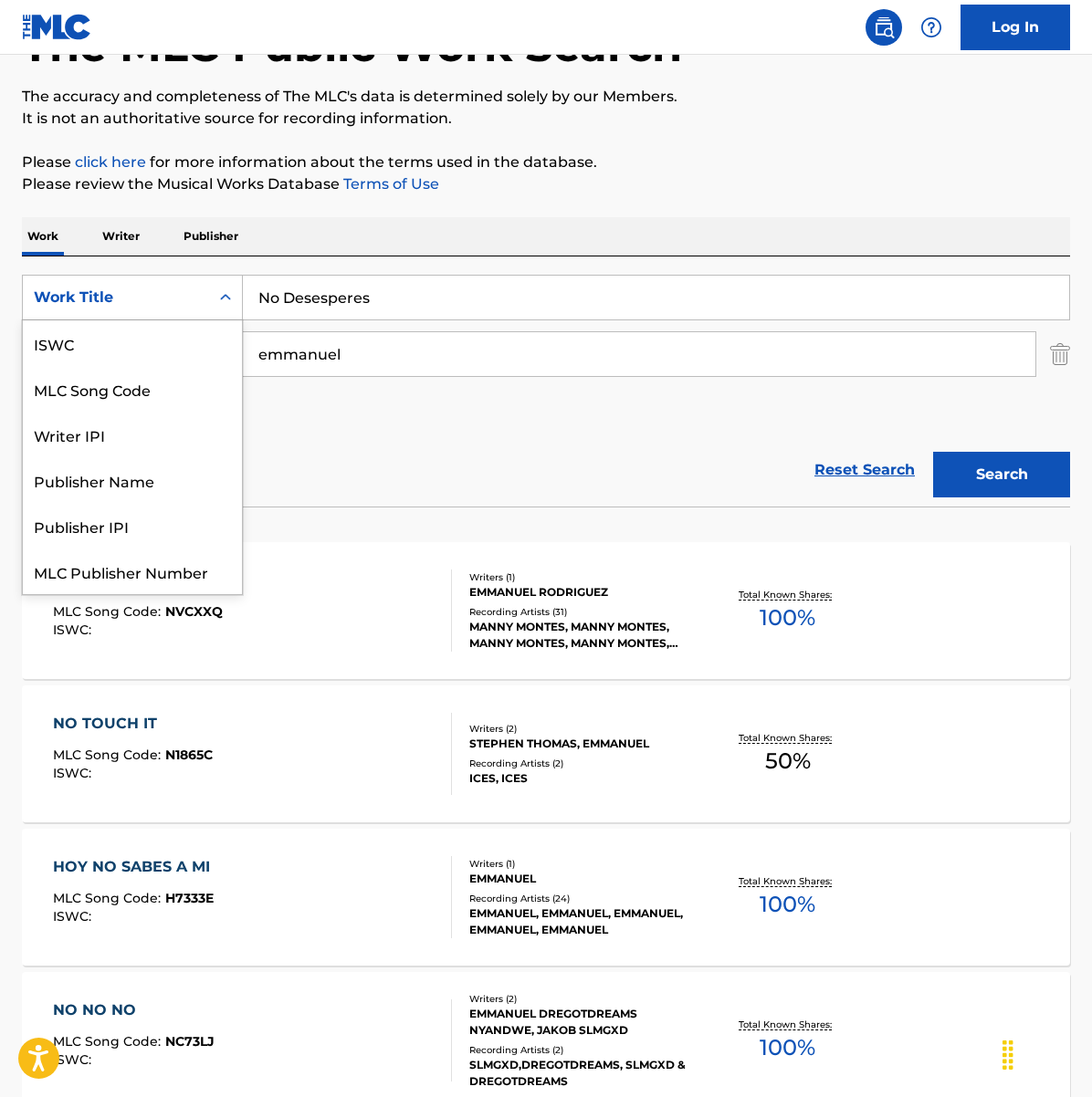 click on "Work Title" at bounding box center [116, 298] 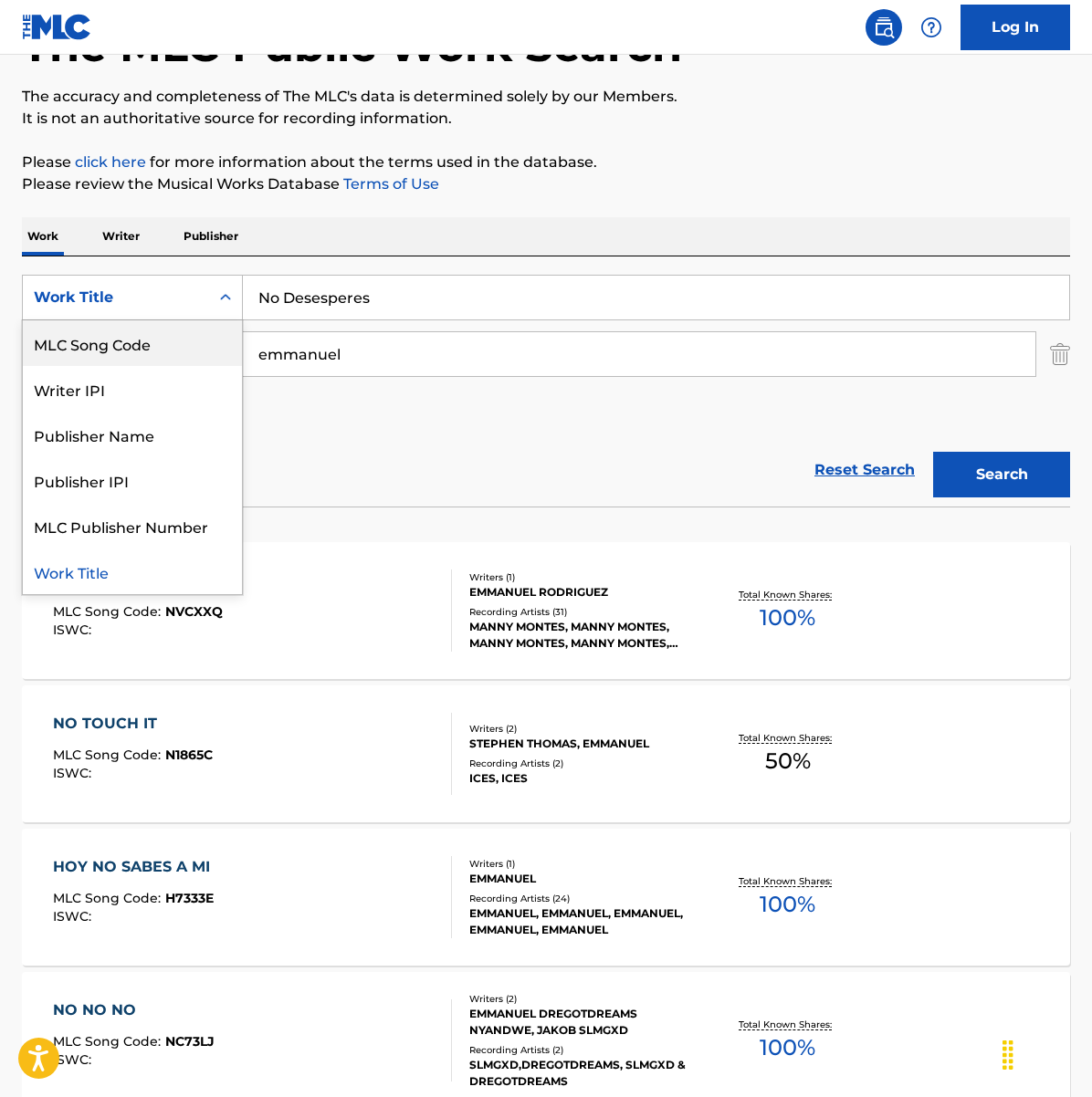 click on "MLC Song Code" at bounding box center [132, 343] 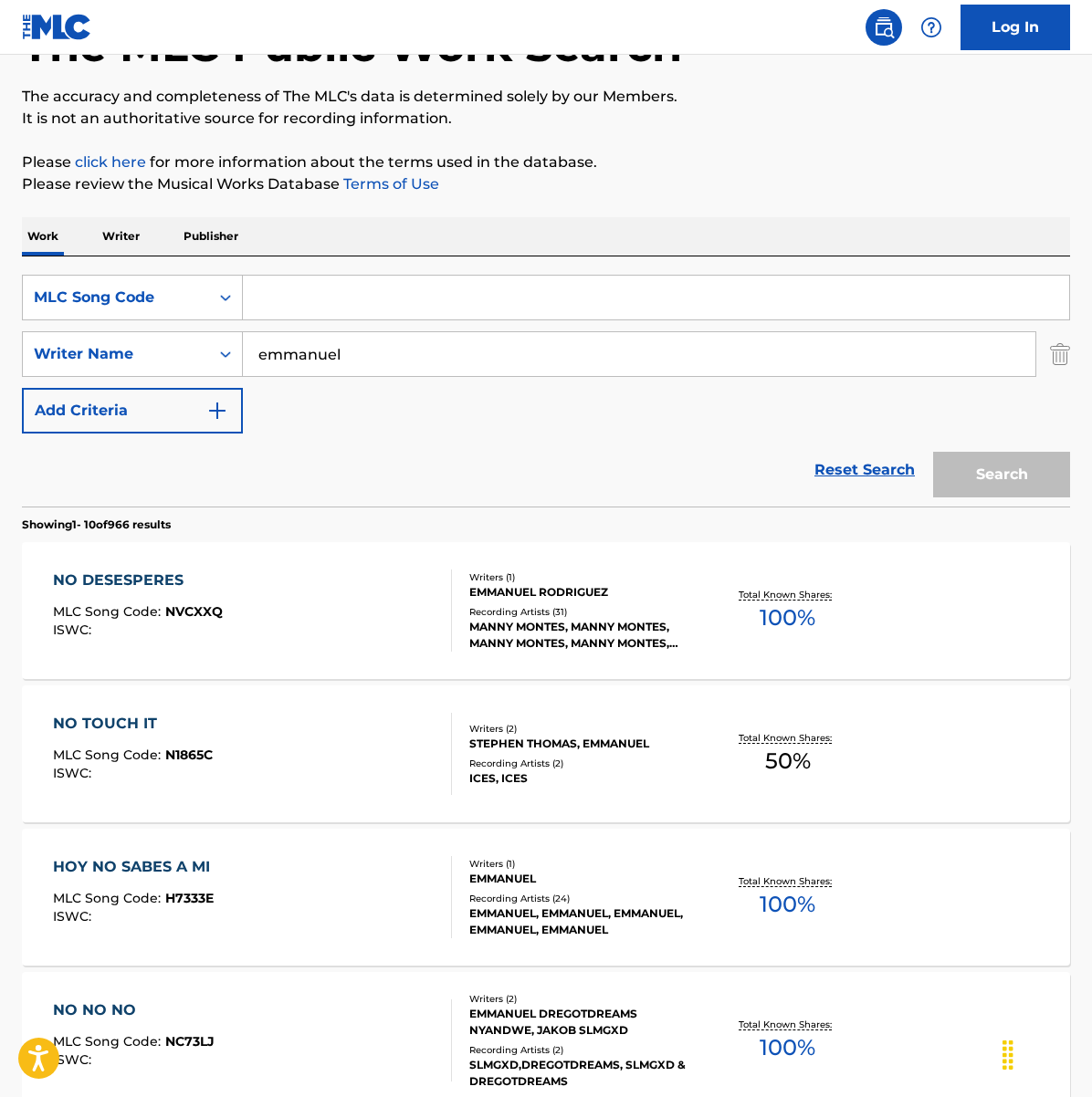 click at bounding box center (656, 298) 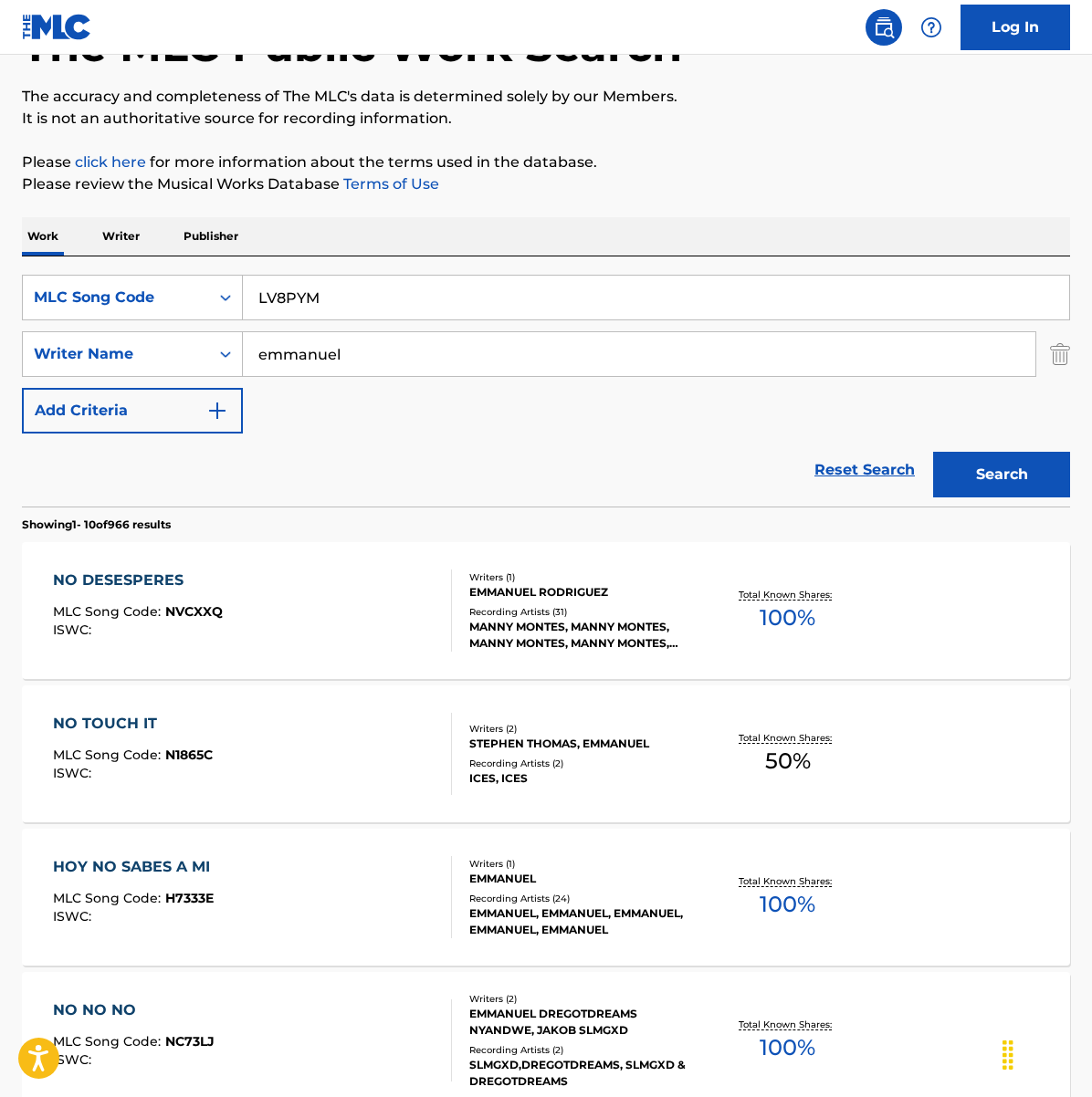 type on "LV8PYM" 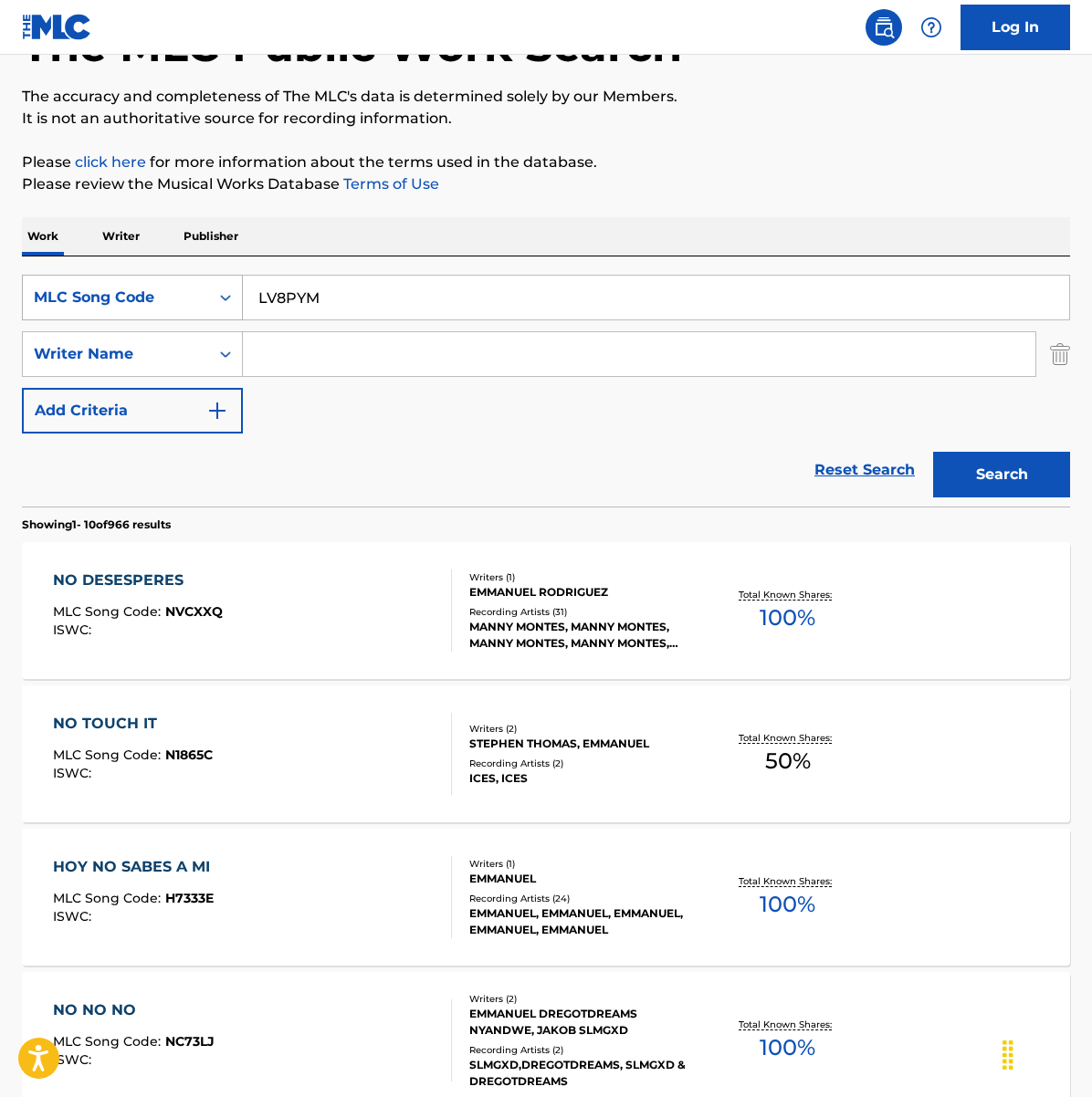 type 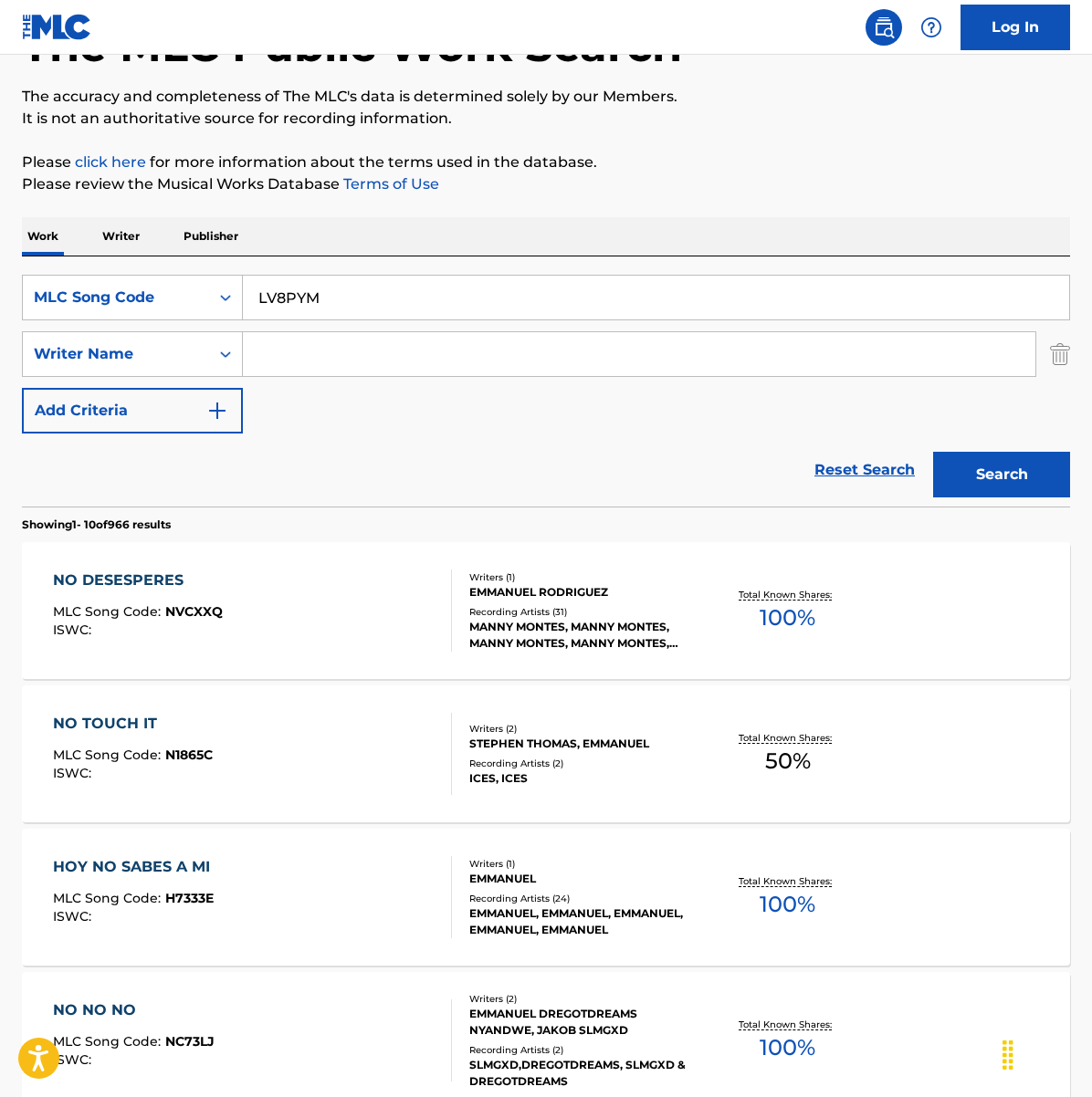 scroll, scrollTop: 0, scrollLeft: 0, axis: both 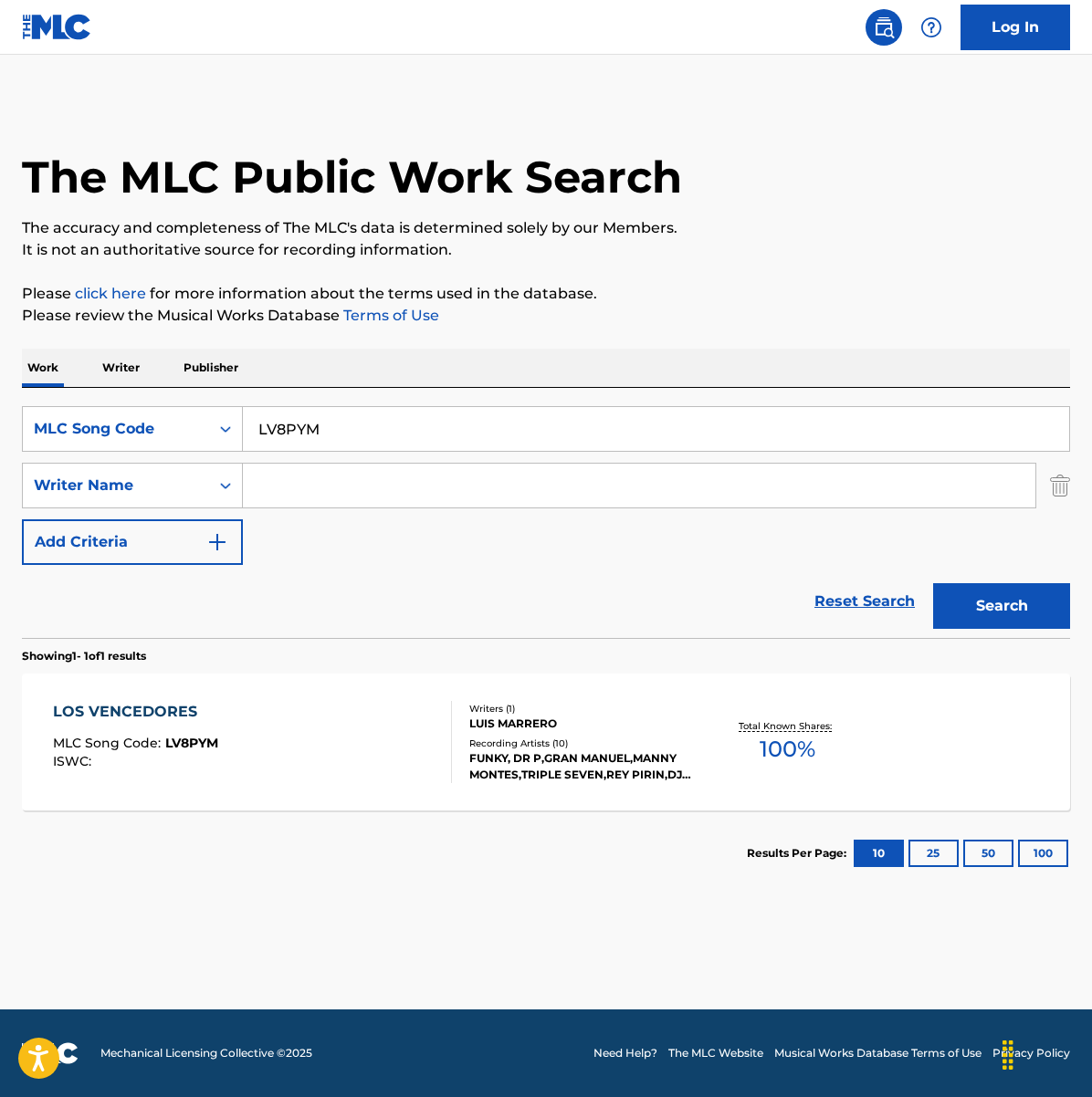click on "LOS VENCEDORES MLC Song Code : LV8PYM ISWC :" at bounding box center (252, 742) 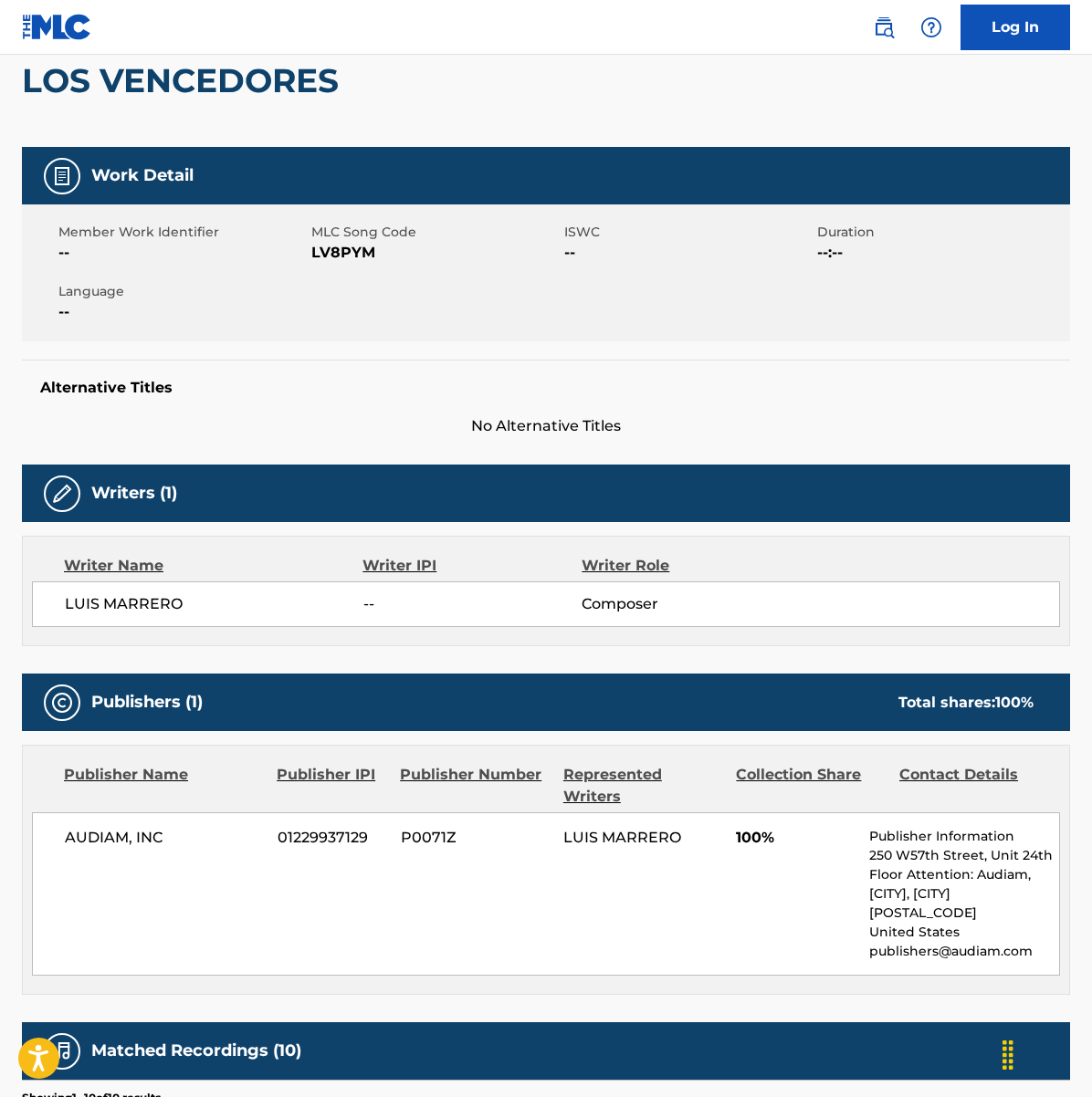 scroll, scrollTop: 195, scrollLeft: 0, axis: vertical 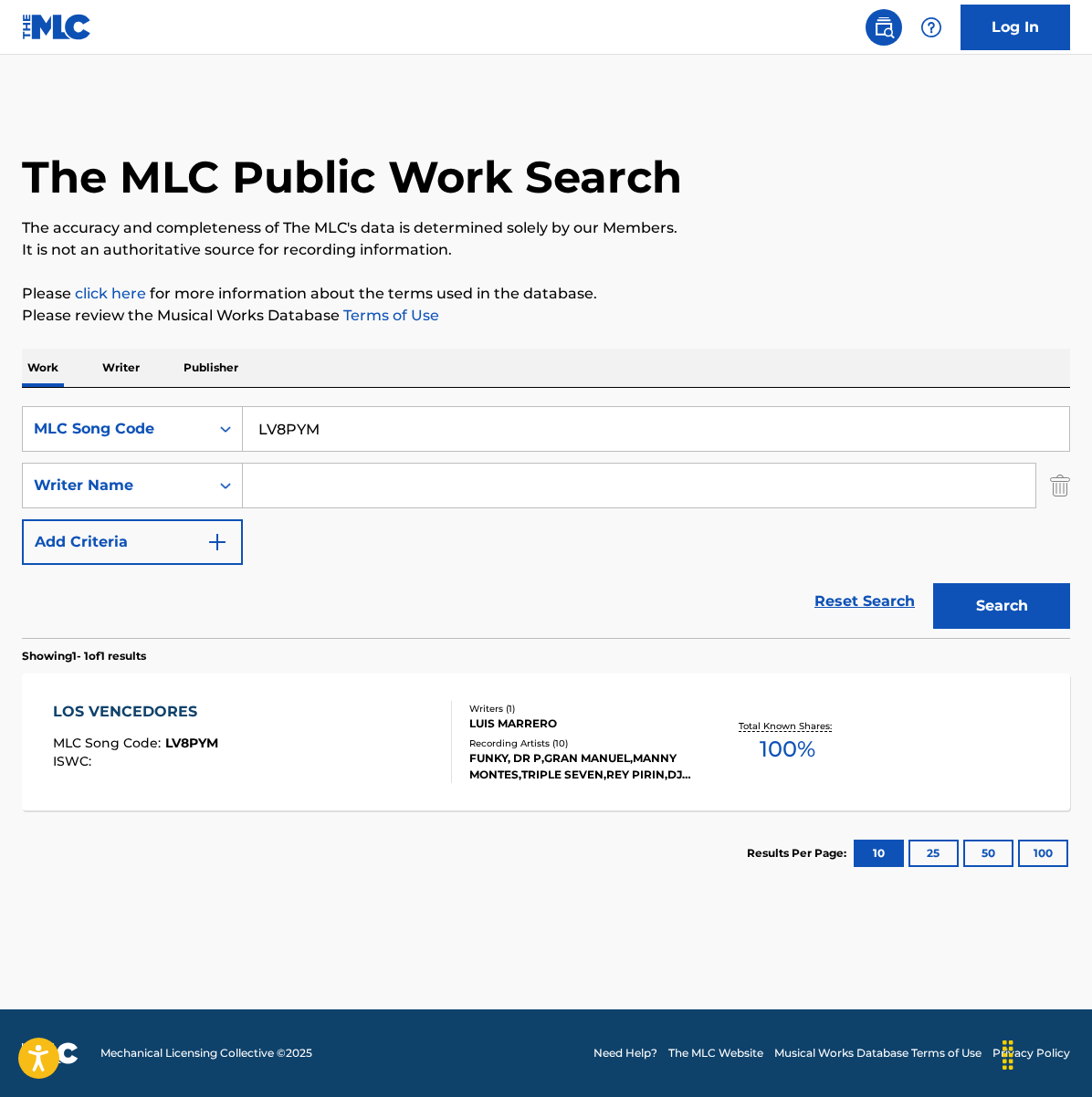 drag, startPoint x: 355, startPoint y: 438, endPoint x: 83, endPoint y: 375, distance: 279.20064 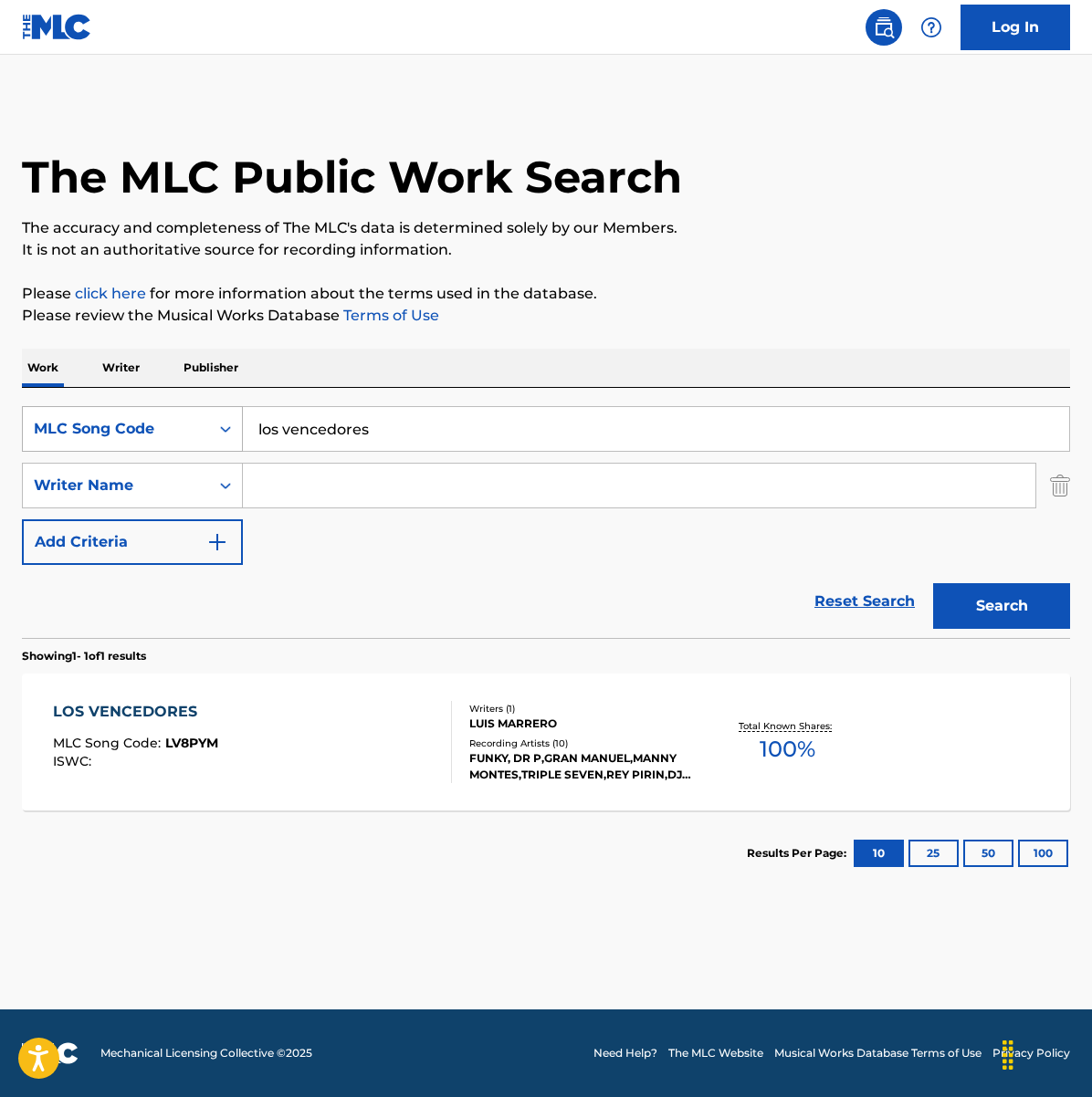 type on "los vencedores" 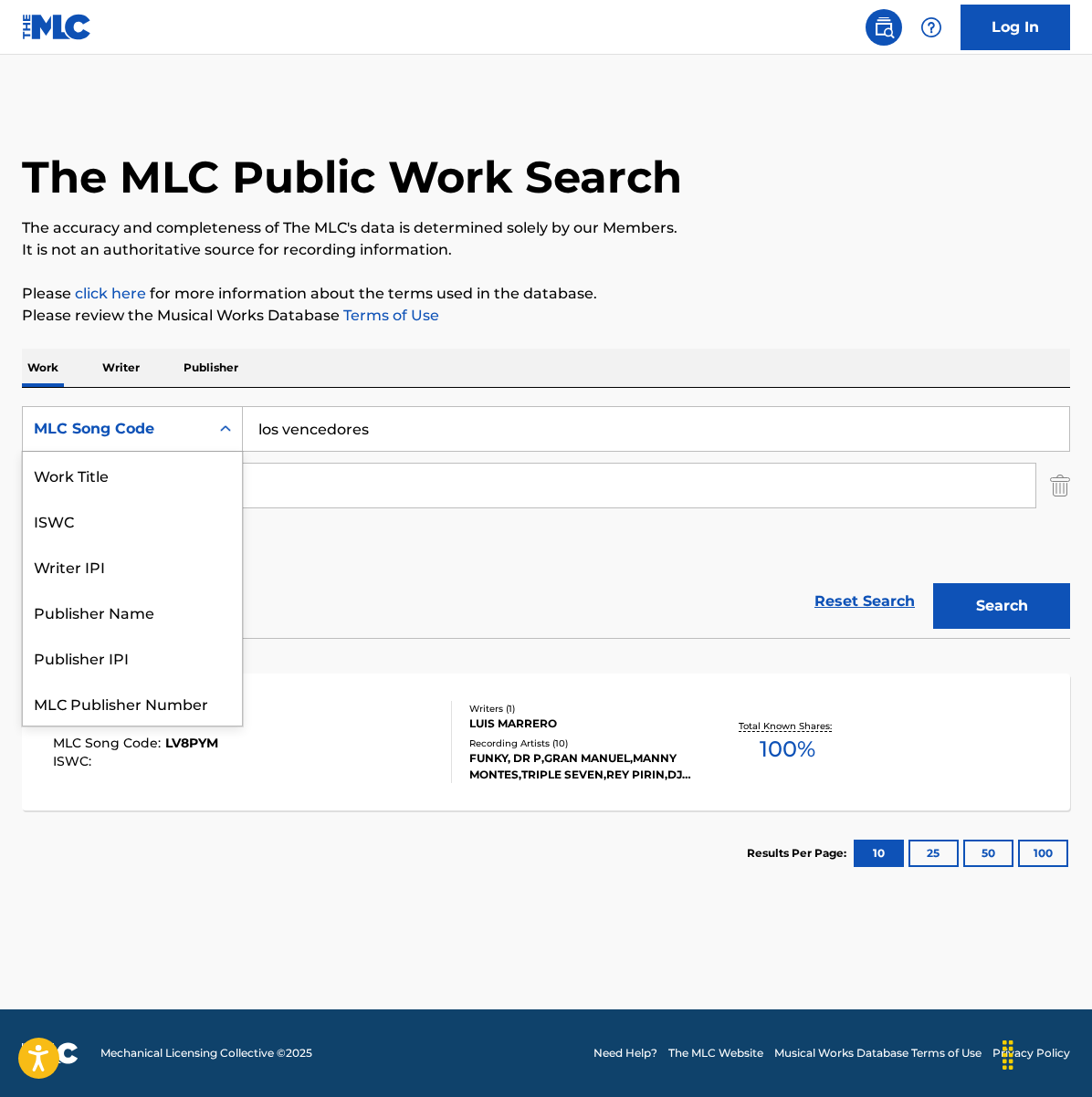 scroll, scrollTop: 46, scrollLeft: 0, axis: vertical 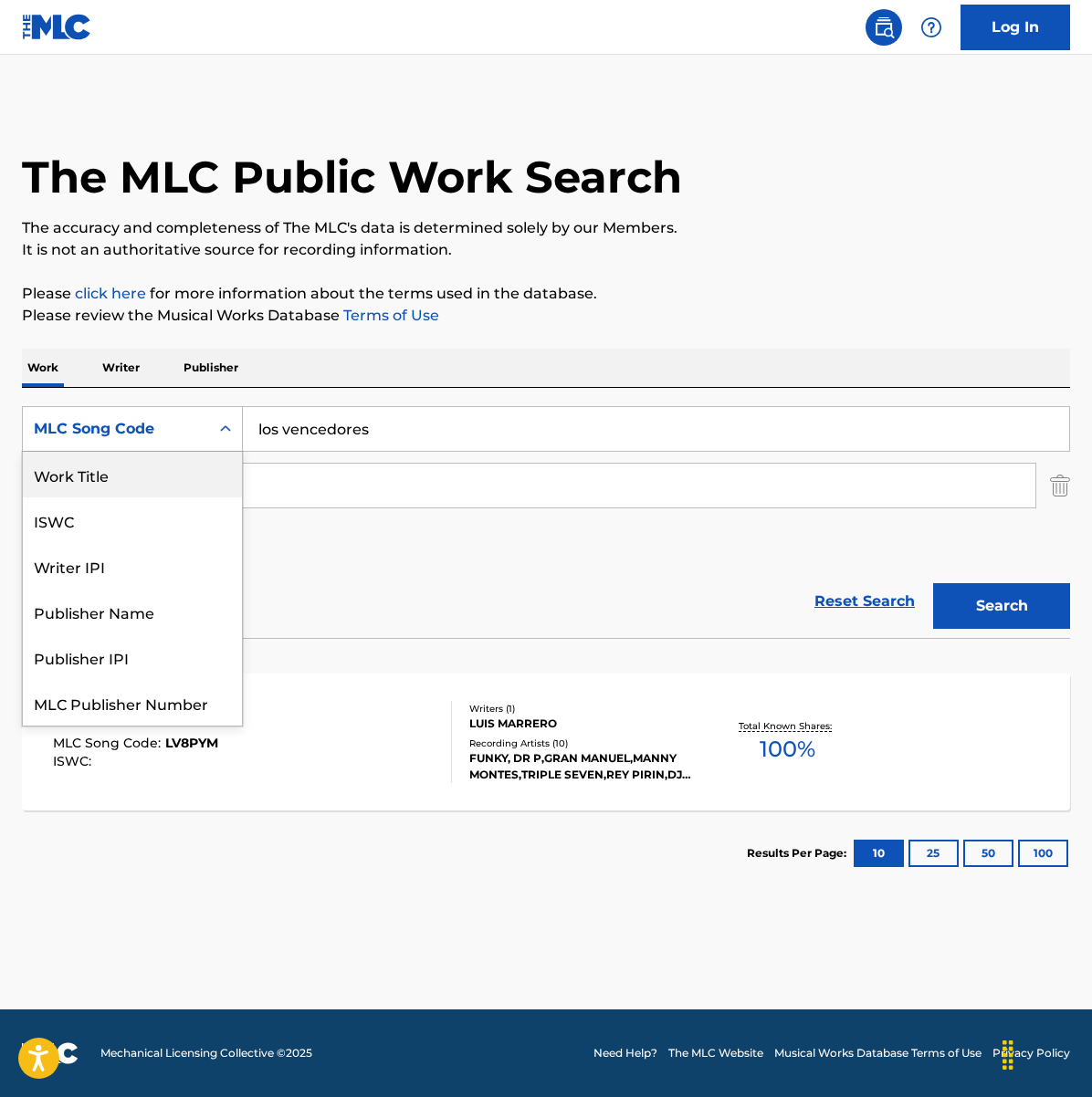 click on "Work Title" at bounding box center (132, 475) 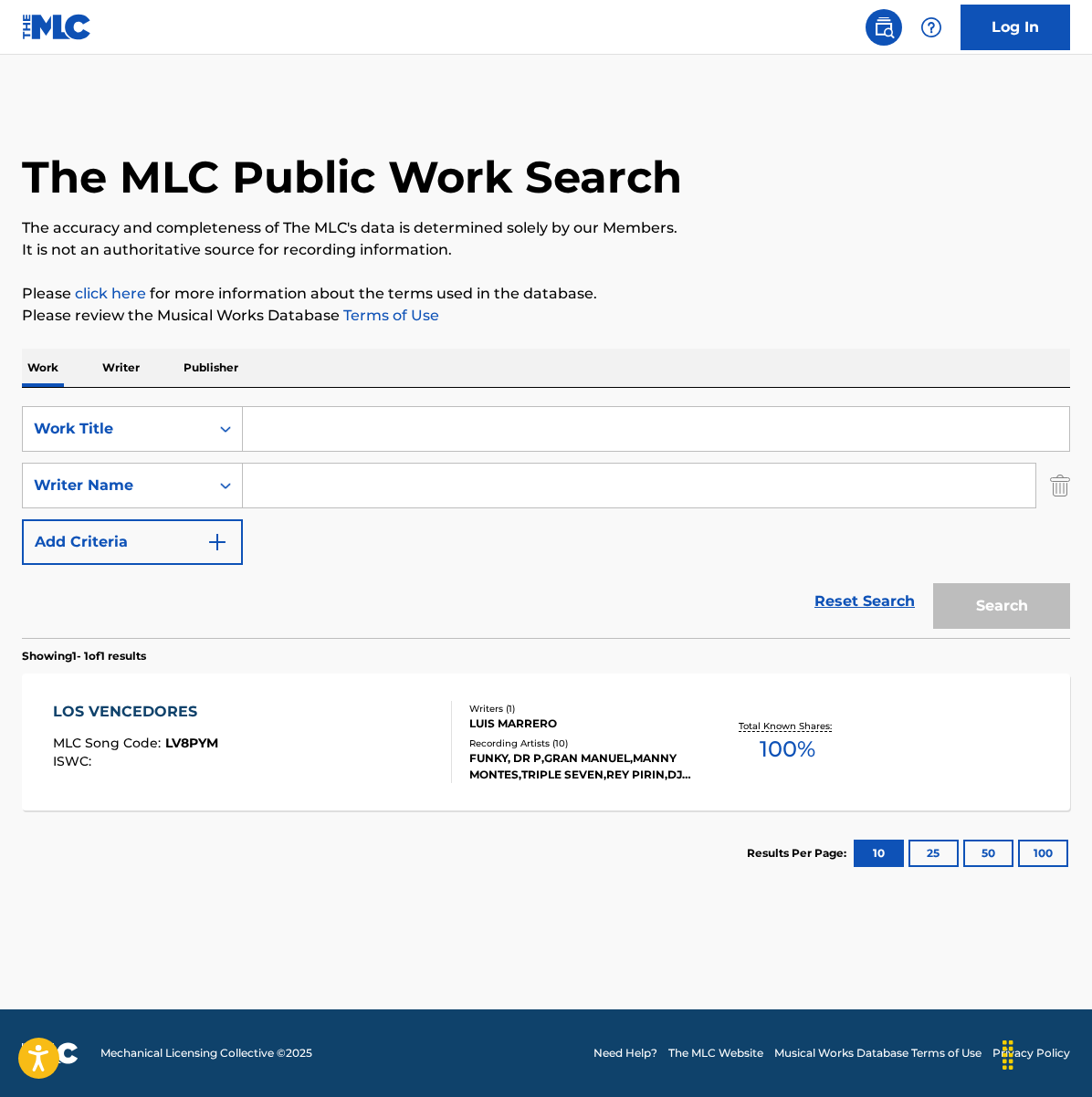 click at bounding box center (639, 486) 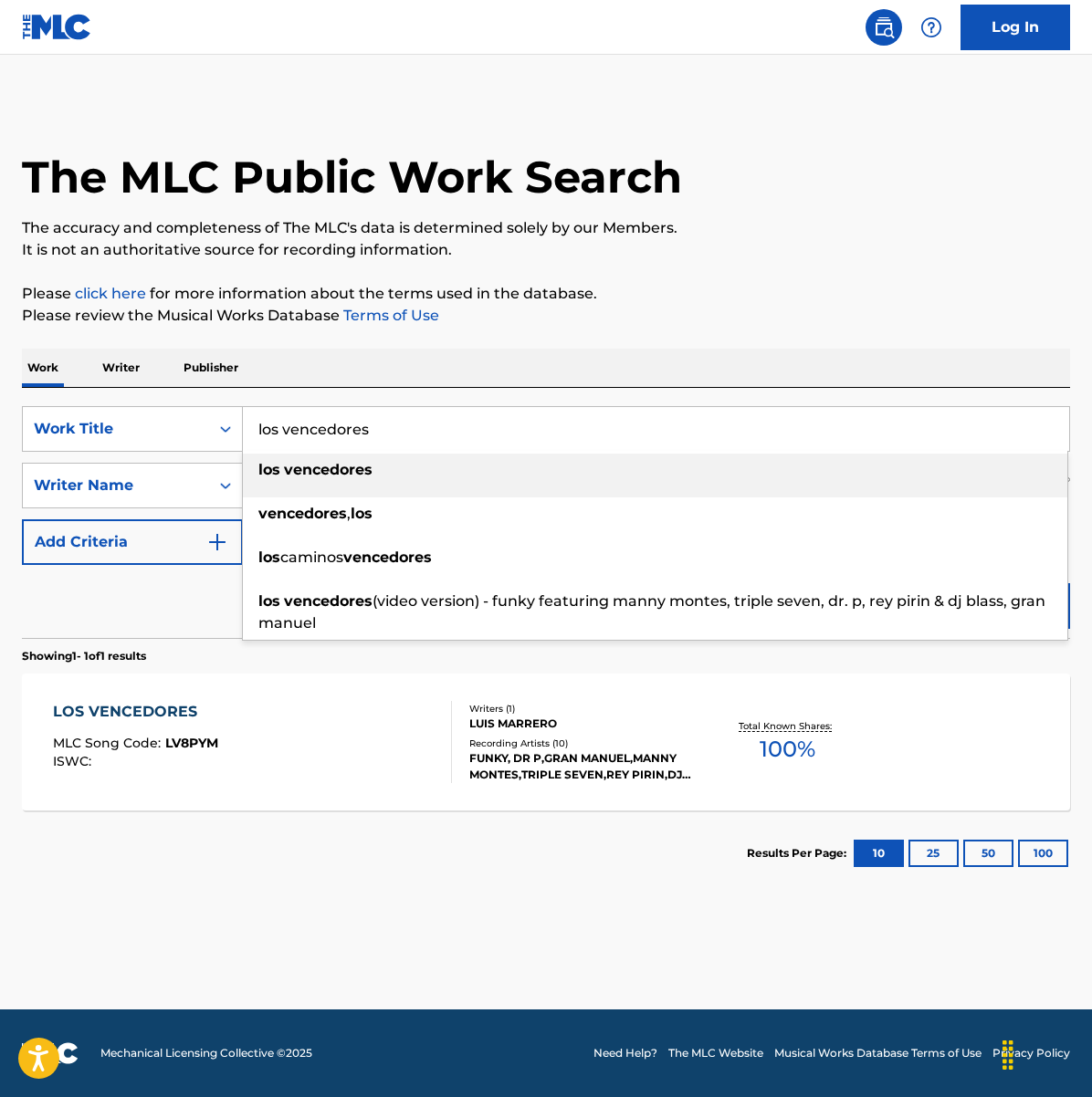 type on "los vencedores" 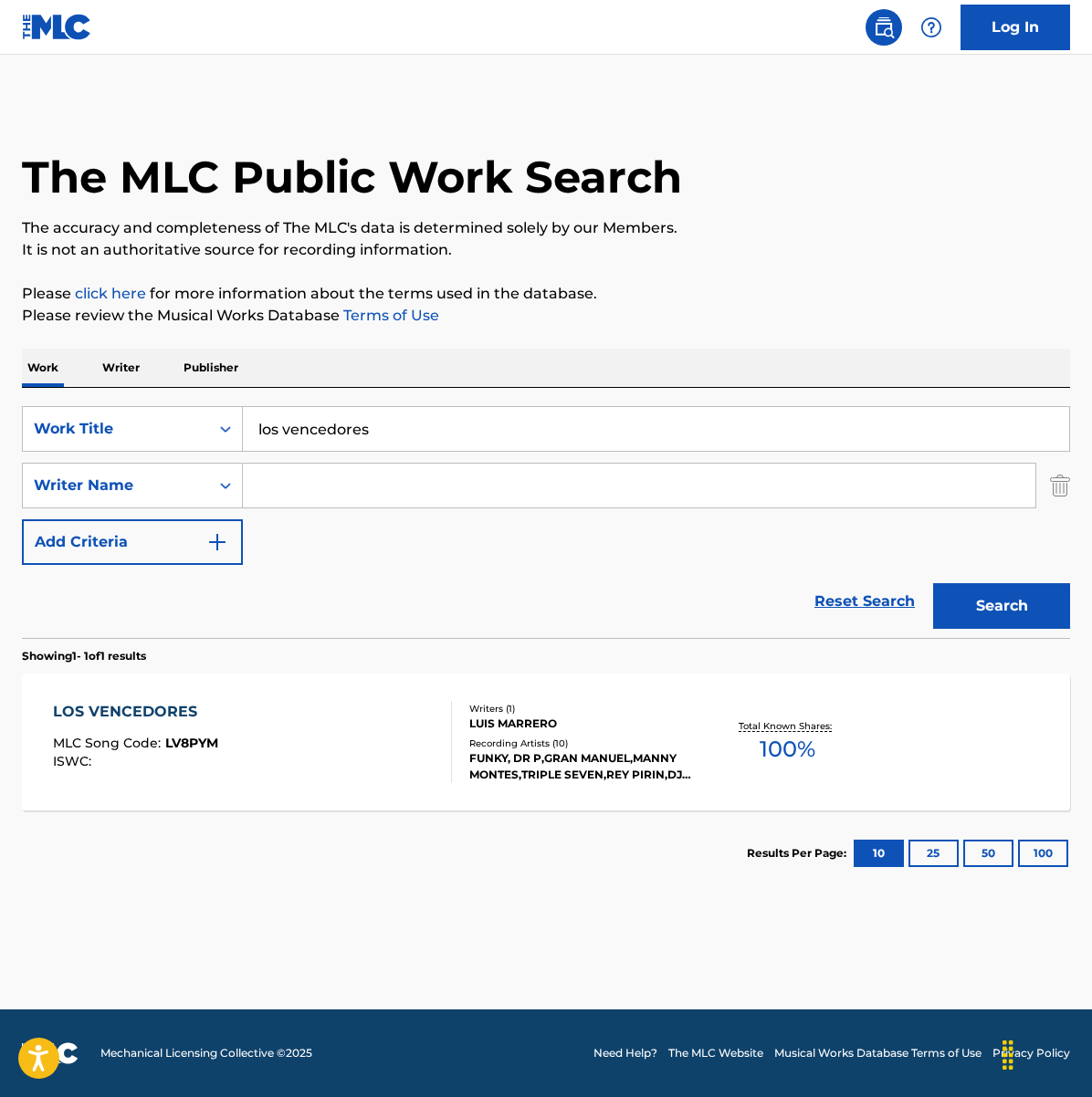 click on "Please review the Musical Works Database   Terms of Use" at bounding box center [546, 316] 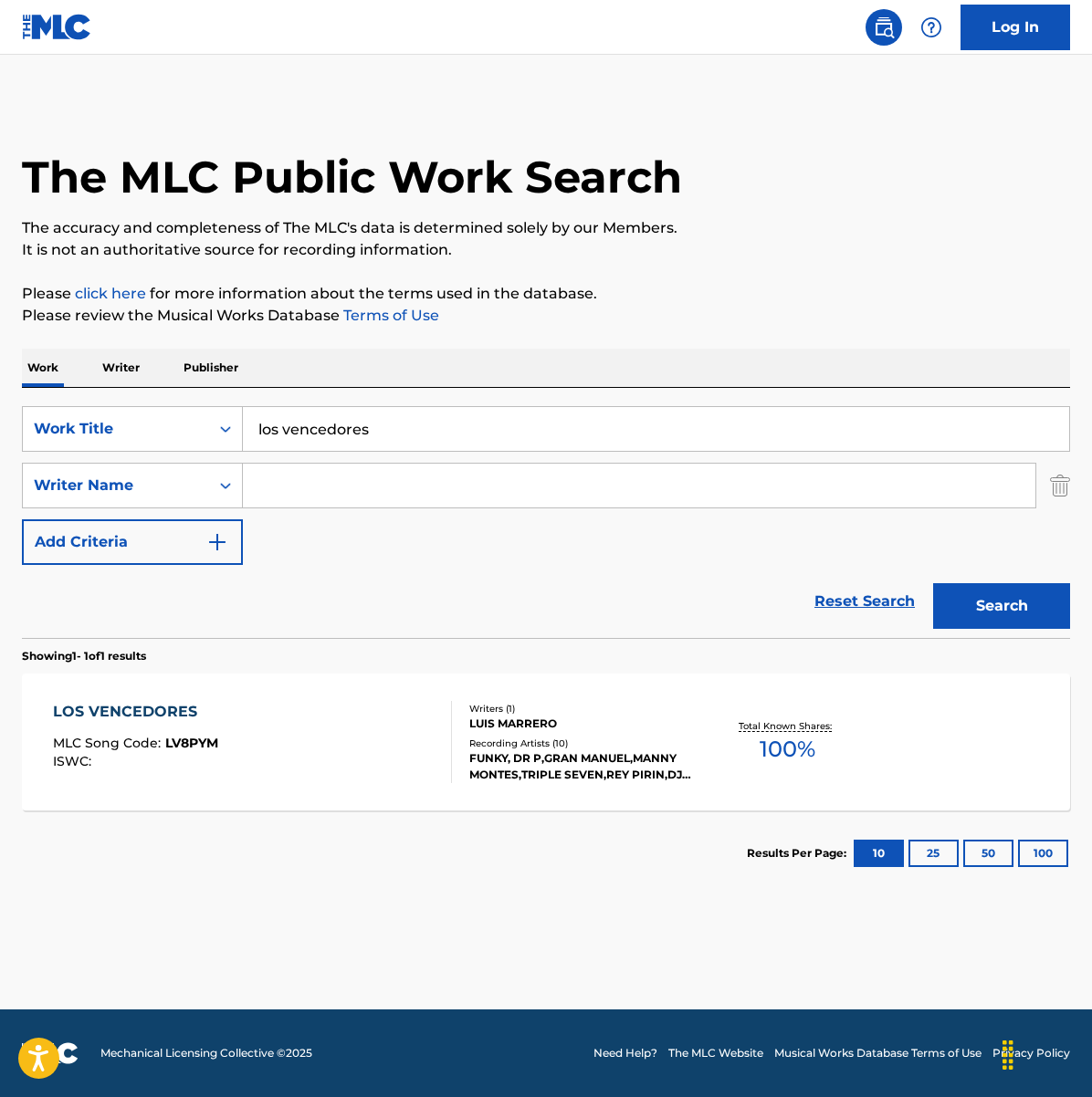 click at bounding box center [639, 486] 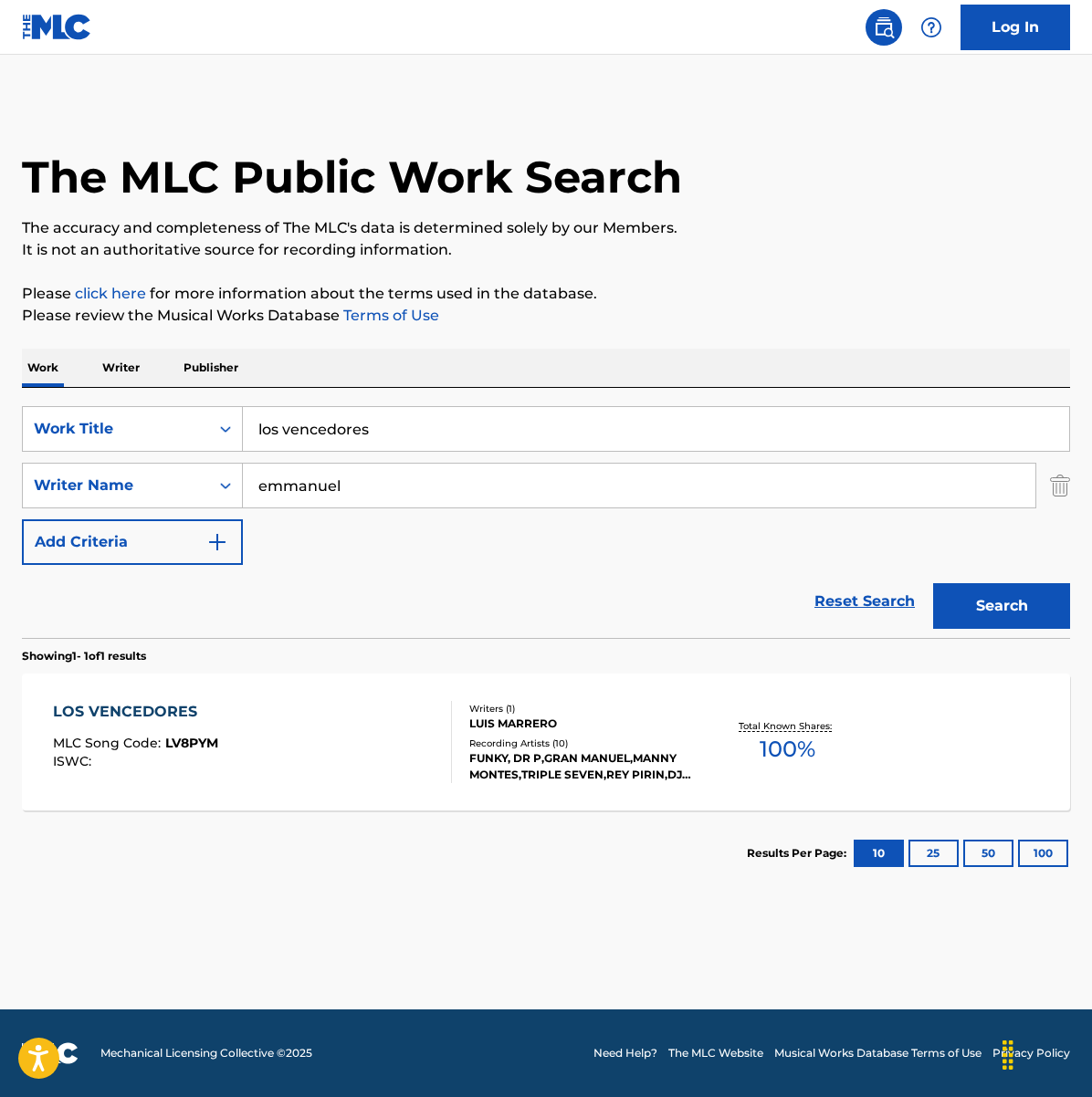 click on "Search" at bounding box center [1002, 606] 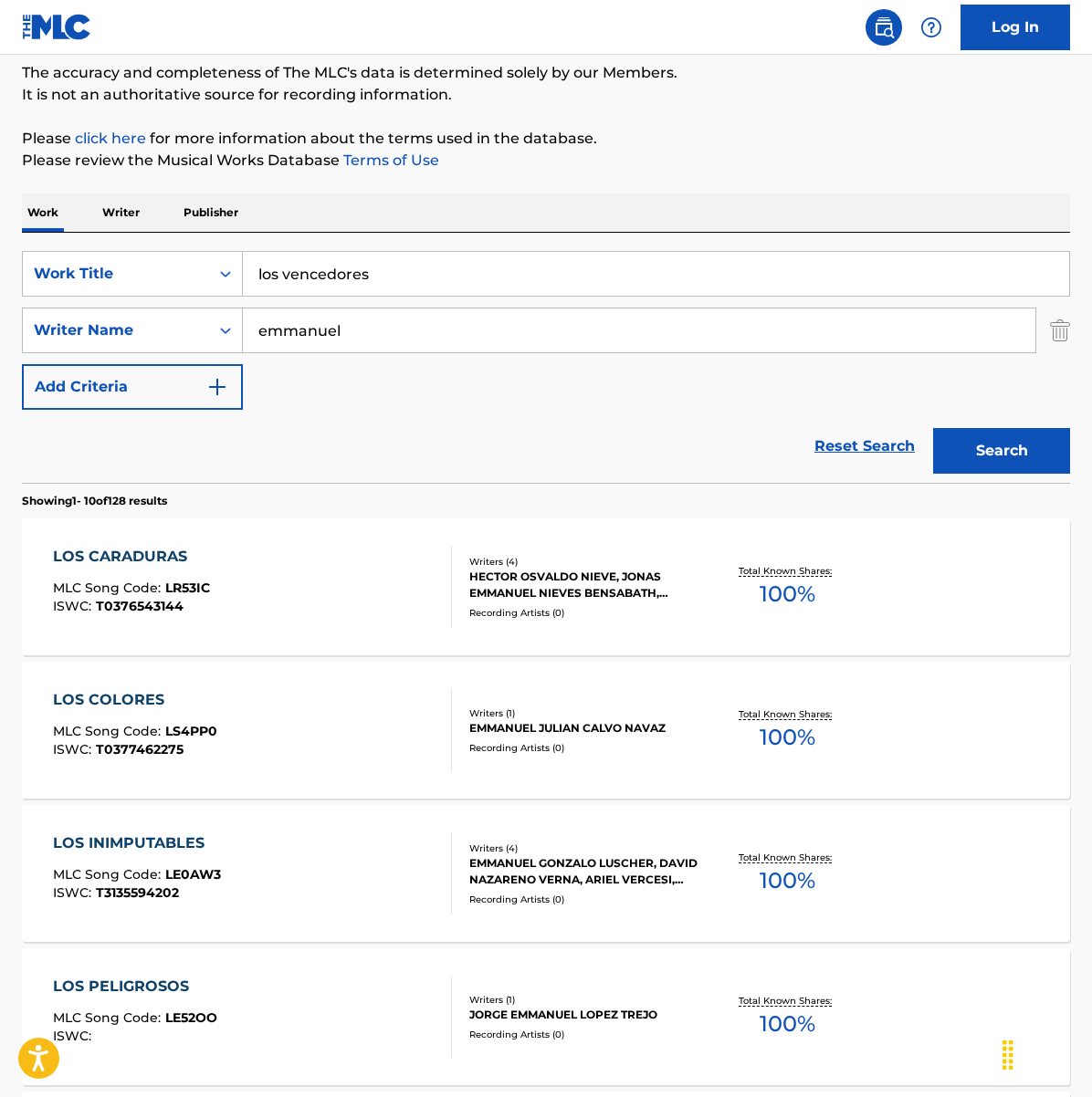 scroll, scrollTop: 159, scrollLeft: 0, axis: vertical 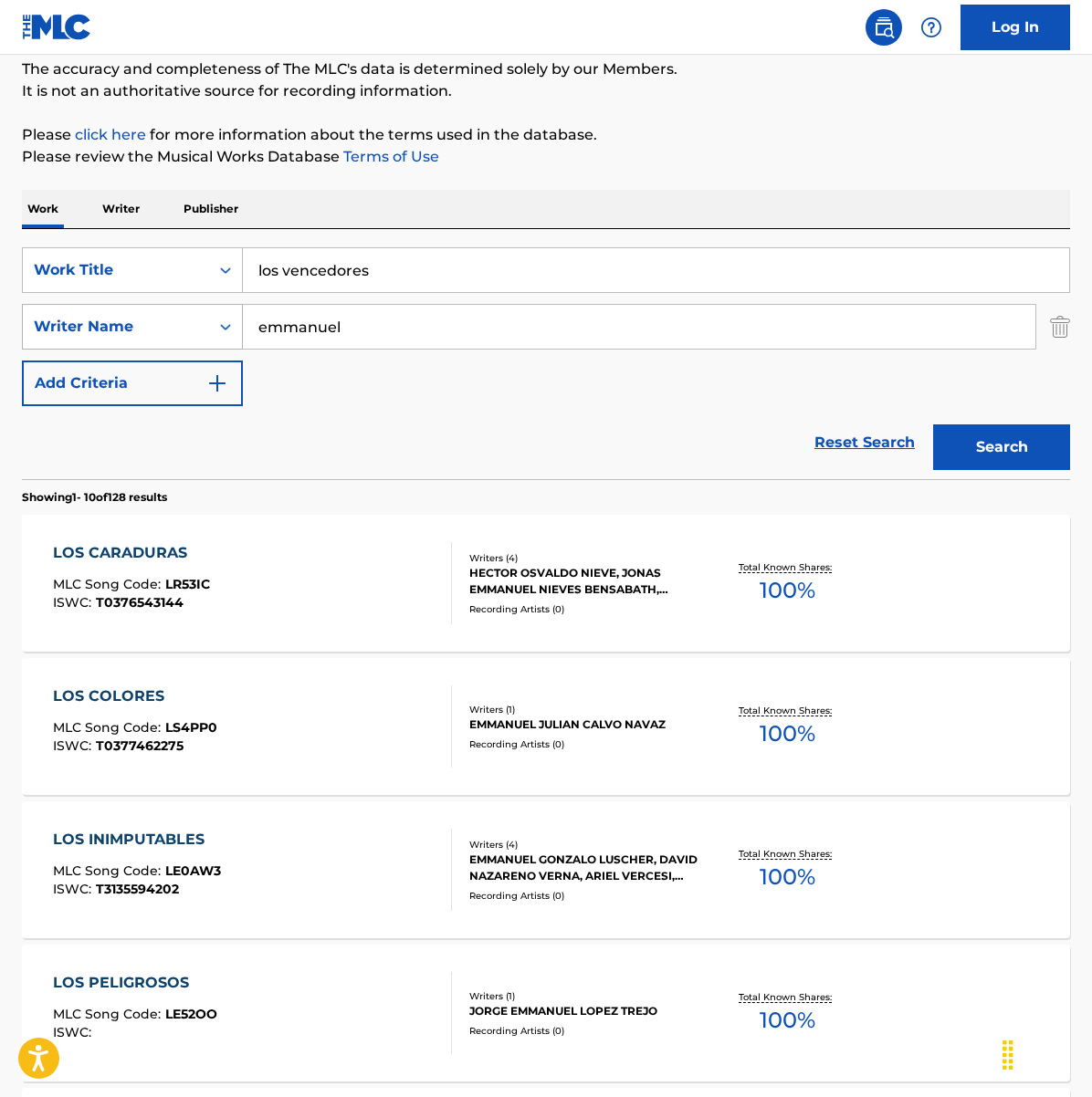 click on "Writer Name" at bounding box center (116, 327) 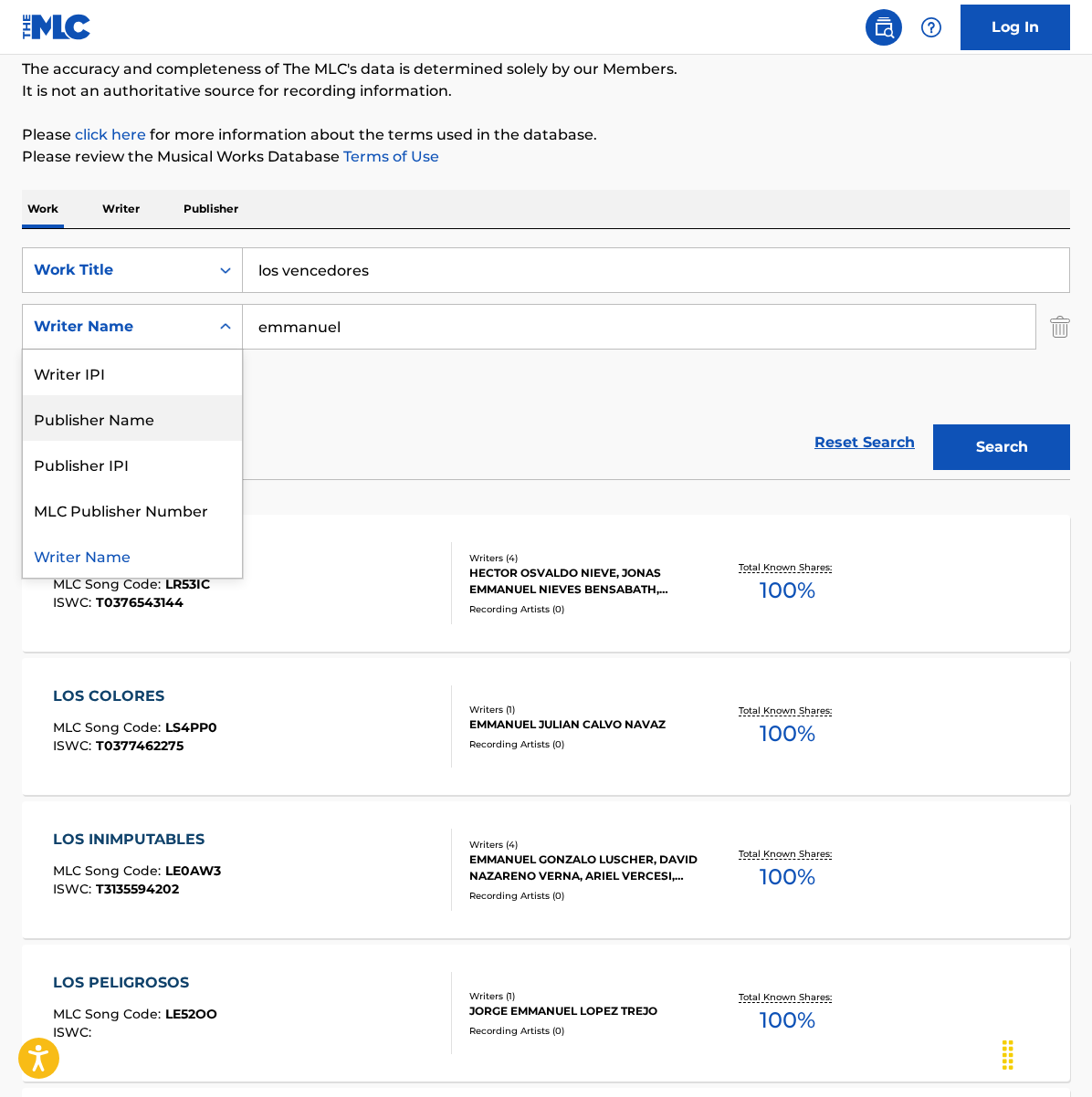 click on "Publisher Name" at bounding box center [132, 418] 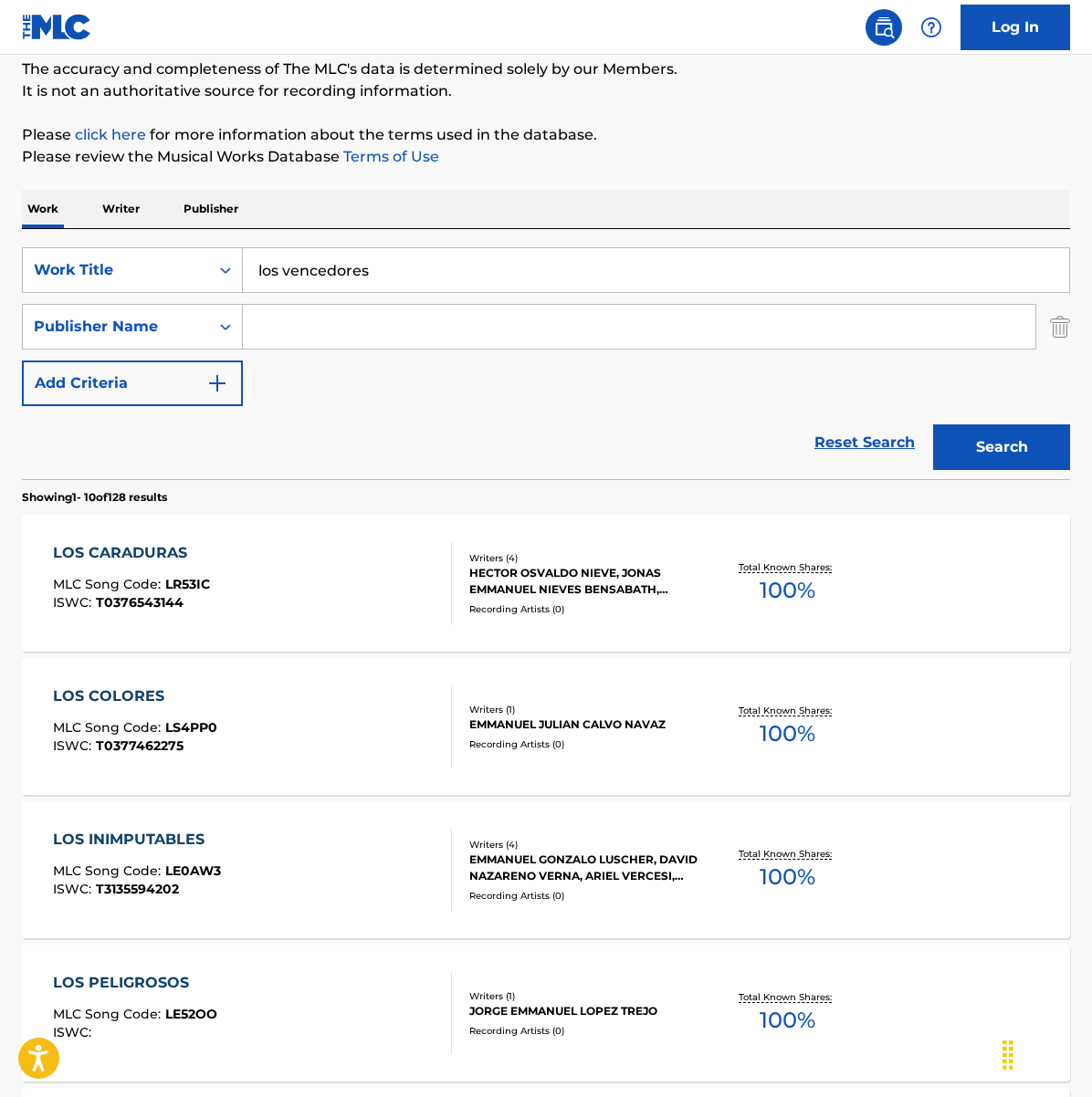 click at bounding box center (639, 327) 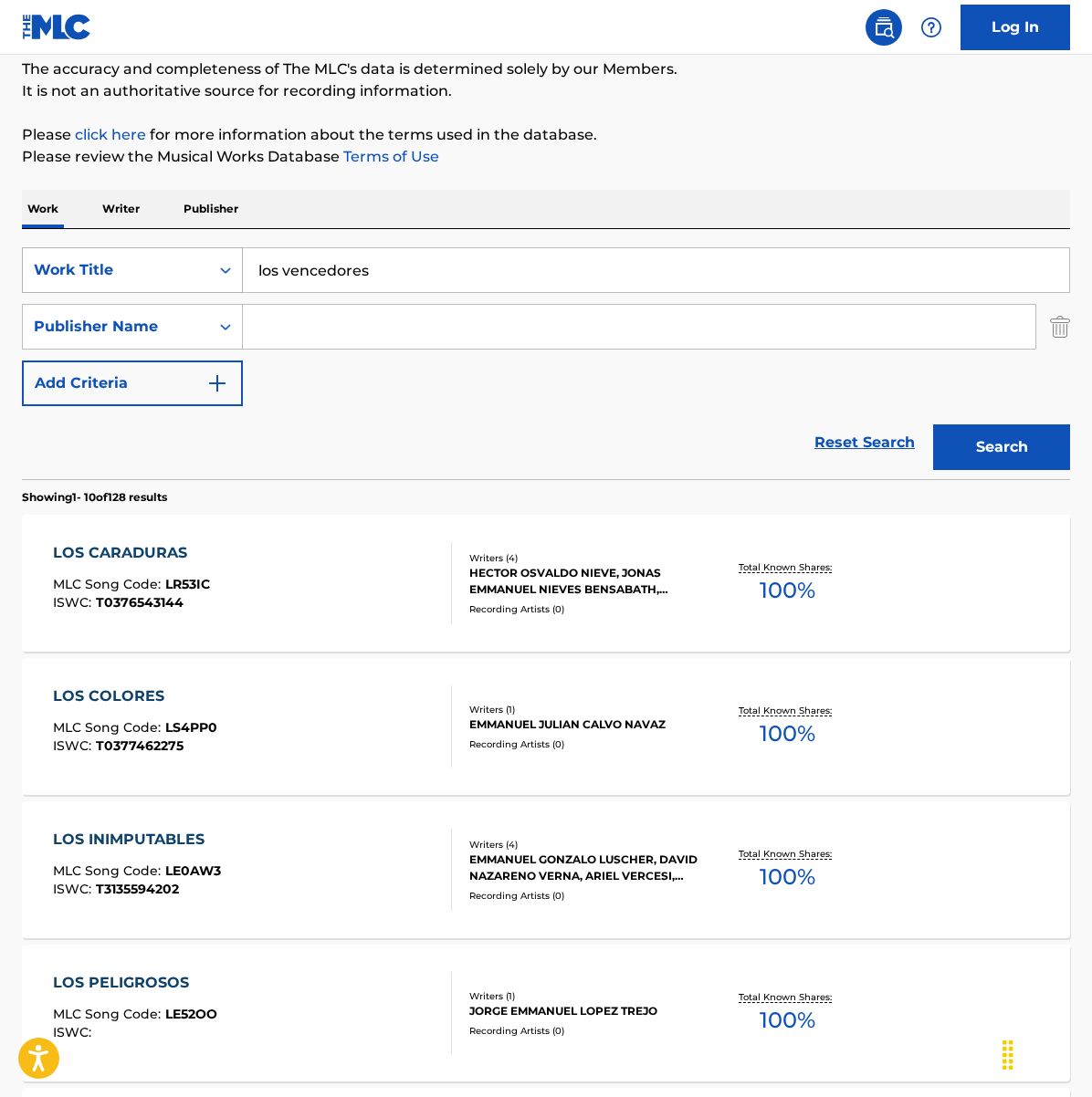 drag, startPoint x: 399, startPoint y: 287, endPoint x: 225, endPoint y: 269, distance: 174.9286 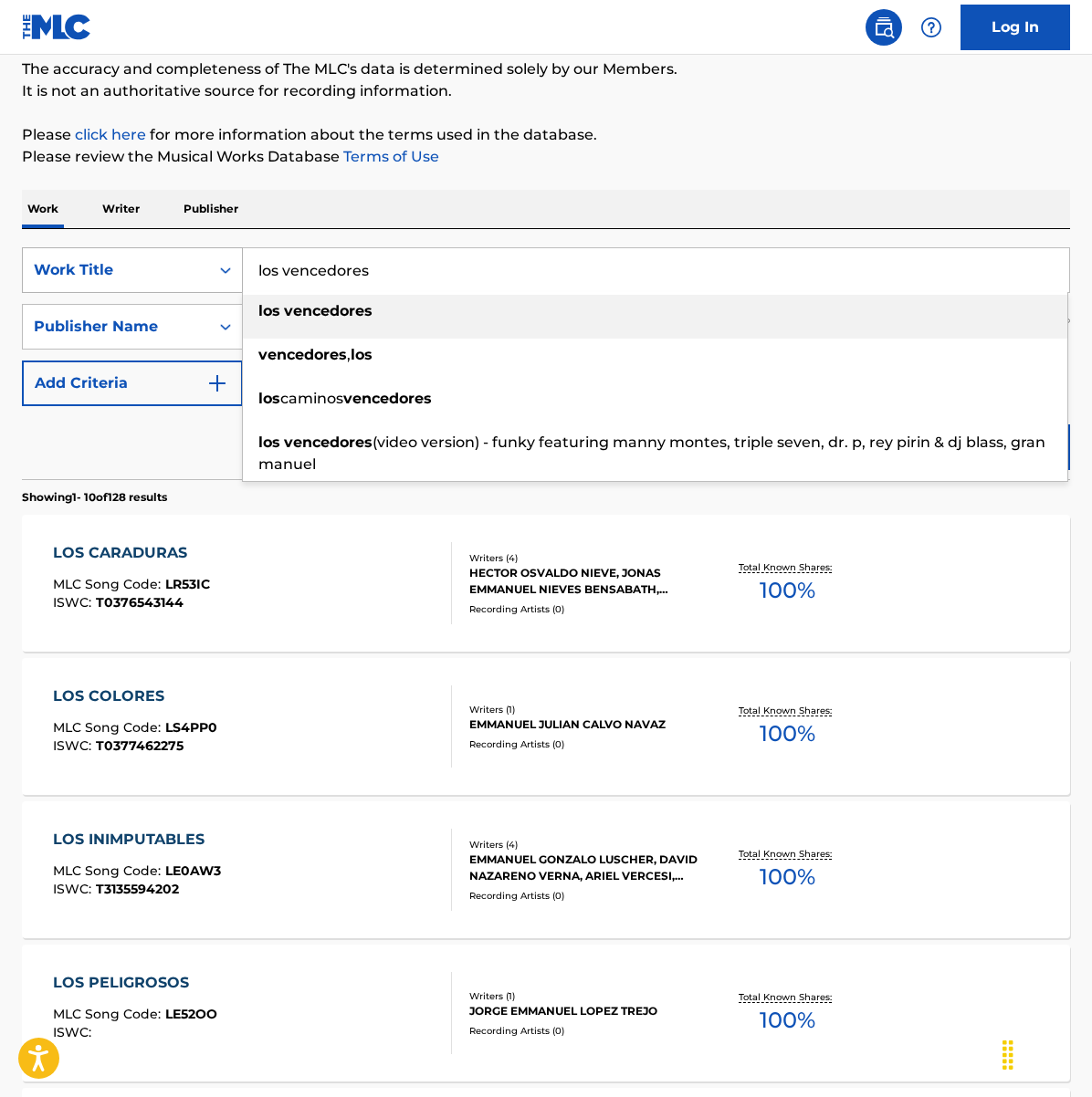 click on "Work Title" at bounding box center [116, 270] 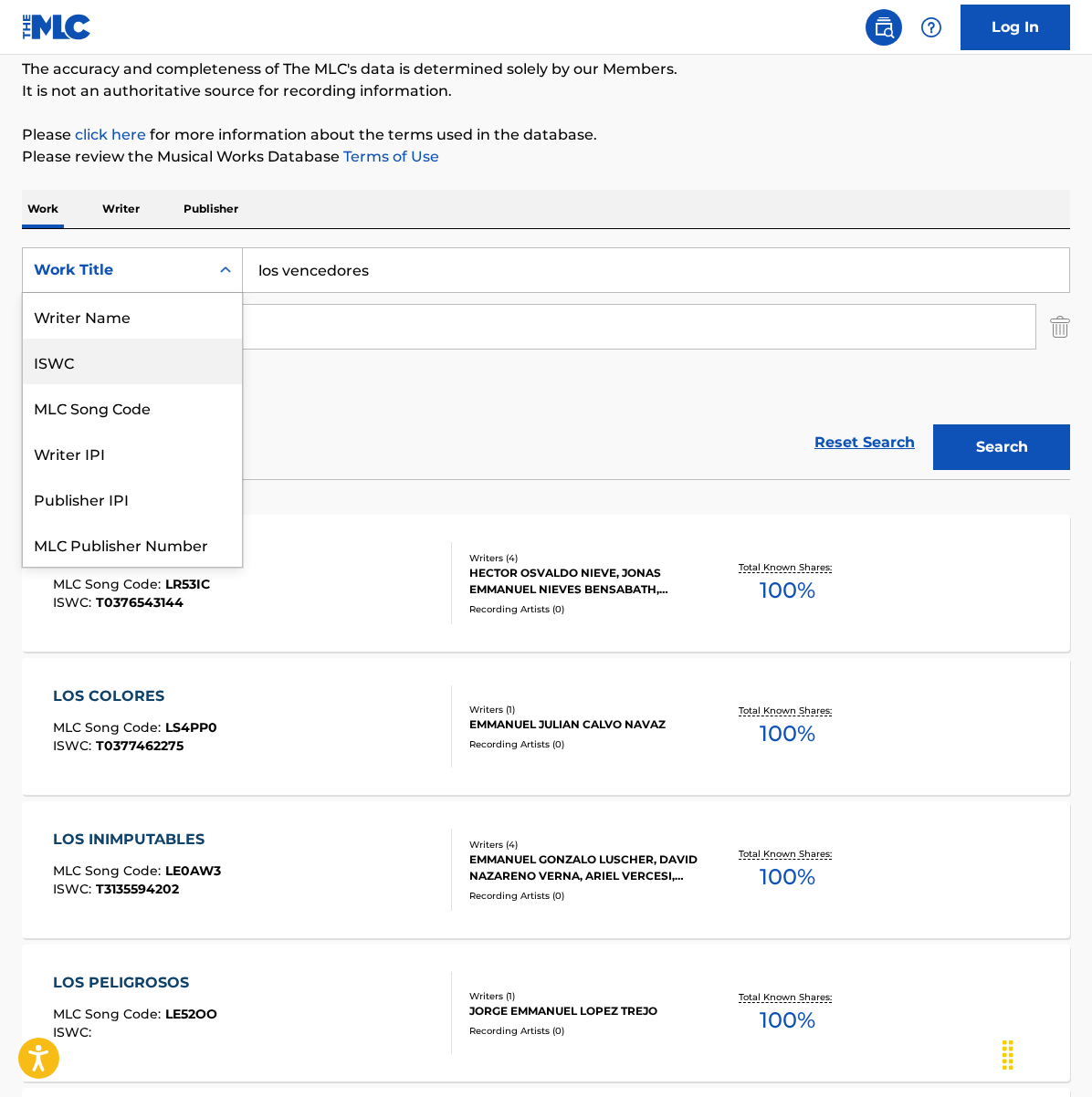 scroll, scrollTop: 46, scrollLeft: 0, axis: vertical 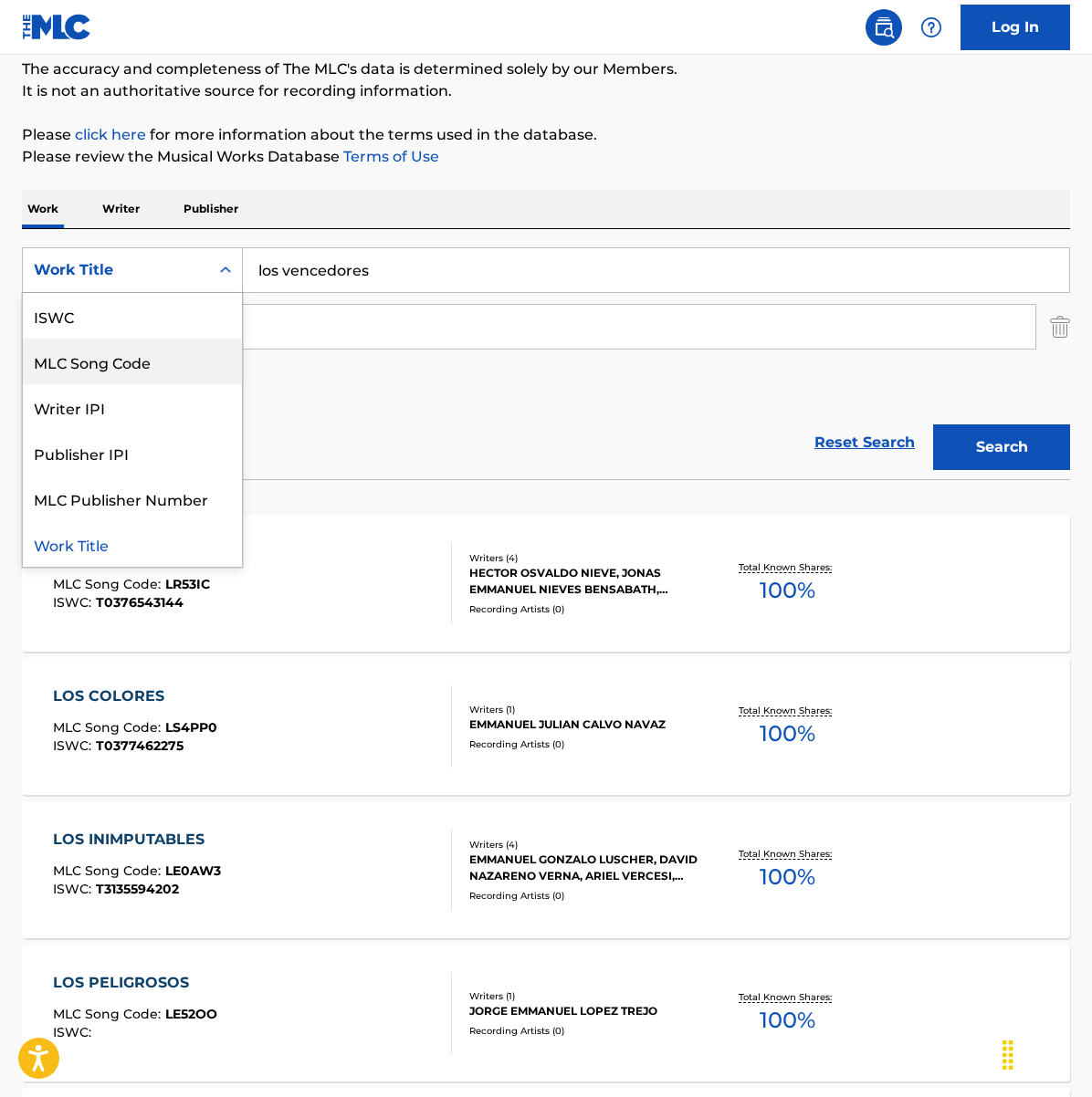 click on "Writer IPI" at bounding box center [132, 407] 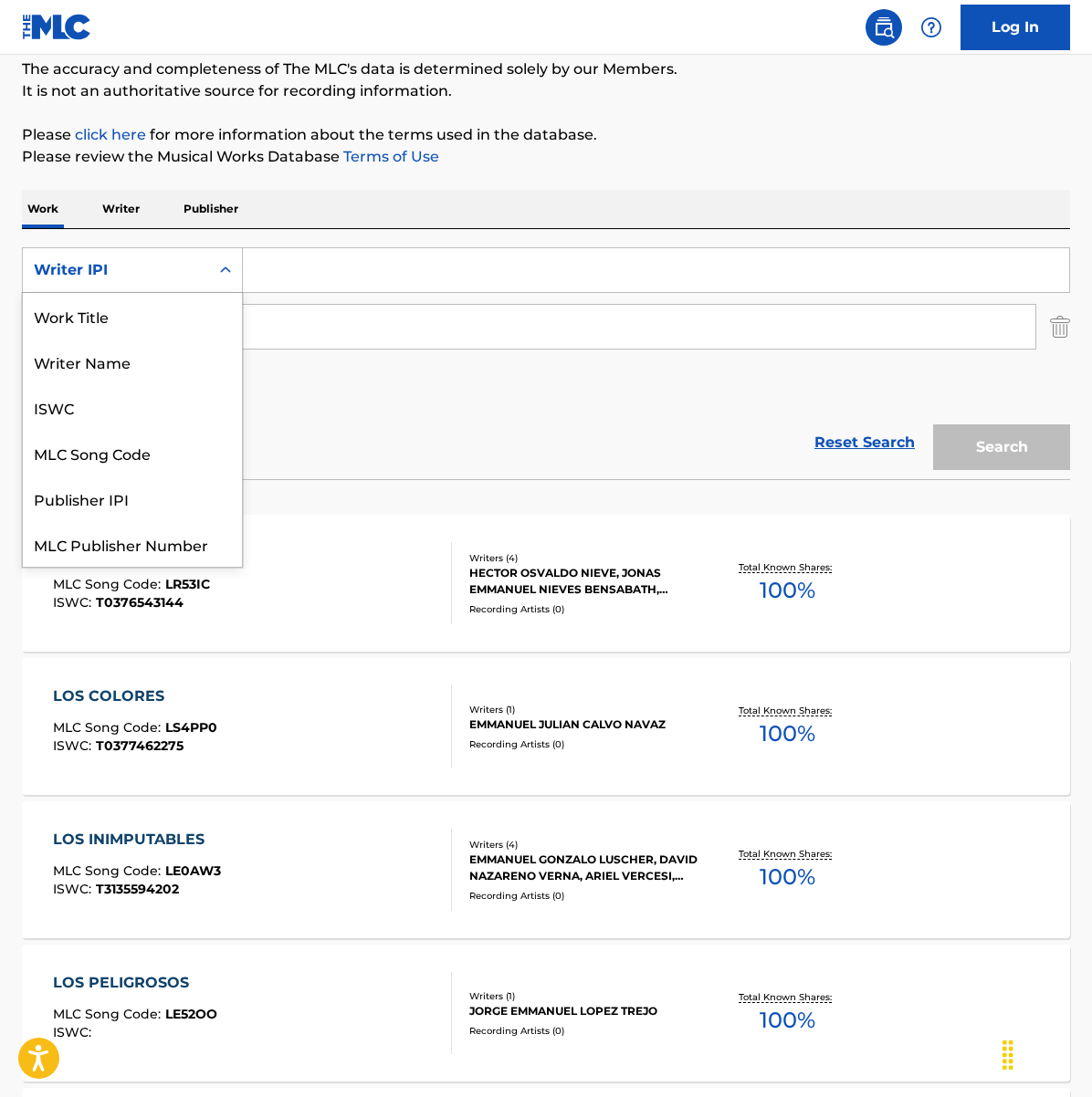 click on "Writer IPI" at bounding box center [116, 270] 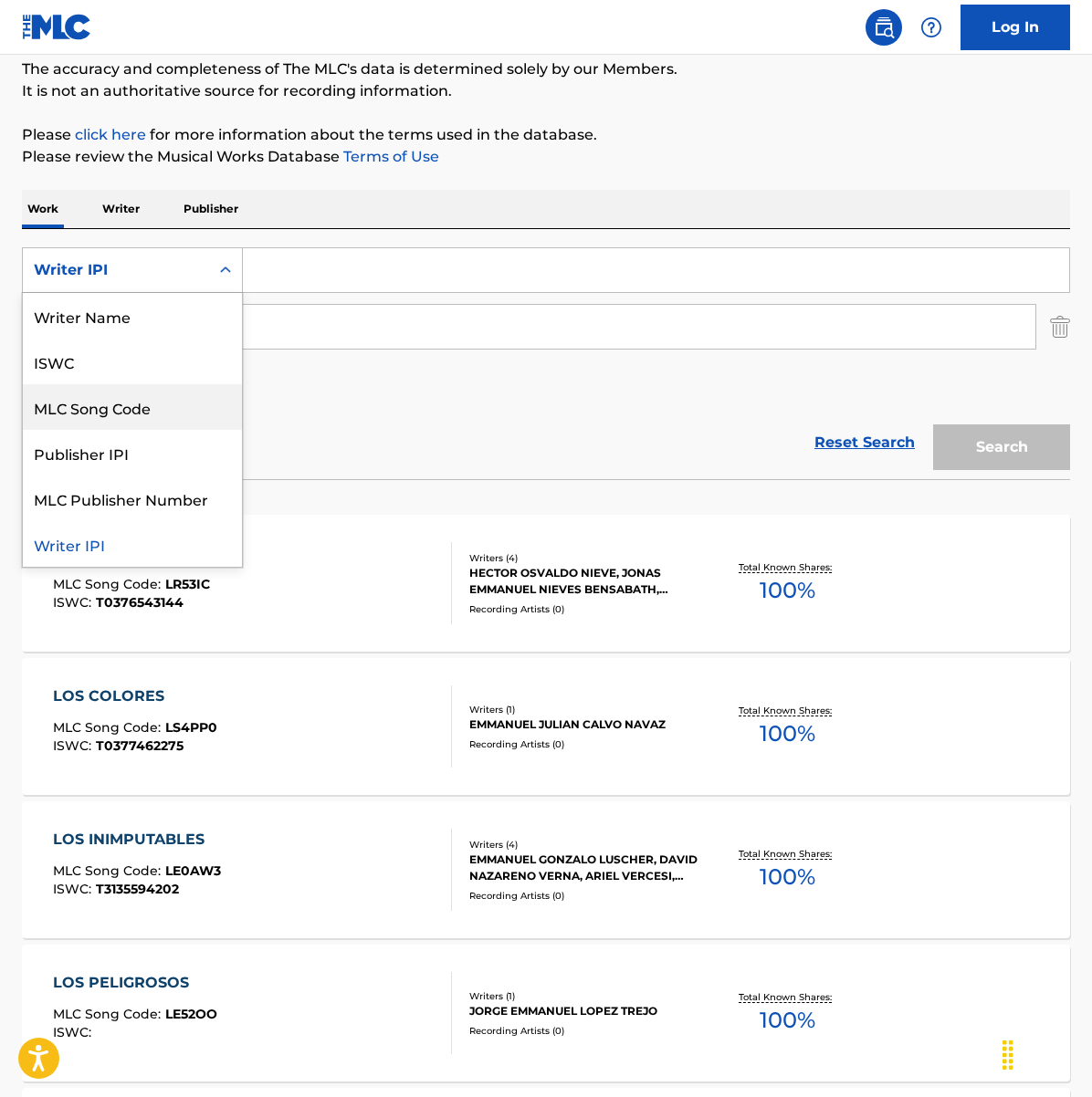 click on "MLC Song Code" at bounding box center (132, 407) 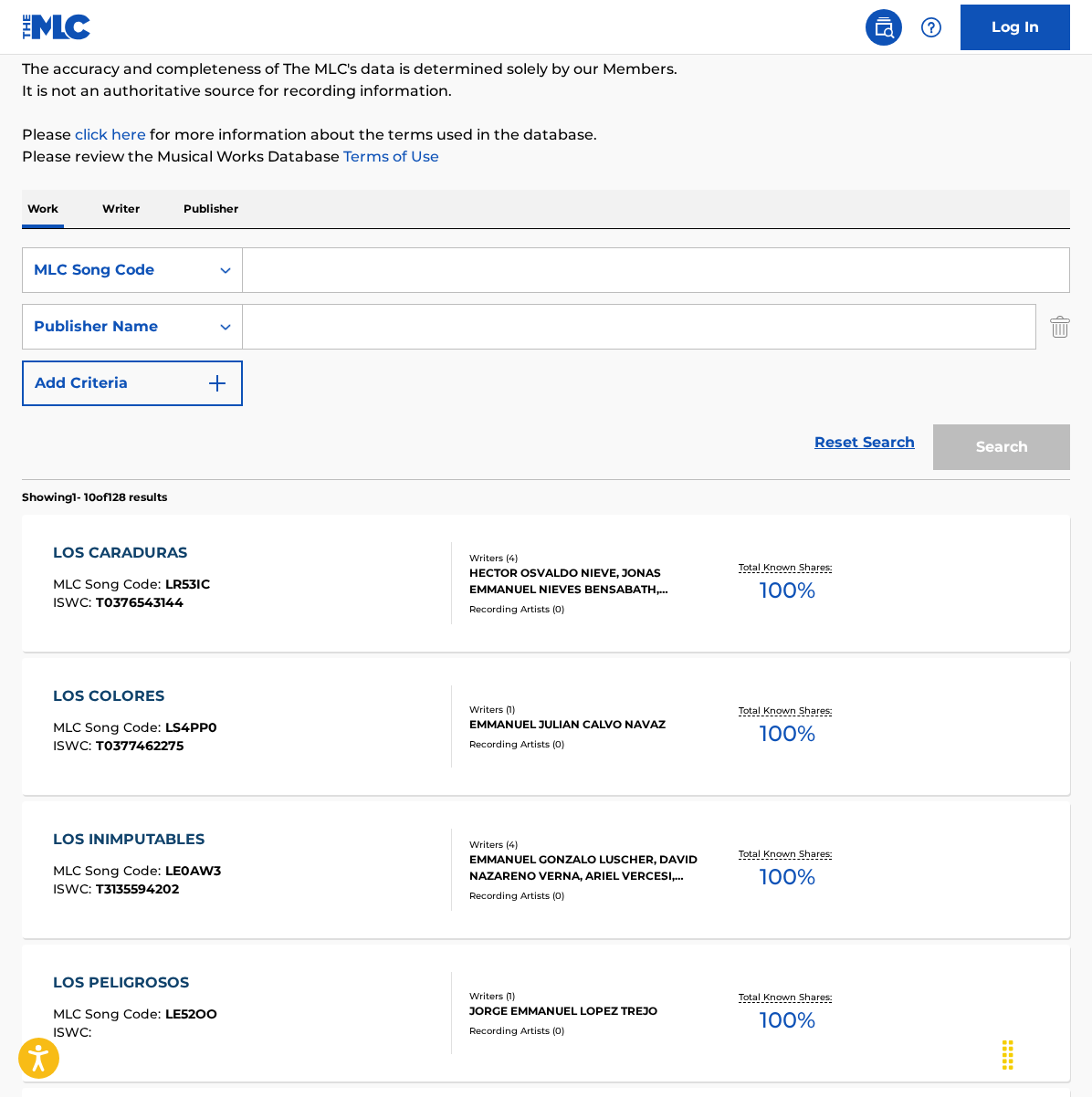 click at bounding box center [656, 270] 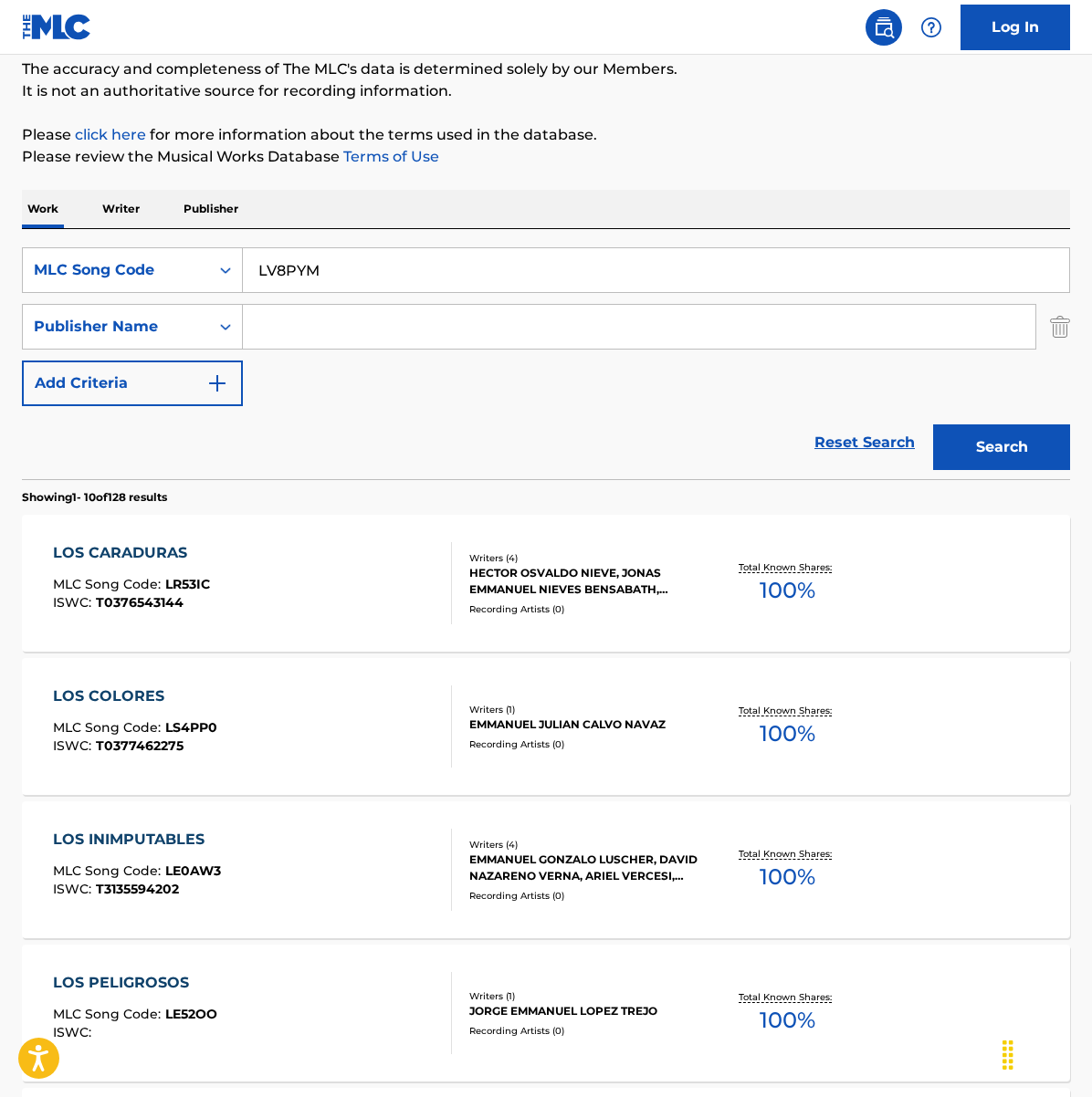type on "LV8PYM" 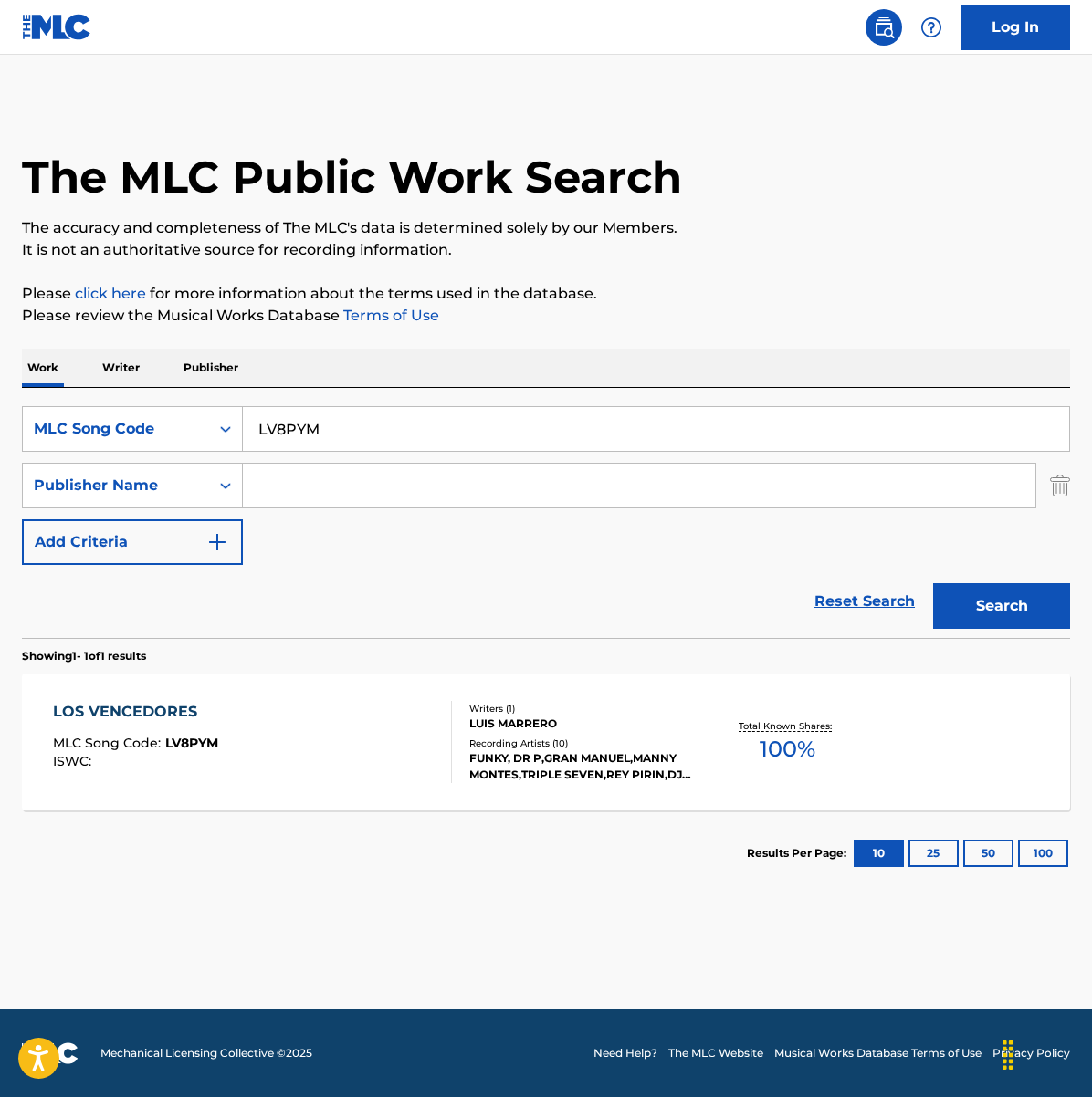 click on "LOS VENCEDORES MLC Song Code : LV8PYM ISWC : Writers ( 1 ) LUIS MARRERO Recording Artists ( 10 ) FUNKY, DR P,GRAN MANUEL,MANNY MONTES,TRIPLE SEVEN,REY PIRIN,DJ BLASS,FUNKY,VARIOUS ARTISTS, TRIPLE SEVEN, REY PIRIN, MANNY MONTES, GRAN MANUEL, FUNKY, DR. P, DJ BLASS, DR P, GRAN MANUEL, MANNY MONTES, TRIPLE SEVEN, REY PIRÍN, DJ BLASS, AND FUNKY, FUNKY Total Known Shares: 100 %" at bounding box center (546, 742) 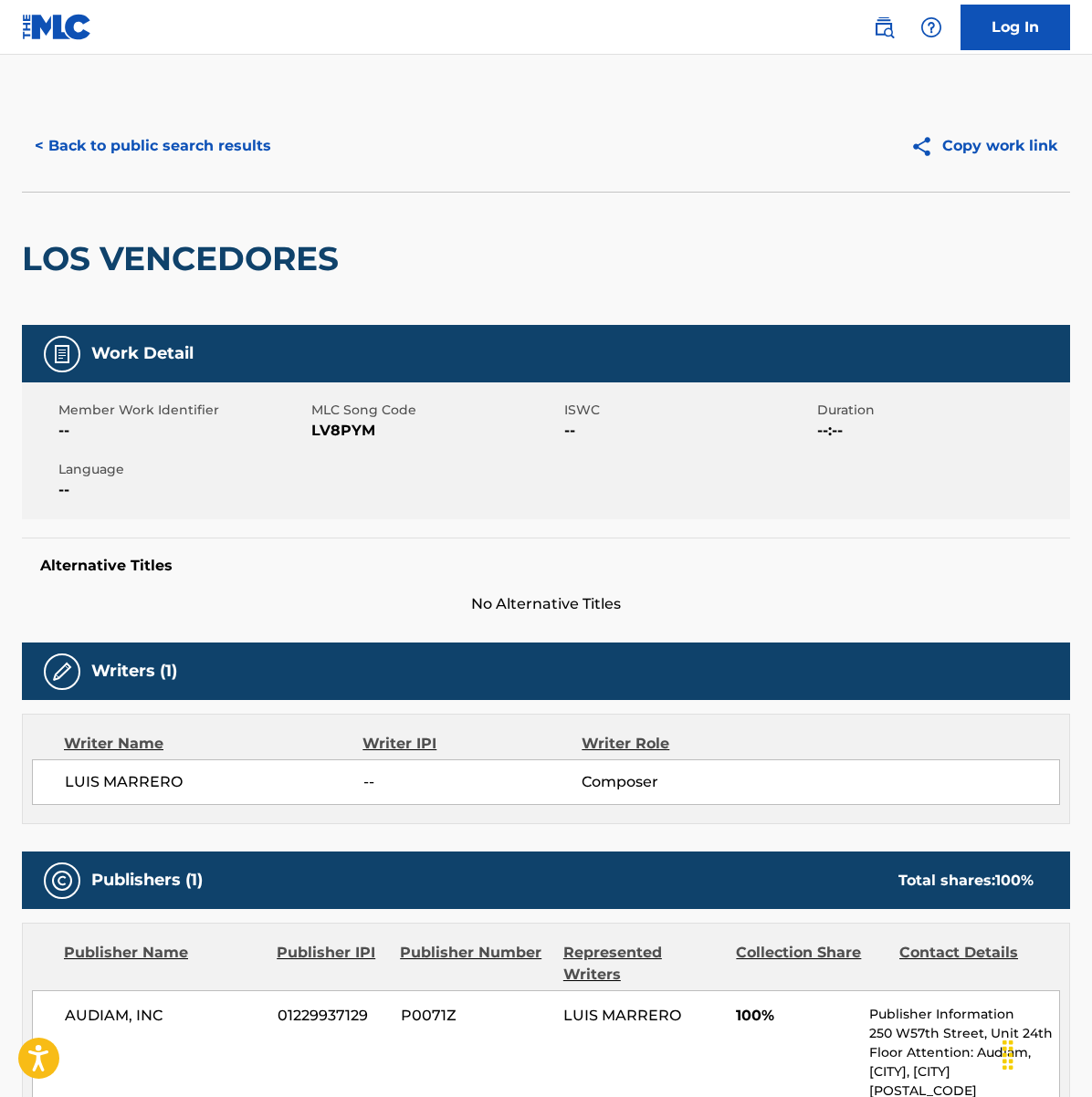 click on "< Back to public search results" at bounding box center [152, 146] 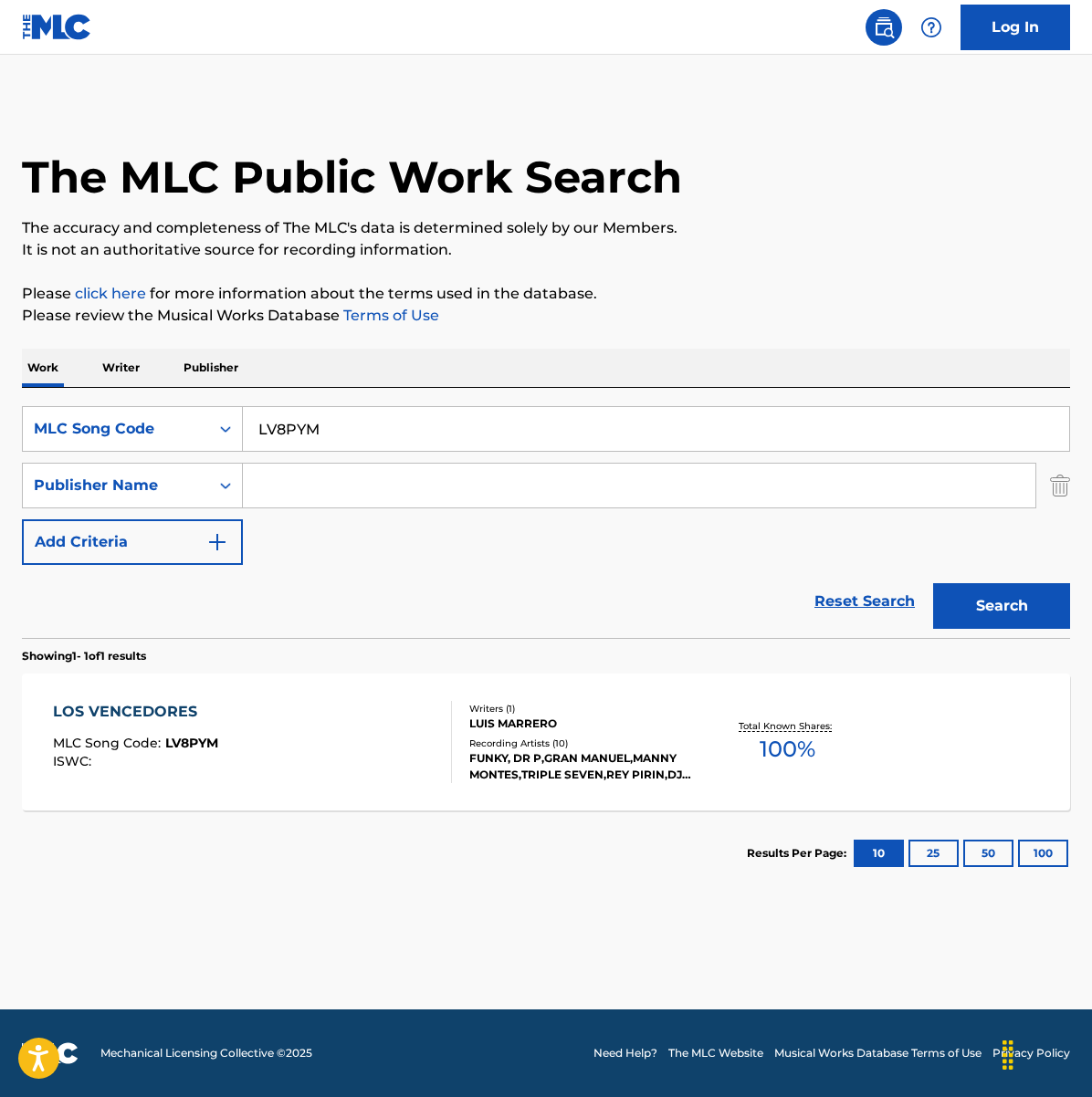 drag, startPoint x: 341, startPoint y: 436, endPoint x: 163, endPoint y: 400, distance: 181.6 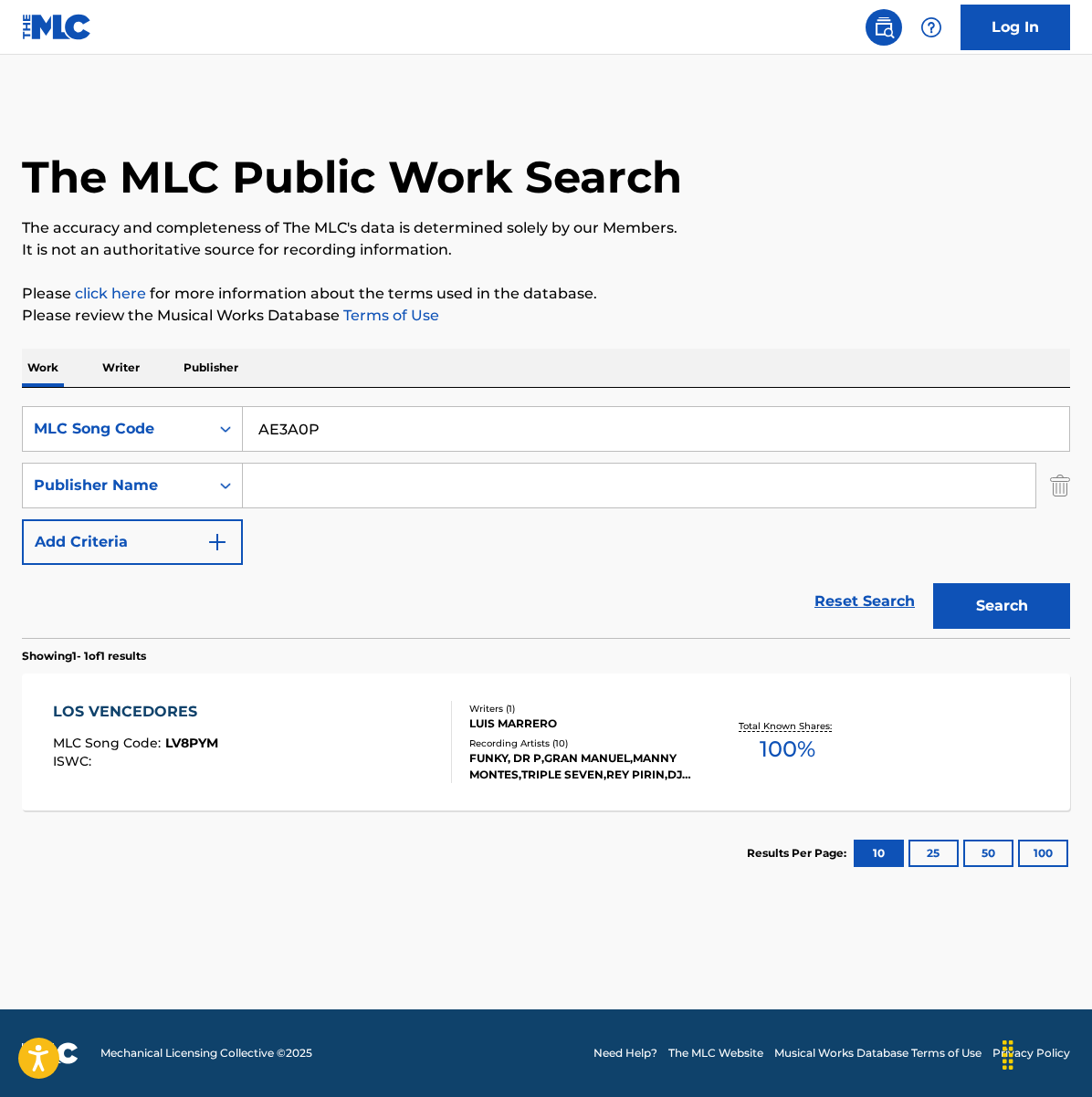 type on "AE3A0P" 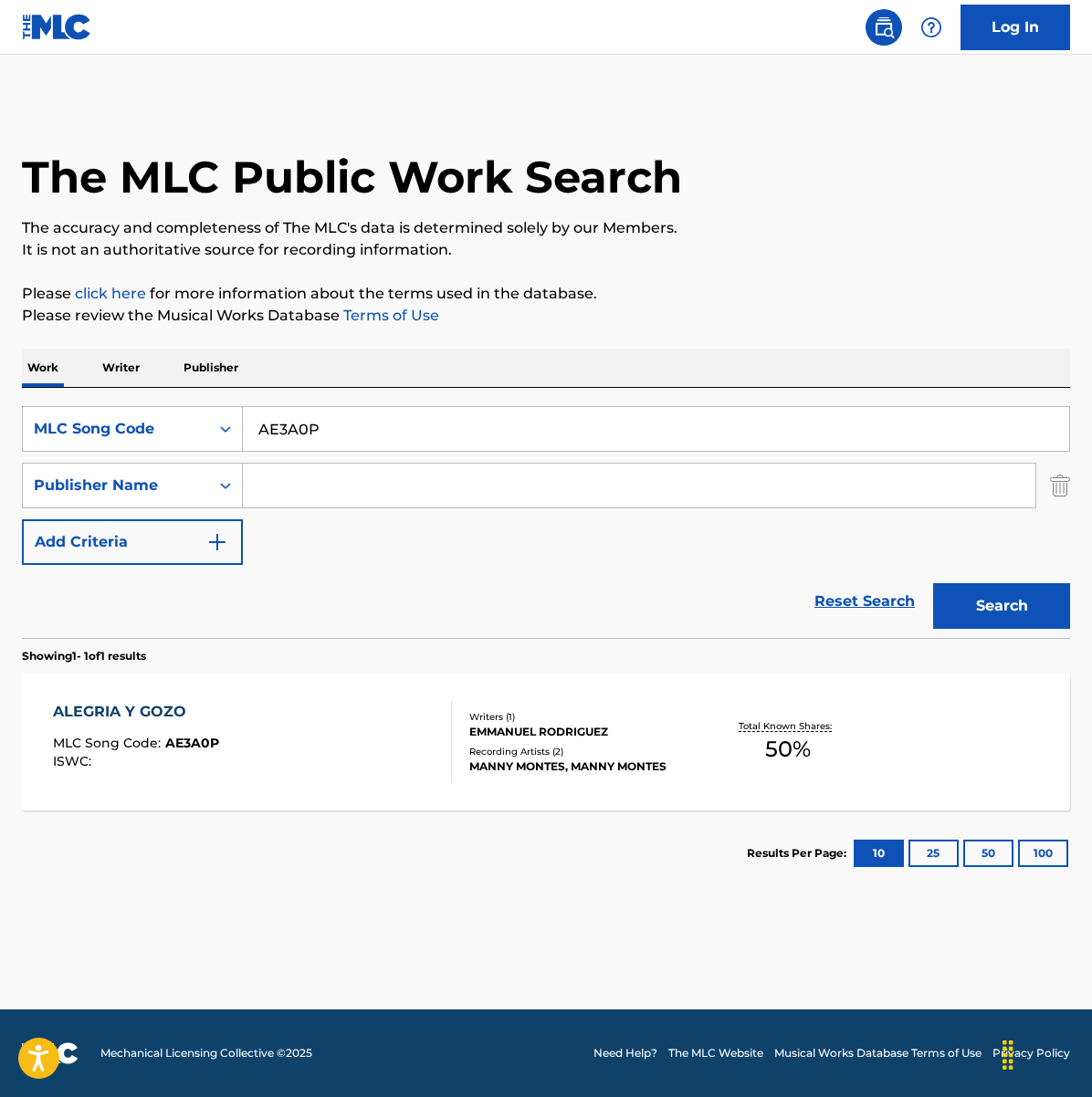 click on "Recording Artists ( 2 )" at bounding box center [585, 751] 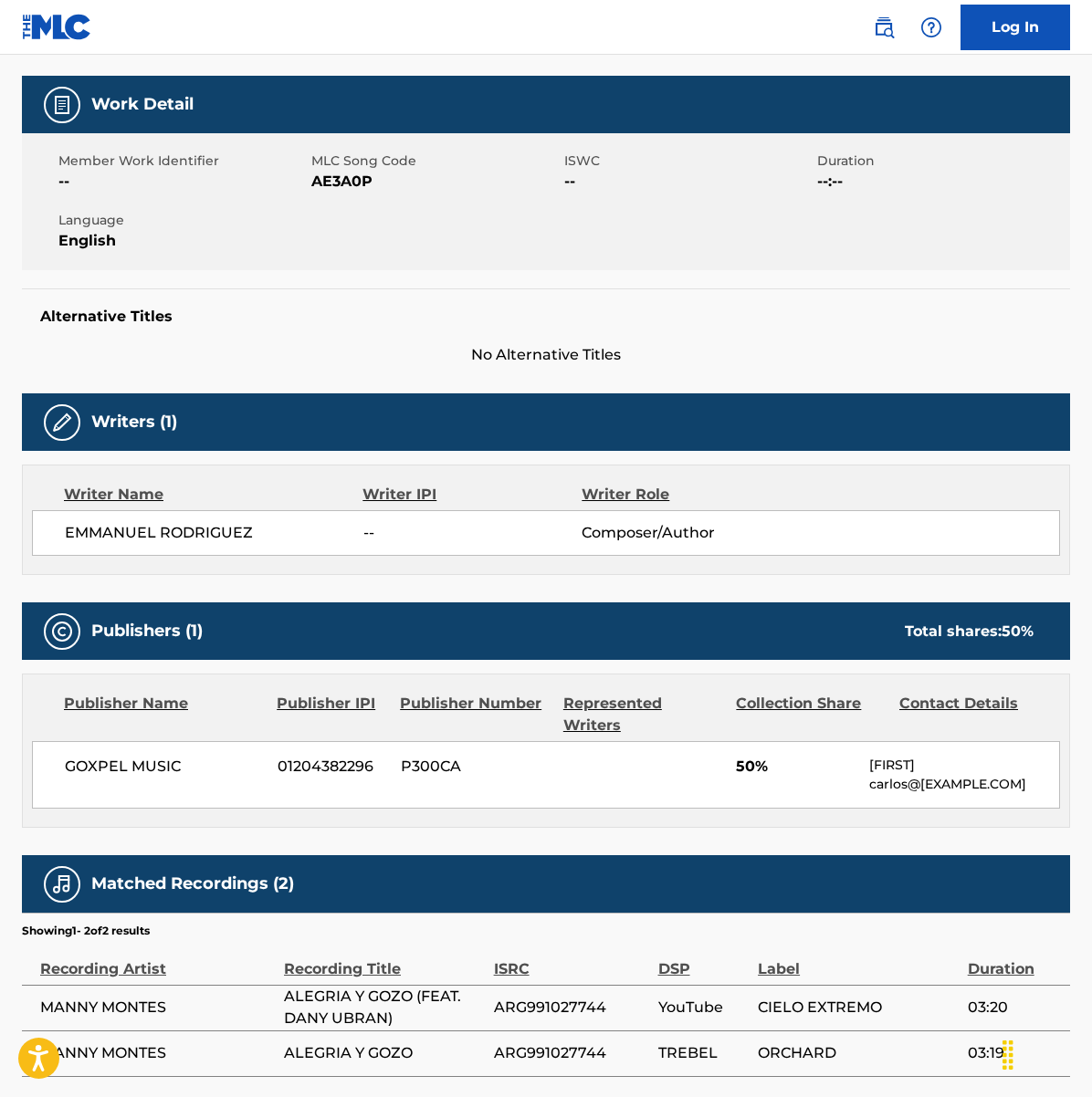 scroll, scrollTop: 322, scrollLeft: 0, axis: vertical 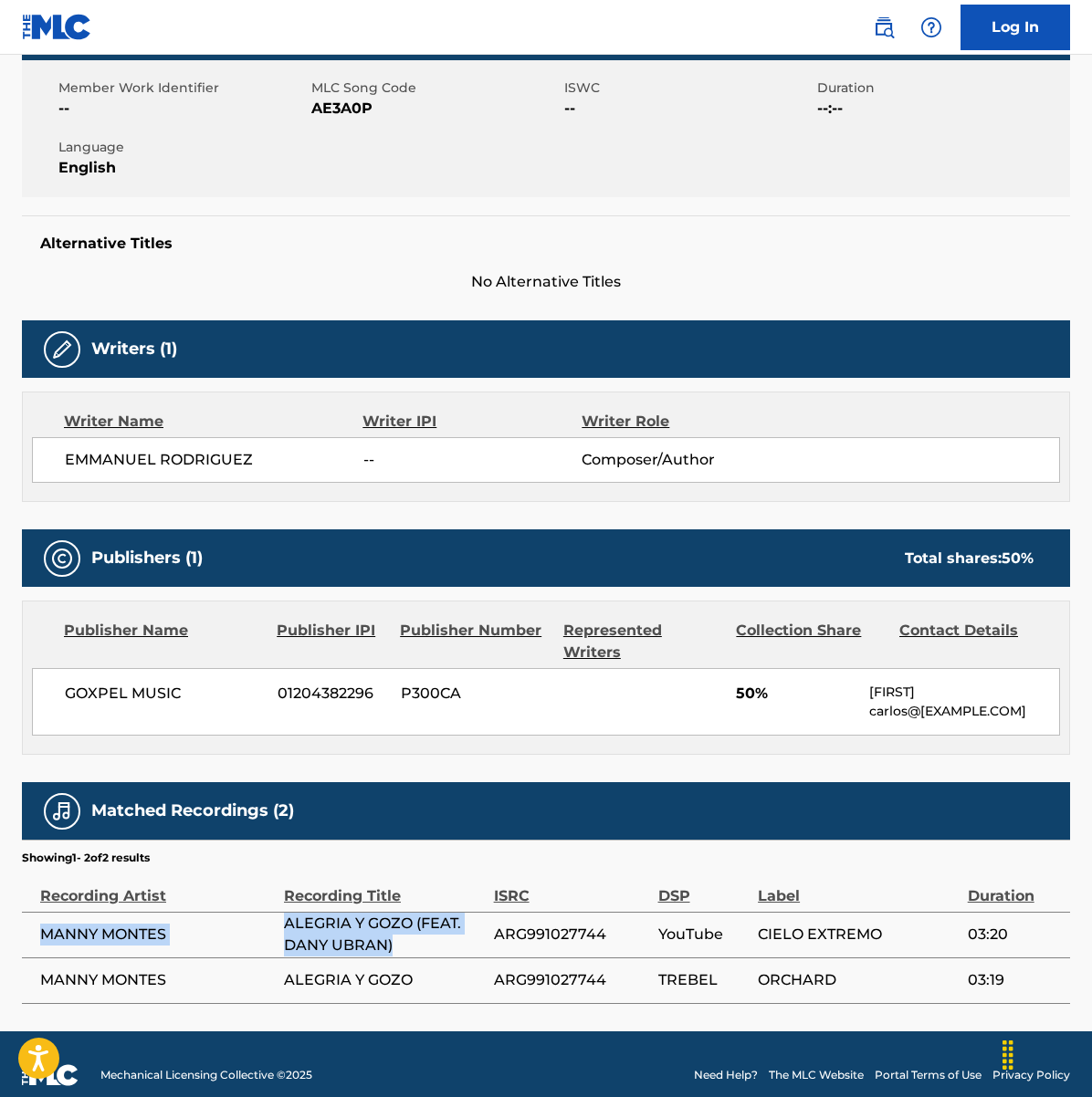 drag, startPoint x: 278, startPoint y: 898, endPoint x: 461, endPoint y: 924, distance: 184.83777 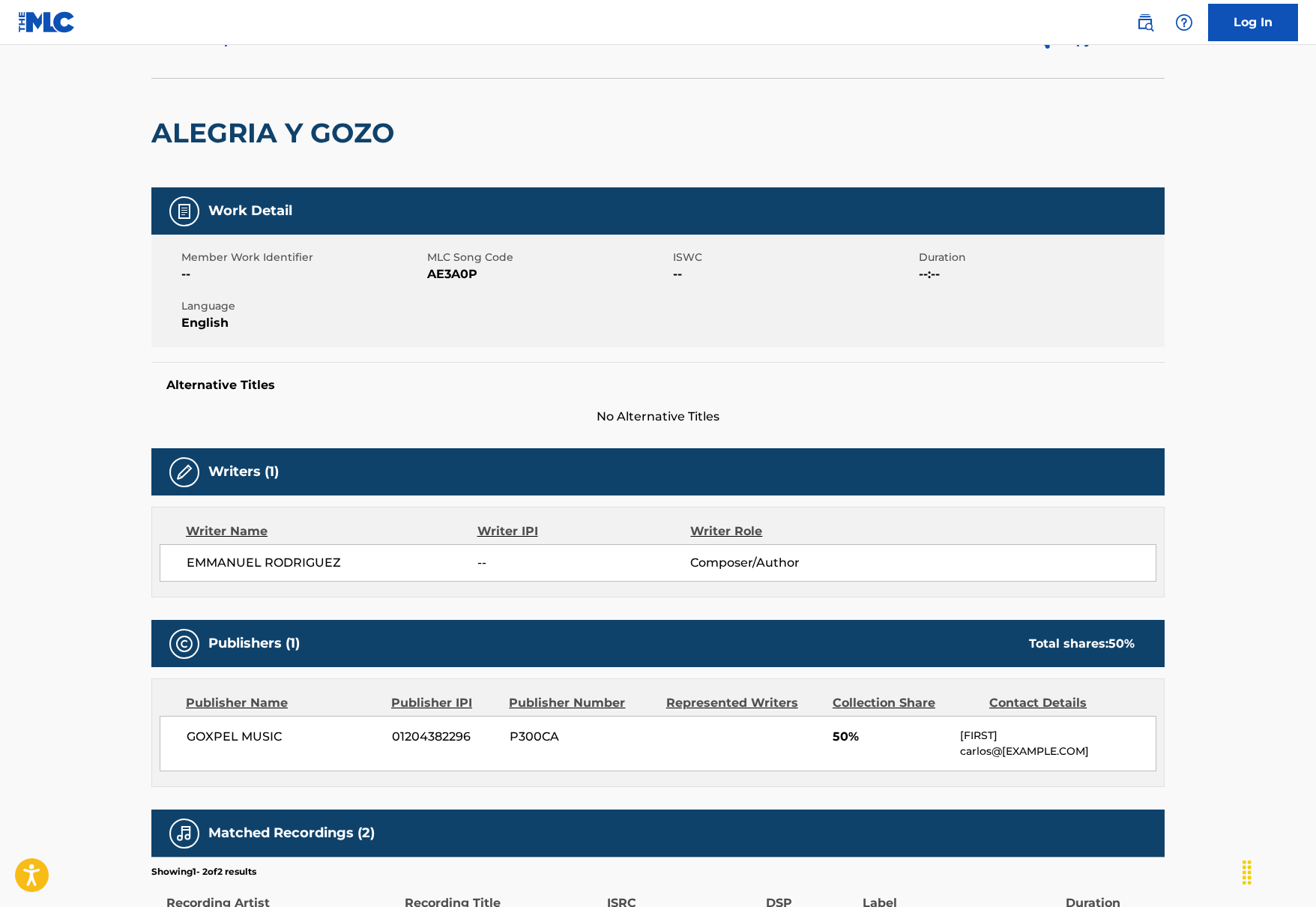scroll, scrollTop: 0, scrollLeft: 0, axis: both 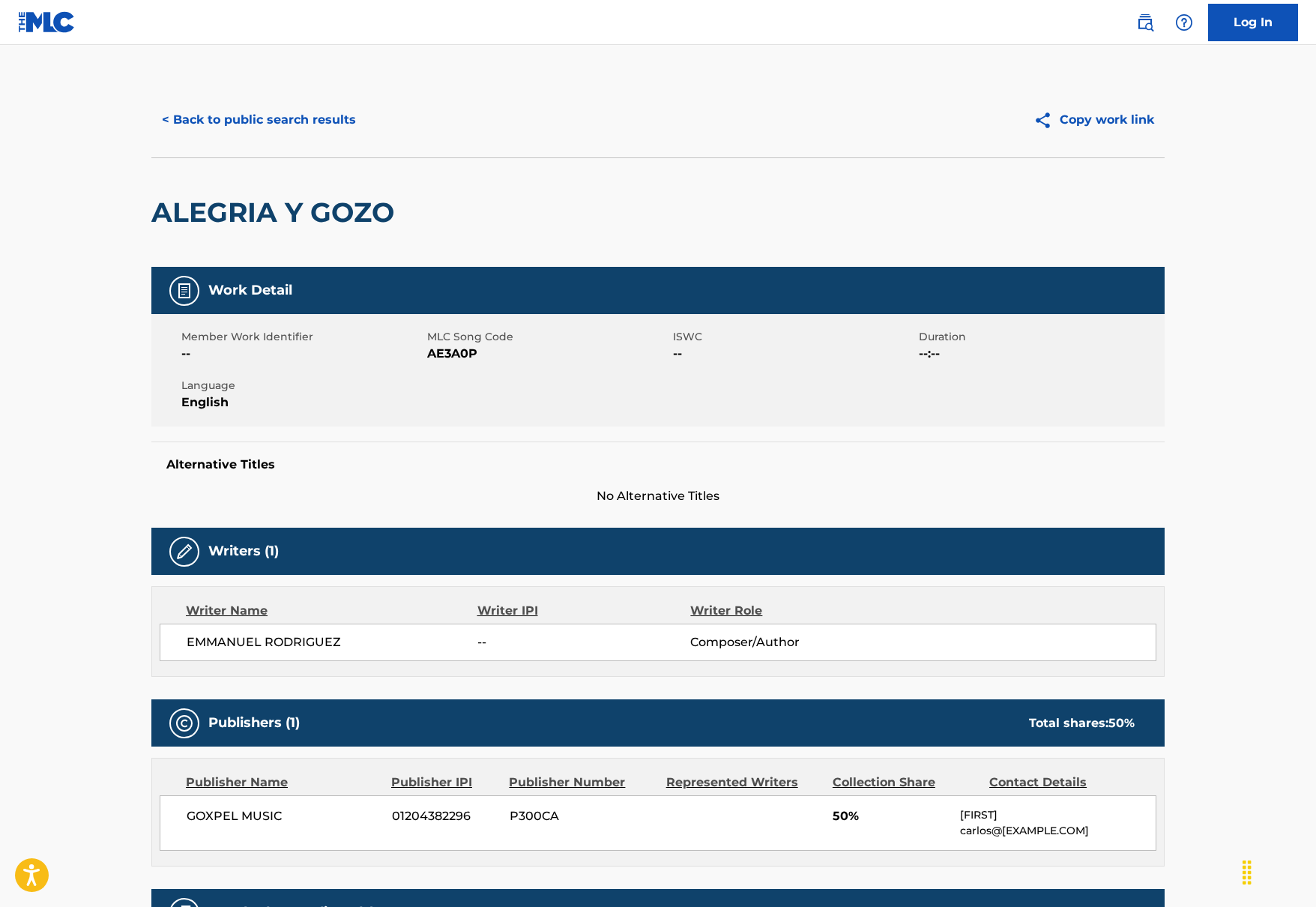 click on "< Back to public search results" at bounding box center (259, 120) 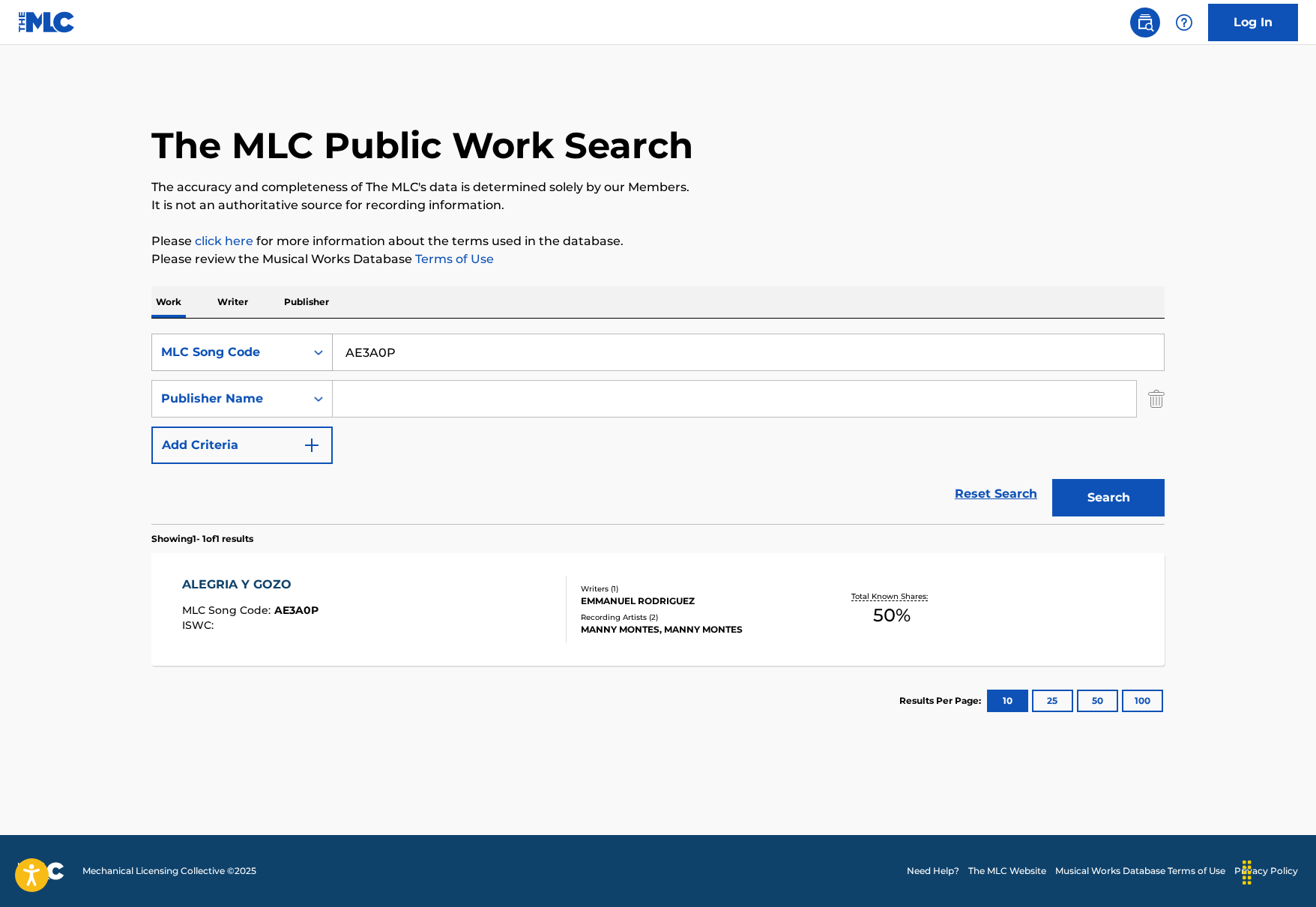 drag, startPoint x: 397, startPoint y: 359, endPoint x: 283, endPoint y: 351, distance: 114.2804 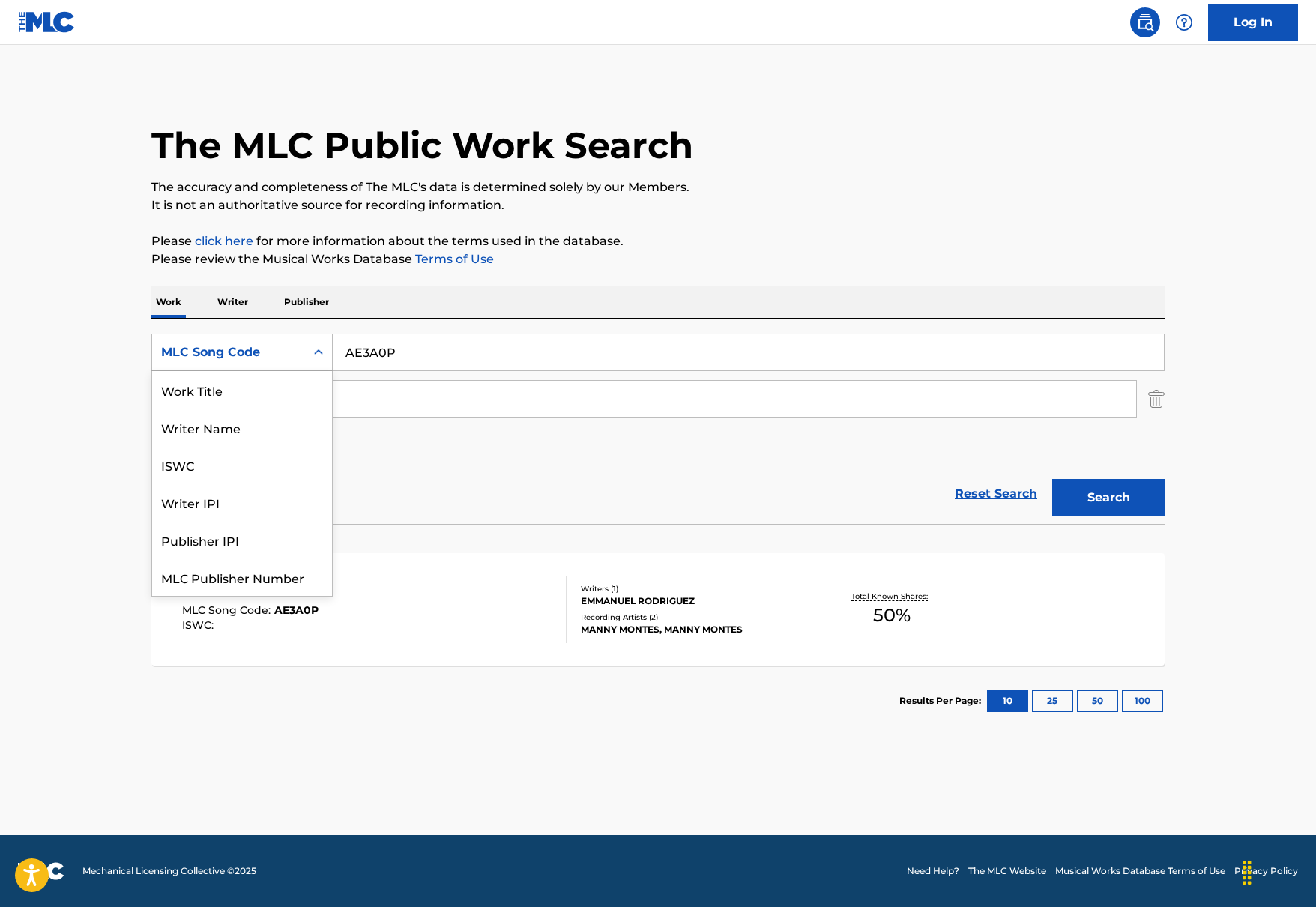 click on "MLC Song Code" at bounding box center (229, 352) 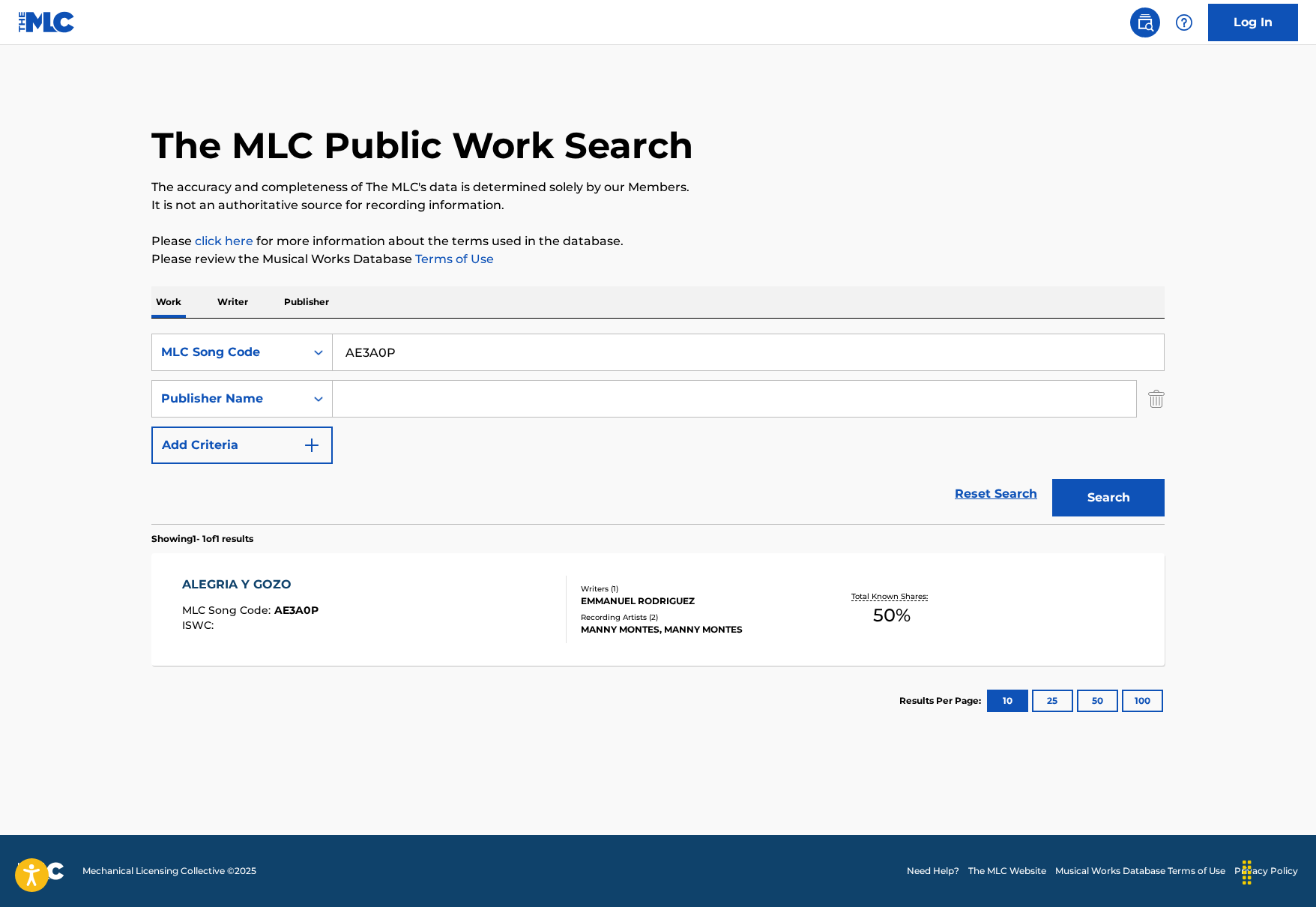 click on "AE3A0P" at bounding box center [748, 352] 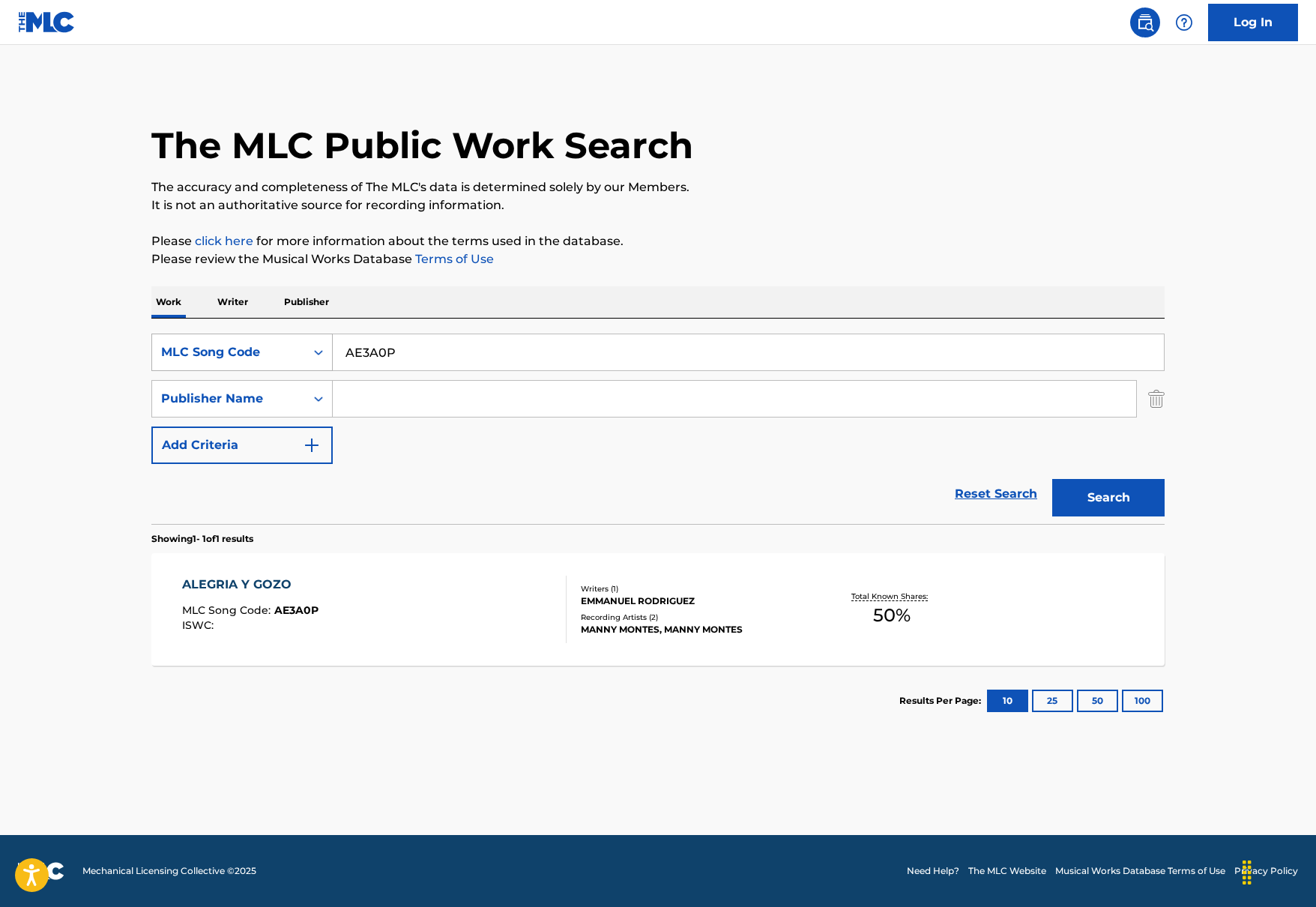 drag, startPoint x: 401, startPoint y: 353, endPoint x: 289, endPoint y: 346, distance: 112.21854 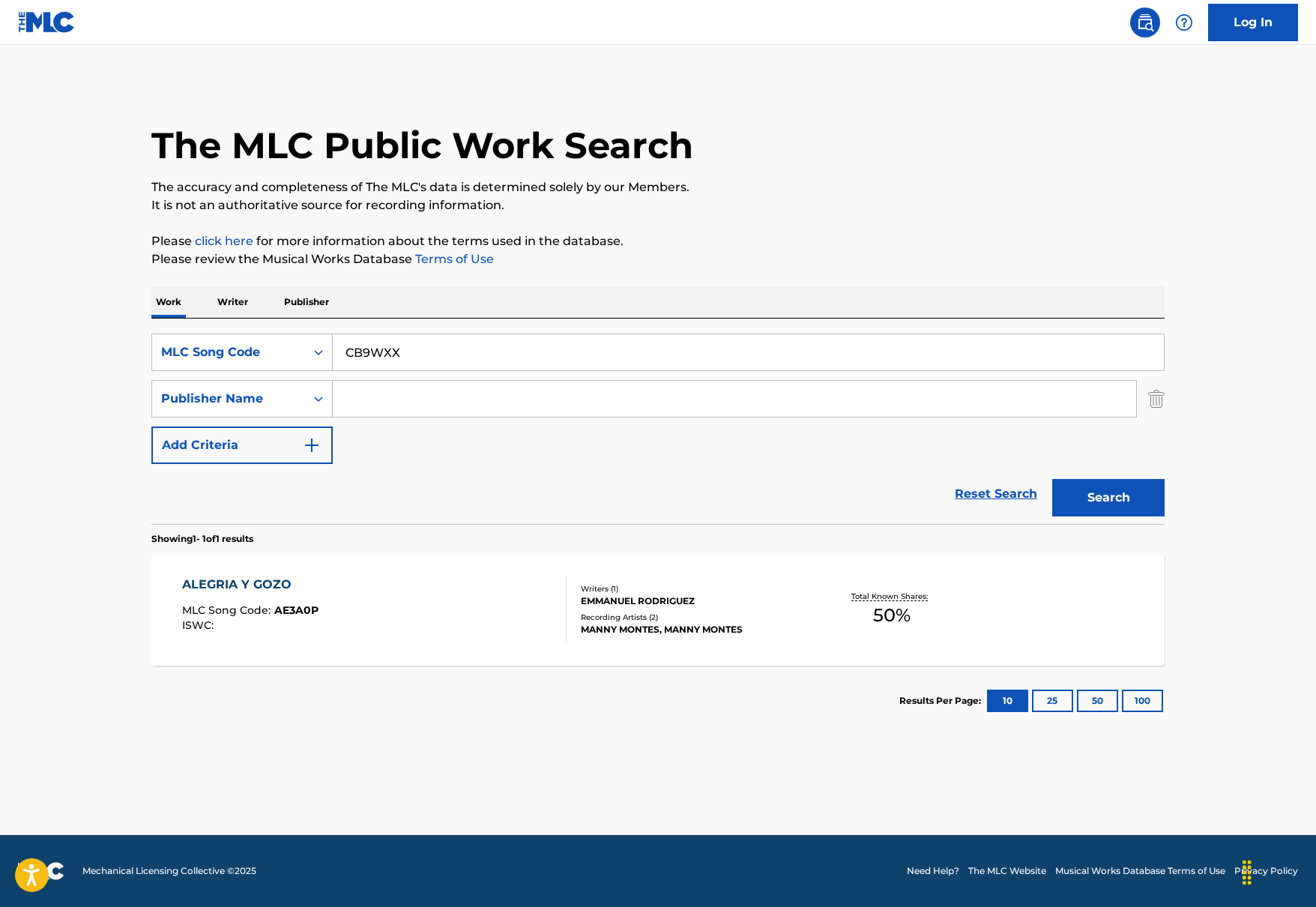 type on "CB9WXX" 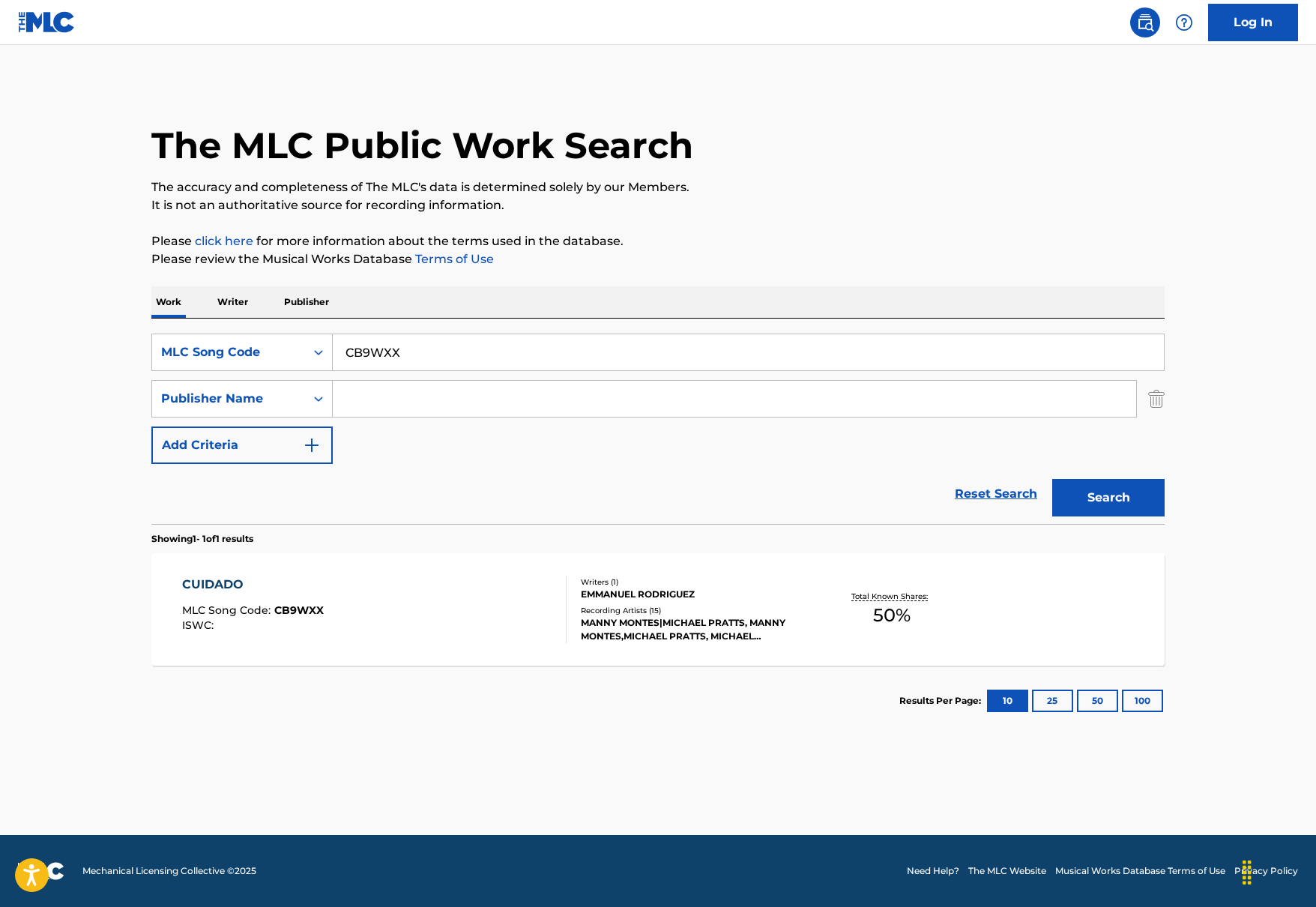 click on "CUIDADO MLC Song Code : CB9WXX ISWC :" at bounding box center (375, 609) 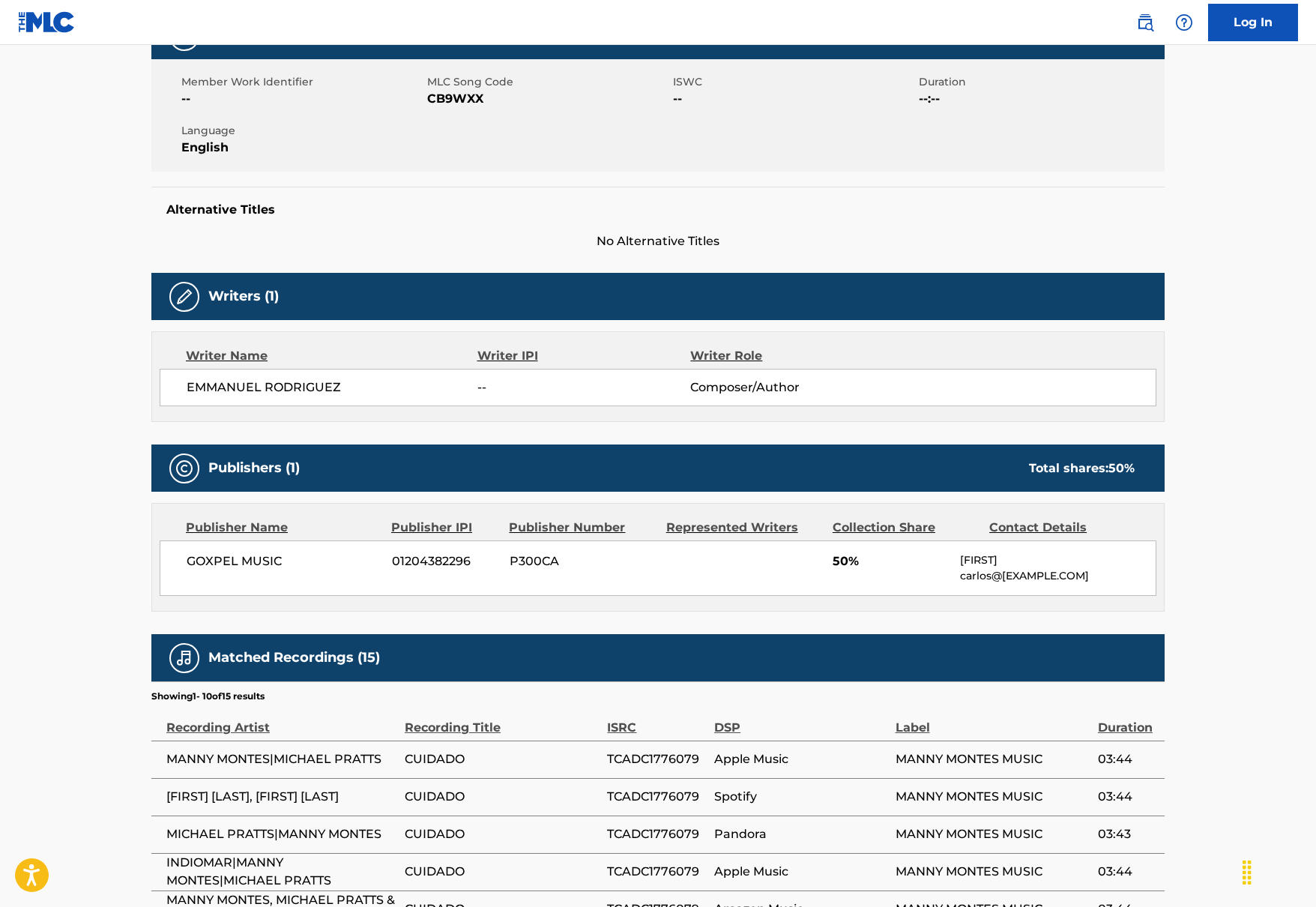 scroll, scrollTop: 0, scrollLeft: 0, axis: both 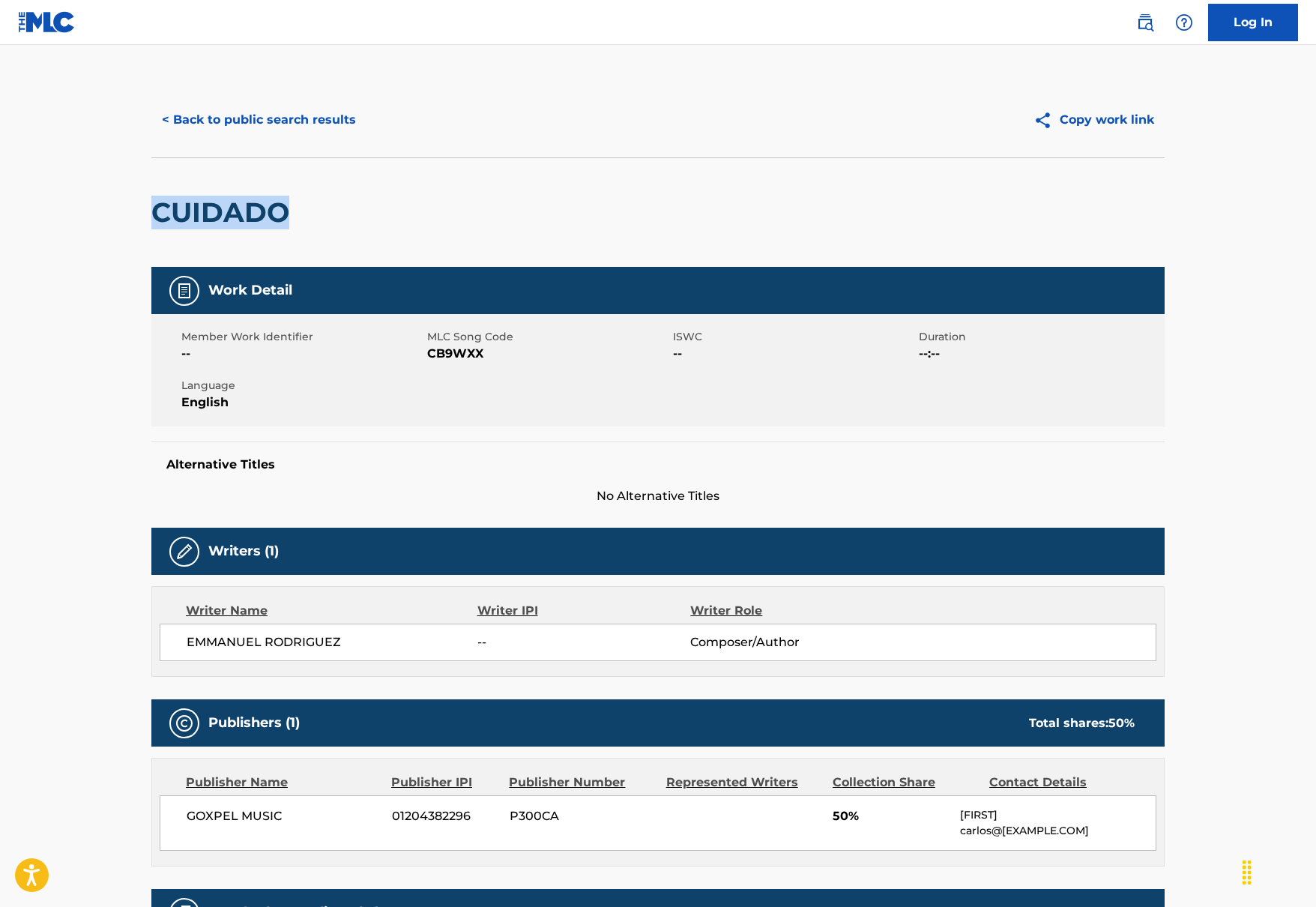 drag, startPoint x: 151, startPoint y: 220, endPoint x: 350, endPoint y: 236, distance: 199.64218 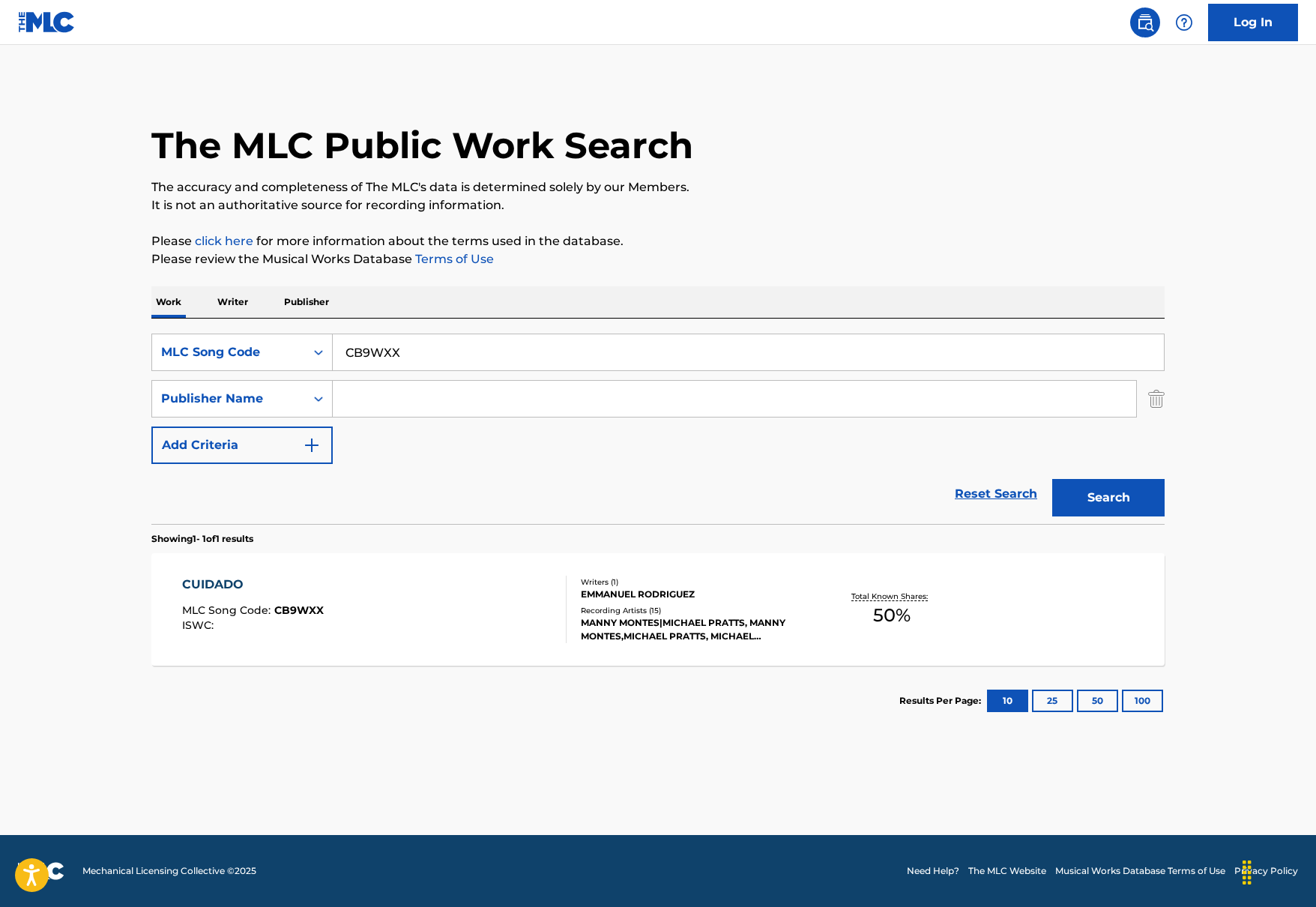 click on "CB9WXX" at bounding box center (748, 352) 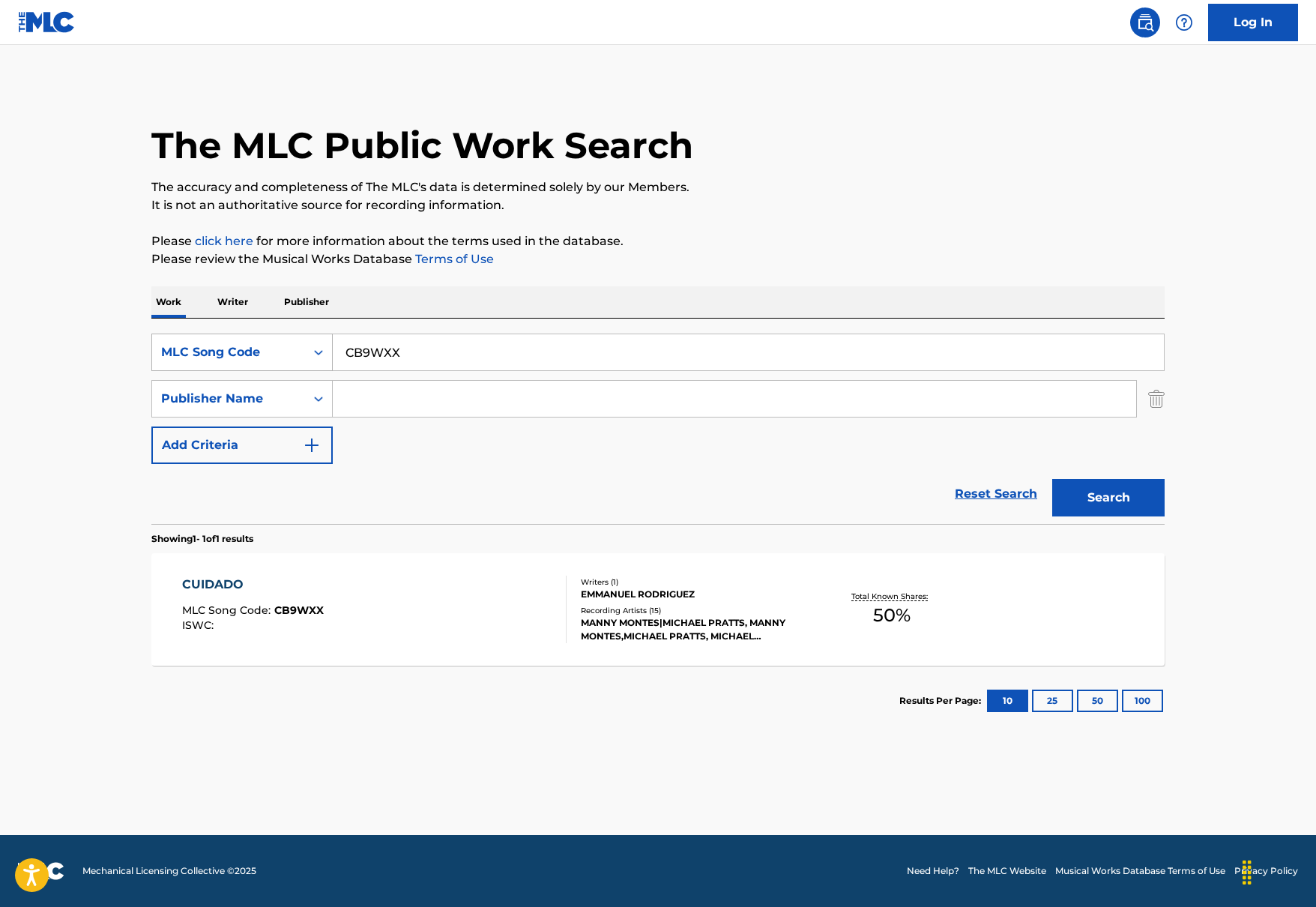 drag, startPoint x: 420, startPoint y: 349, endPoint x: 253, endPoint y: 337, distance: 167.43058 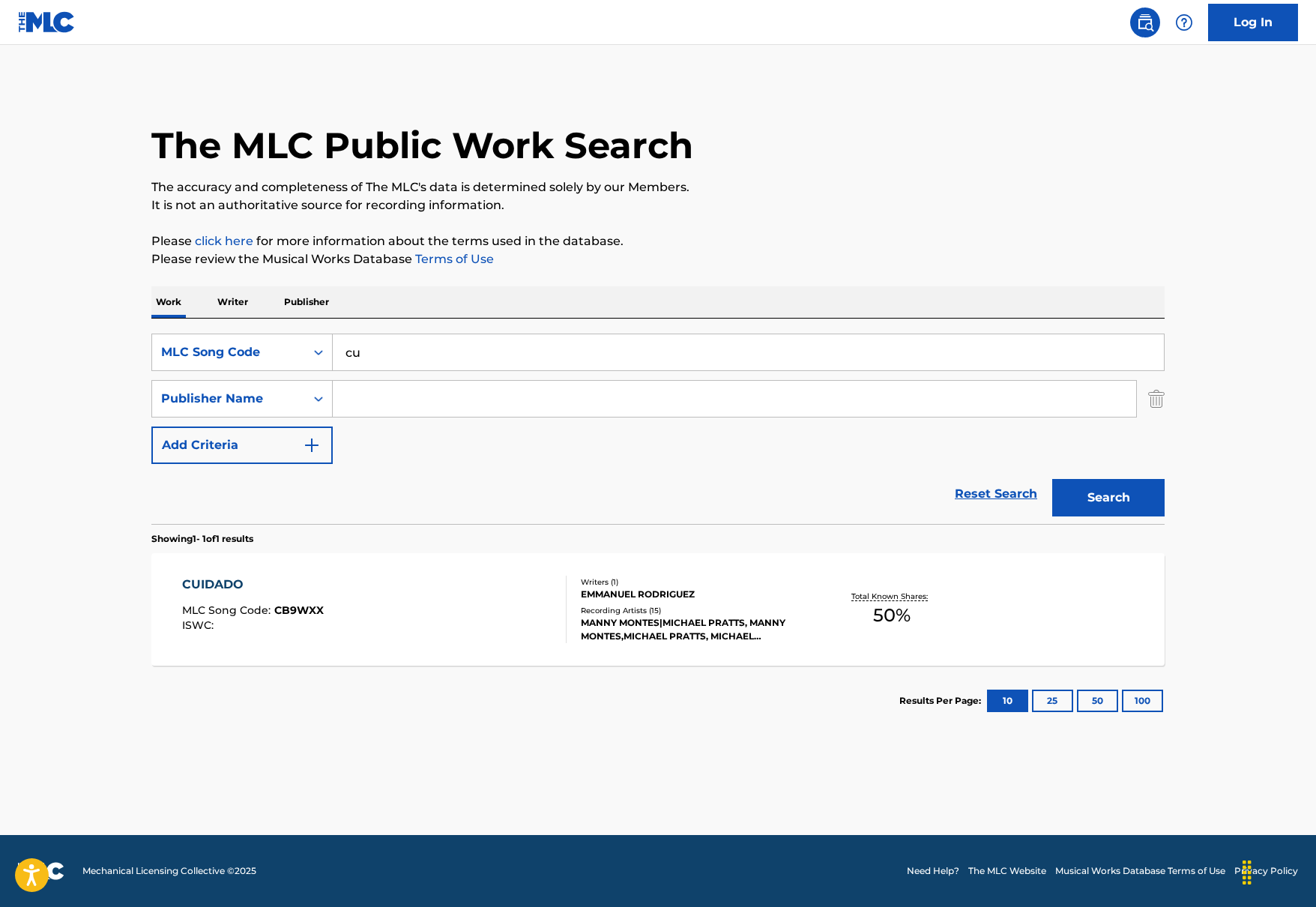 type on "c" 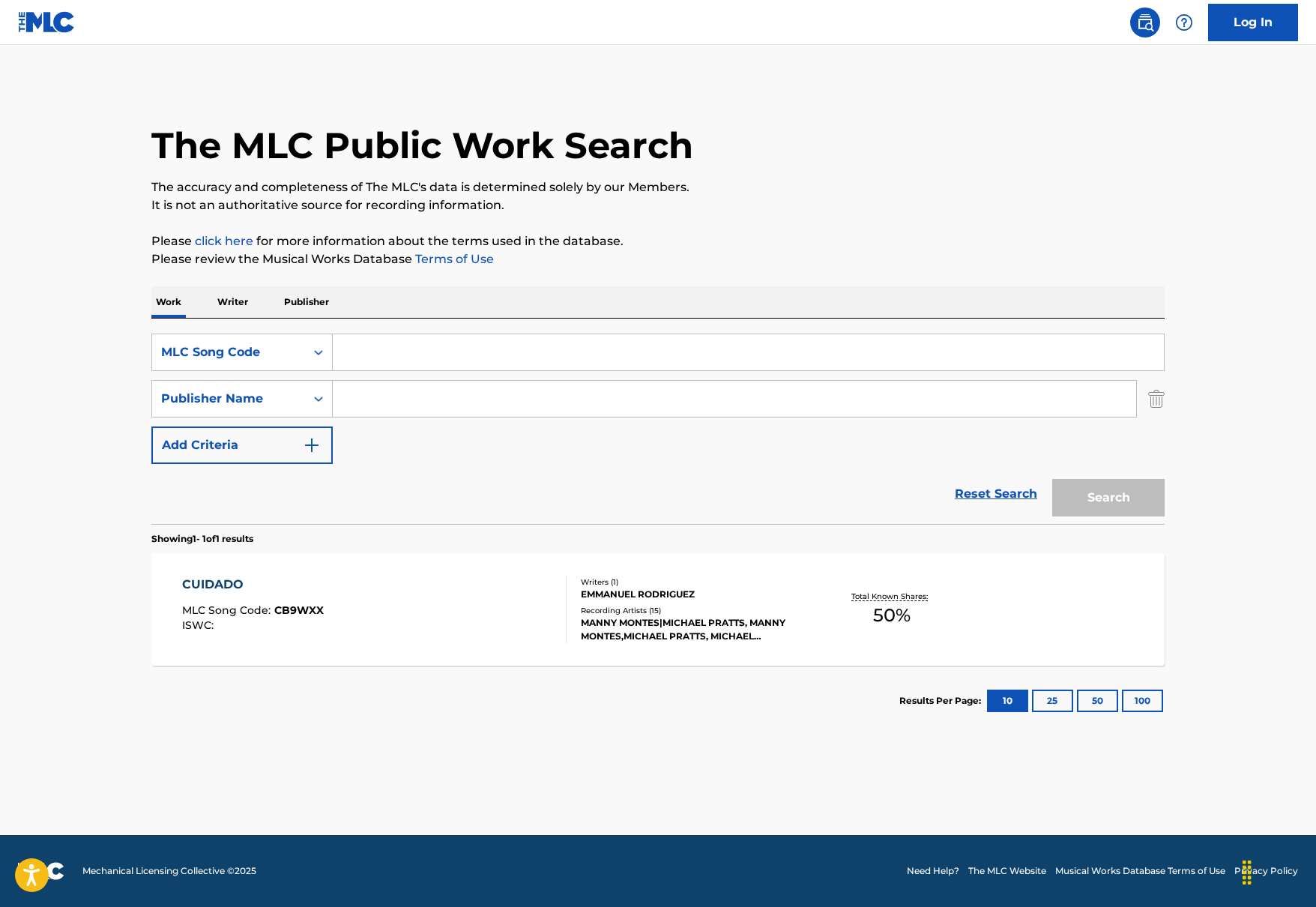 type 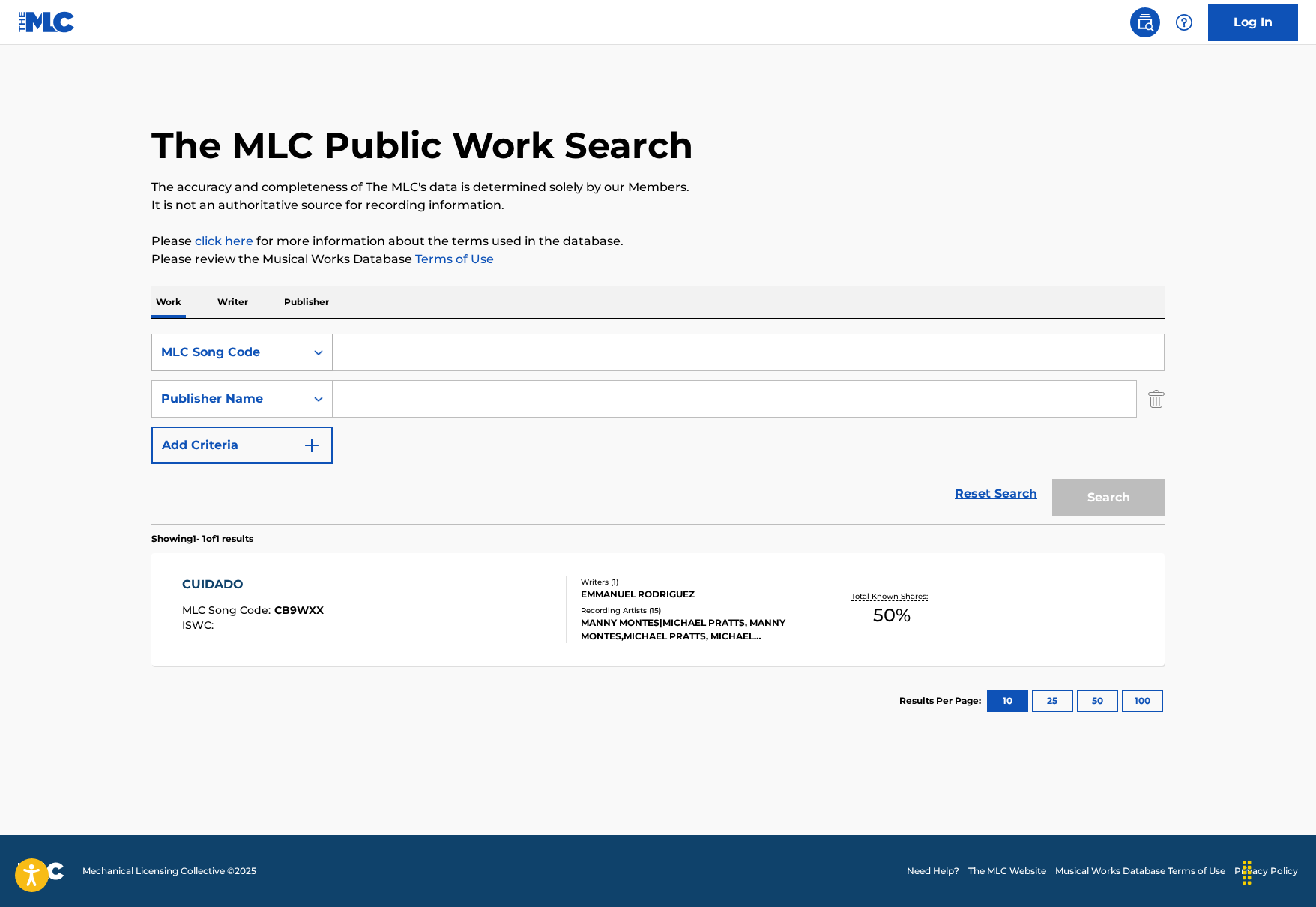 click on "MLC Song Code" at bounding box center (242, 352) 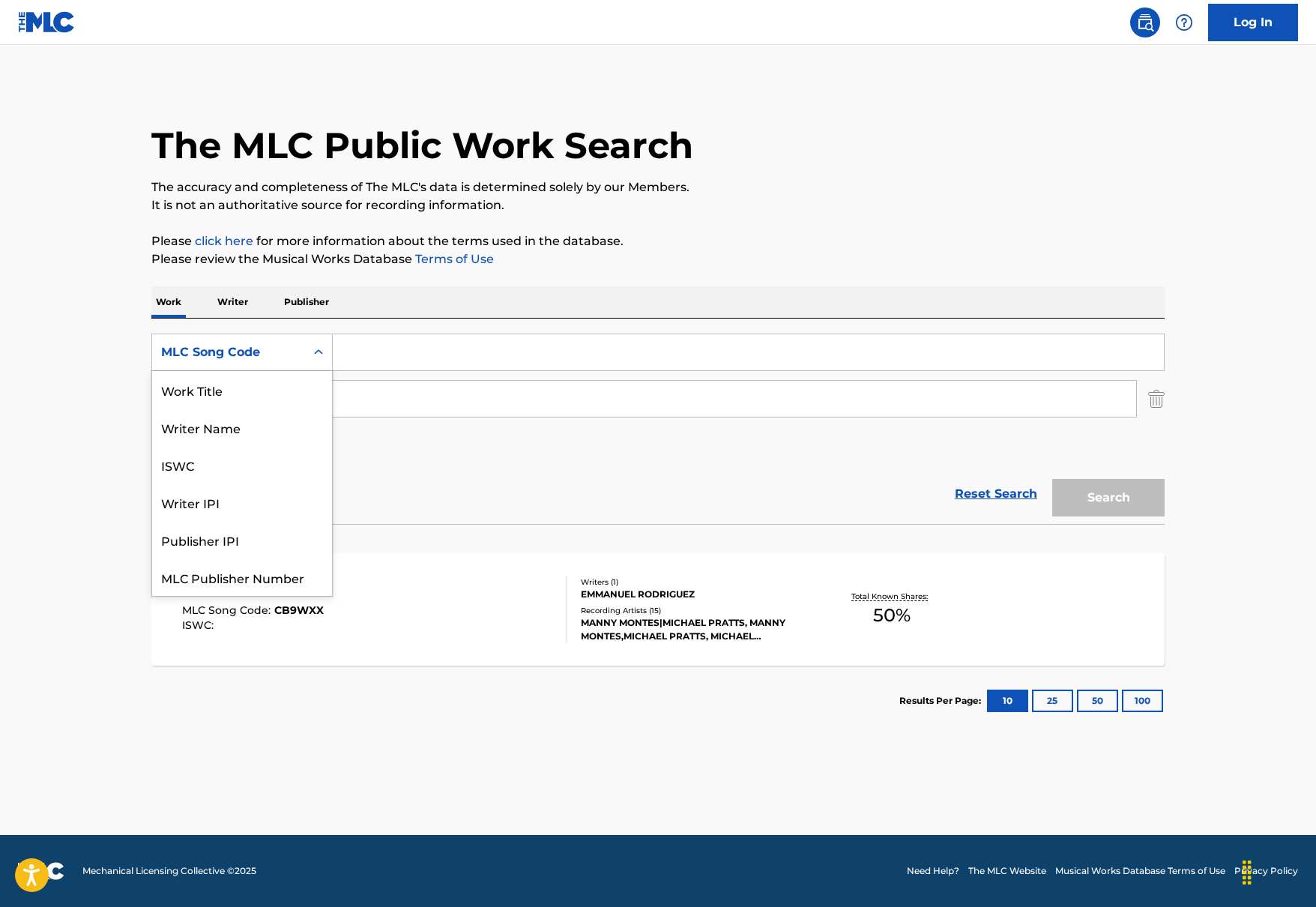 scroll, scrollTop: 37, scrollLeft: 0, axis: vertical 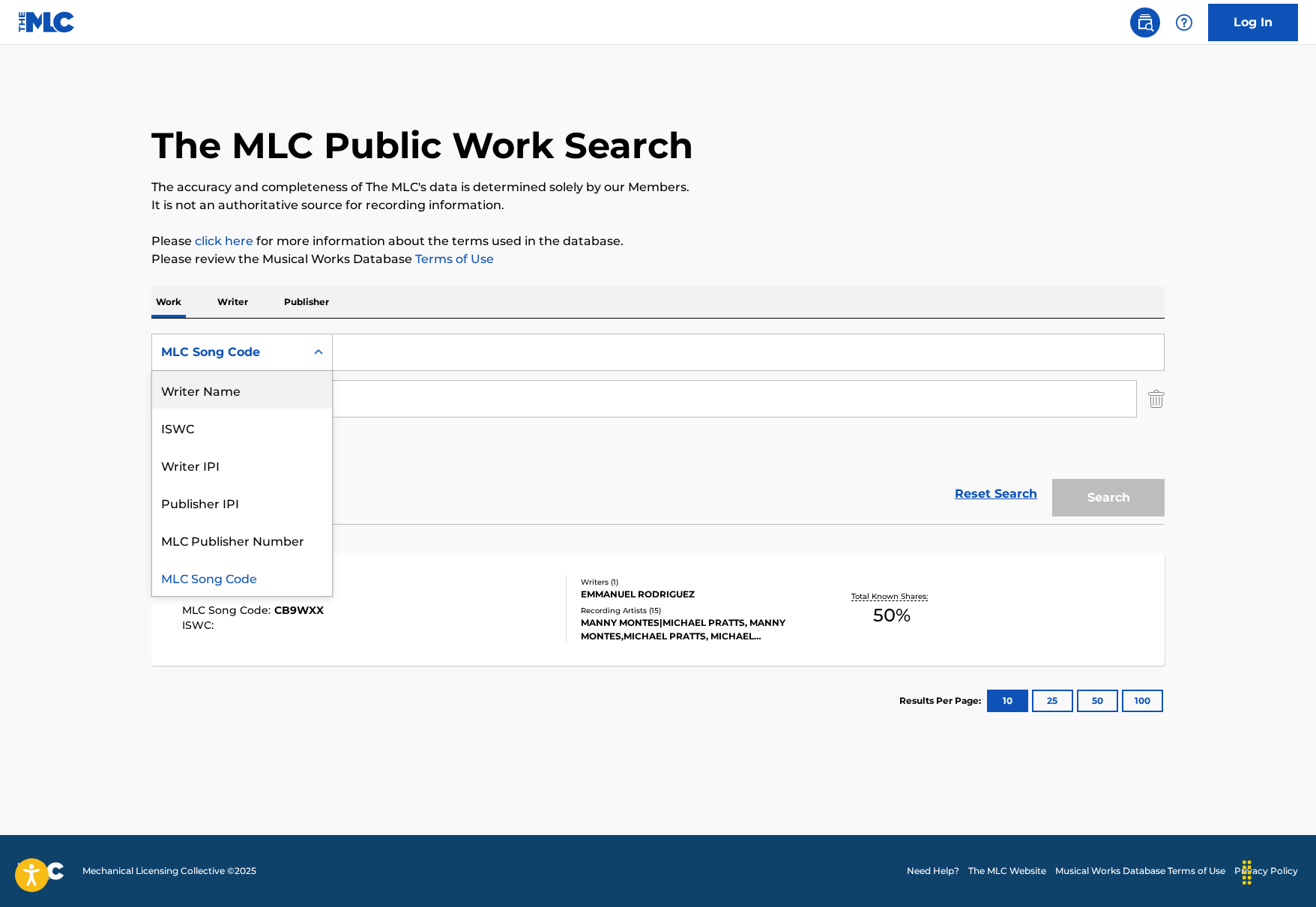 click on "Writer Name" at bounding box center (242, 390) 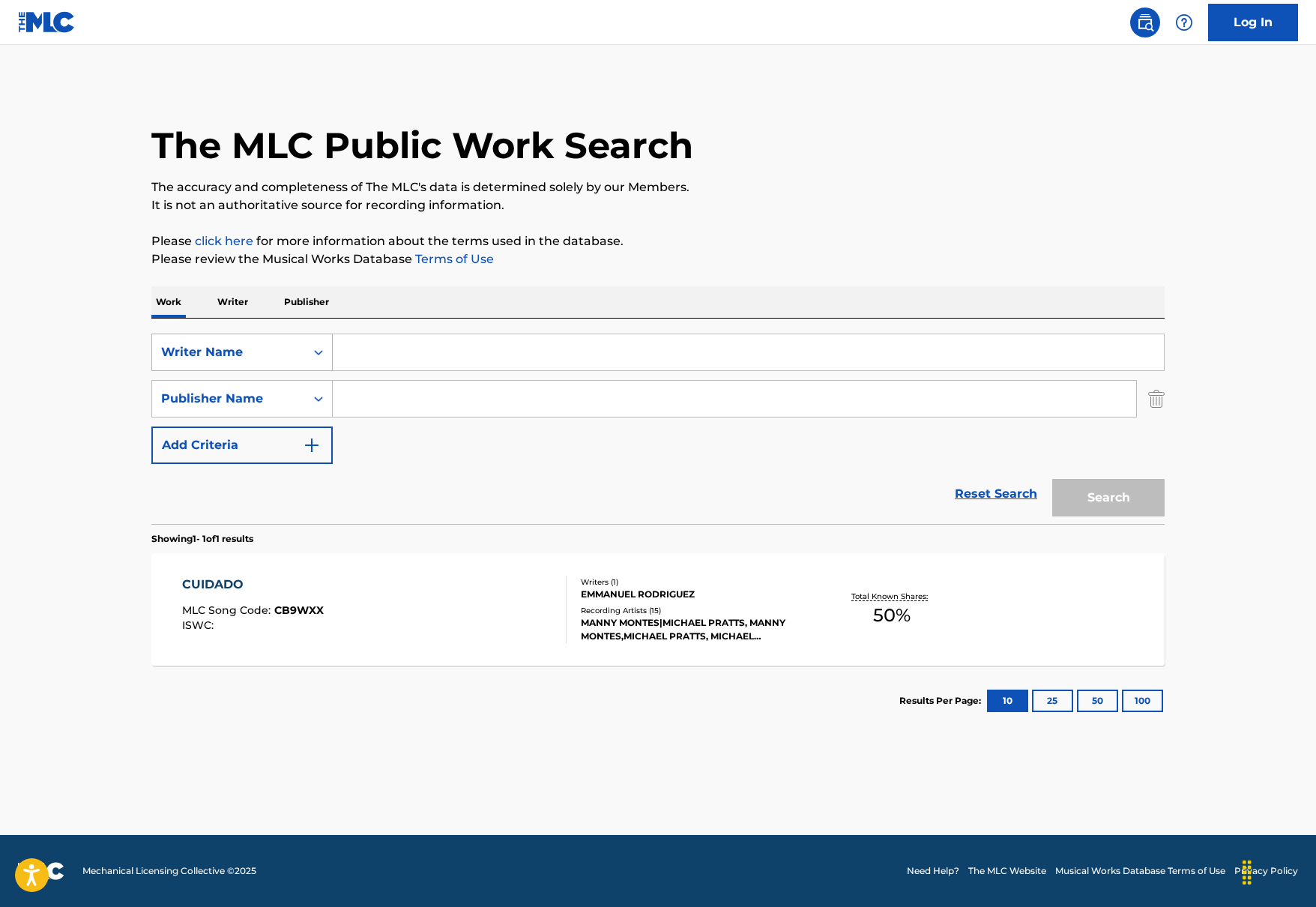 click on "Writer Name" at bounding box center [229, 352] 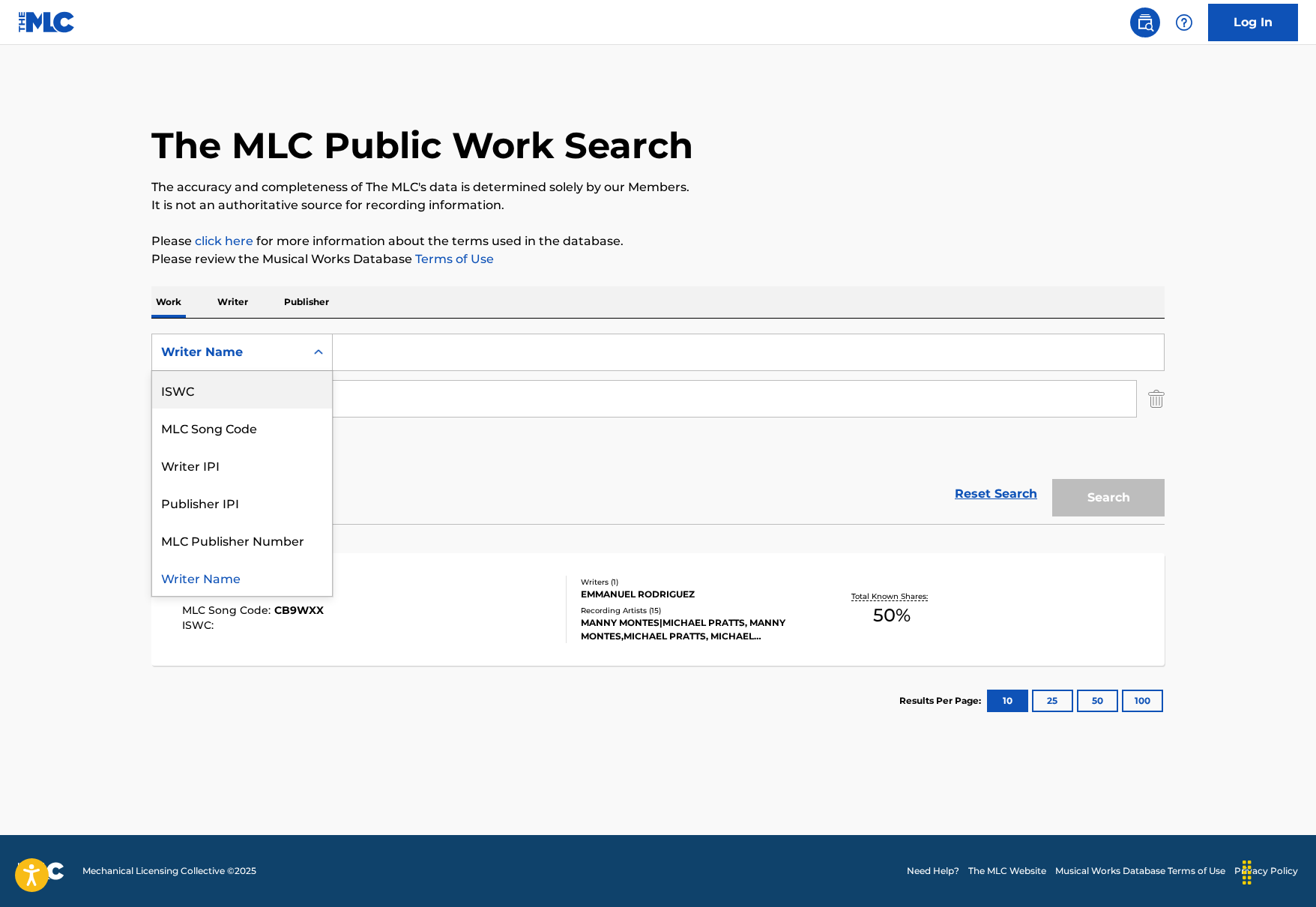 scroll, scrollTop: 0, scrollLeft: 0, axis: both 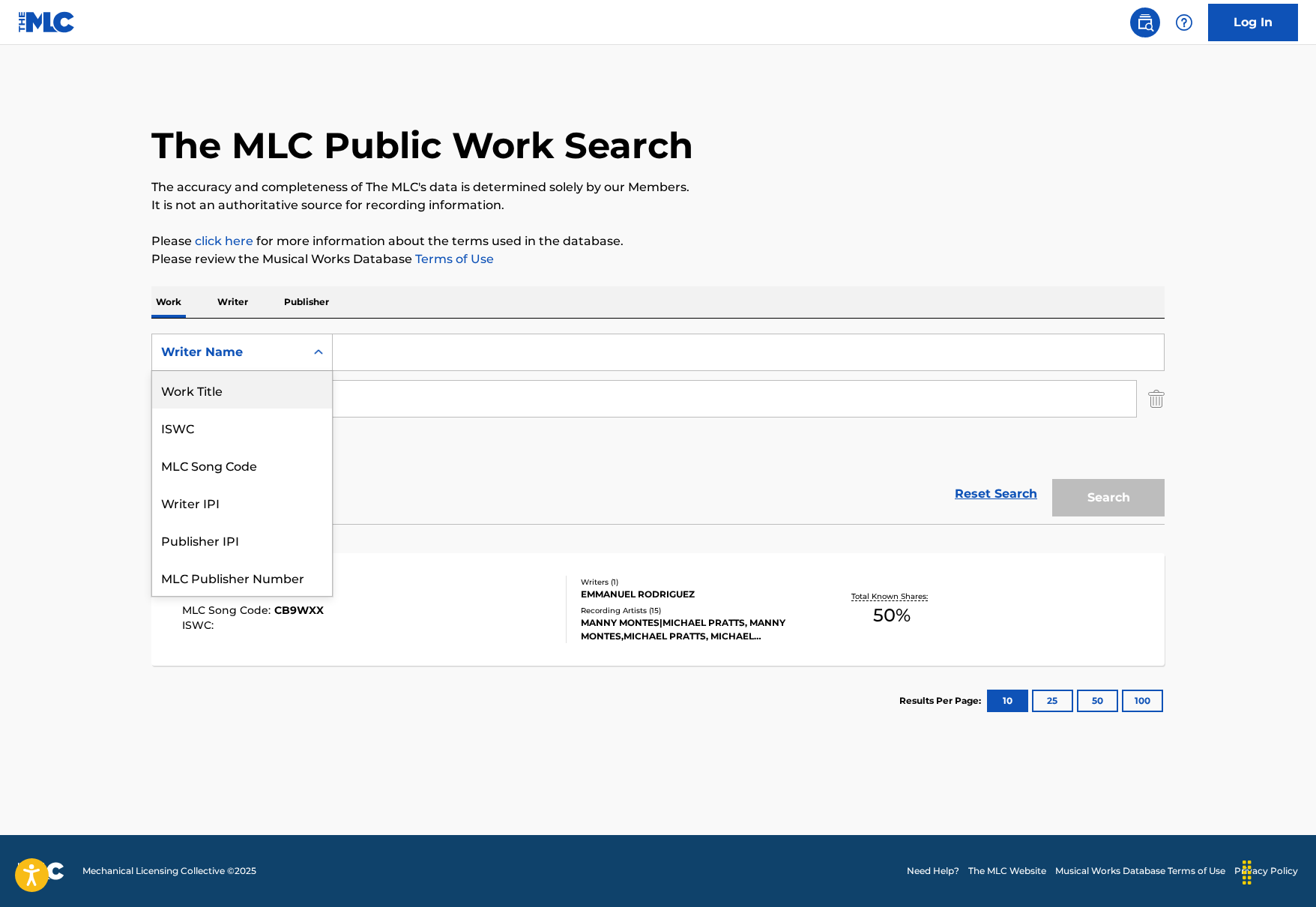 click on "Work Title" at bounding box center [242, 390] 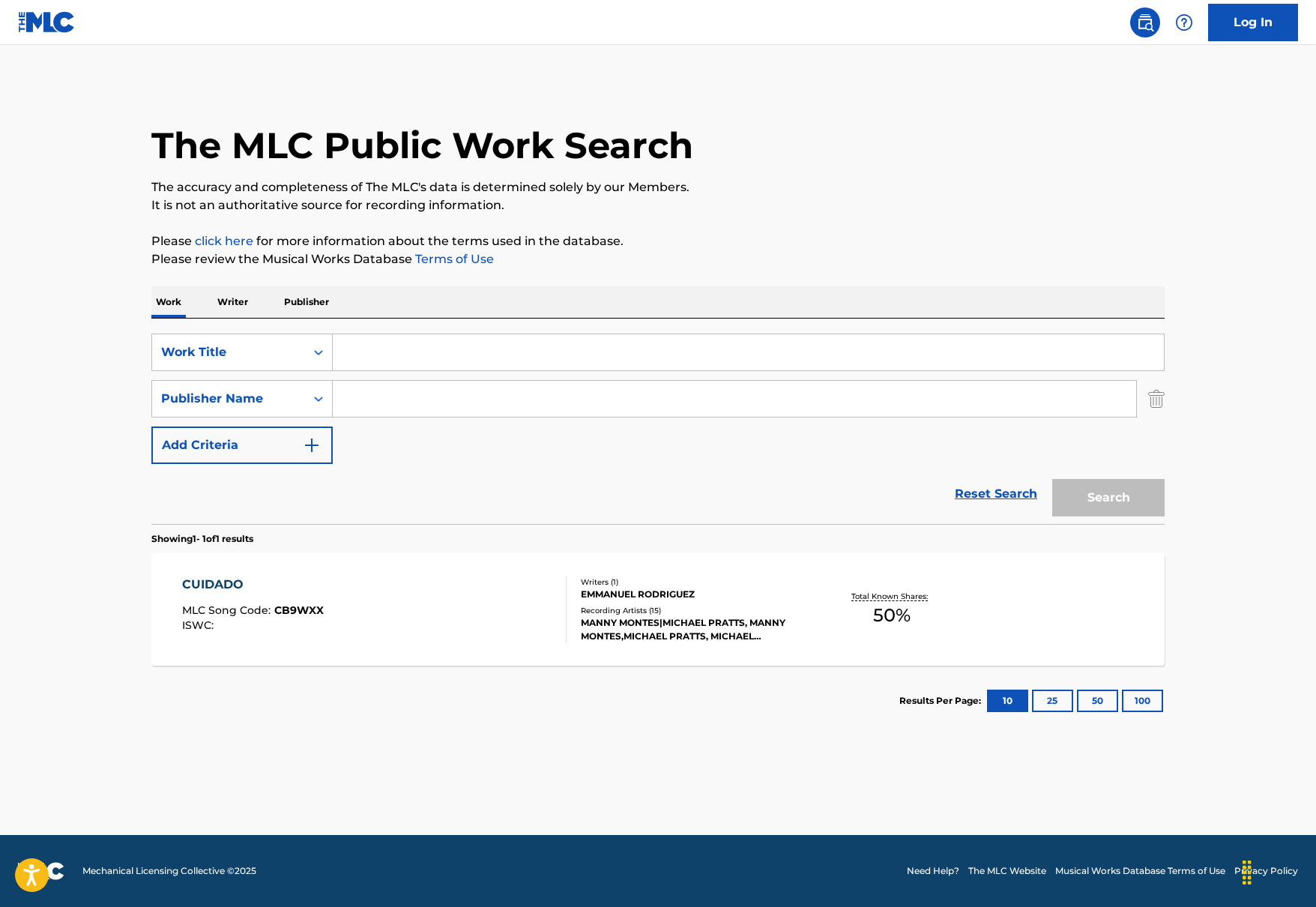 click at bounding box center (748, 352) 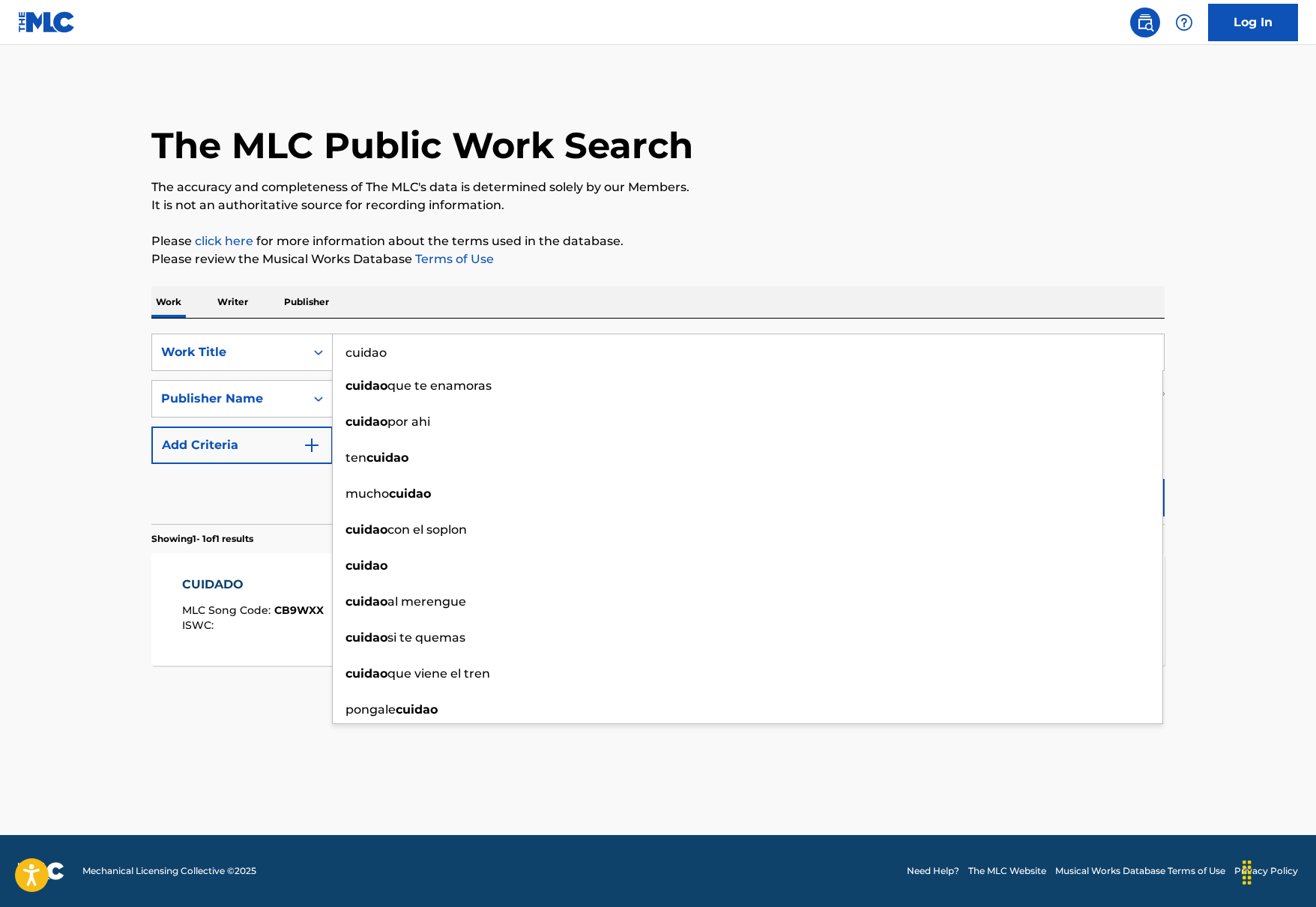 type on "cuidao" 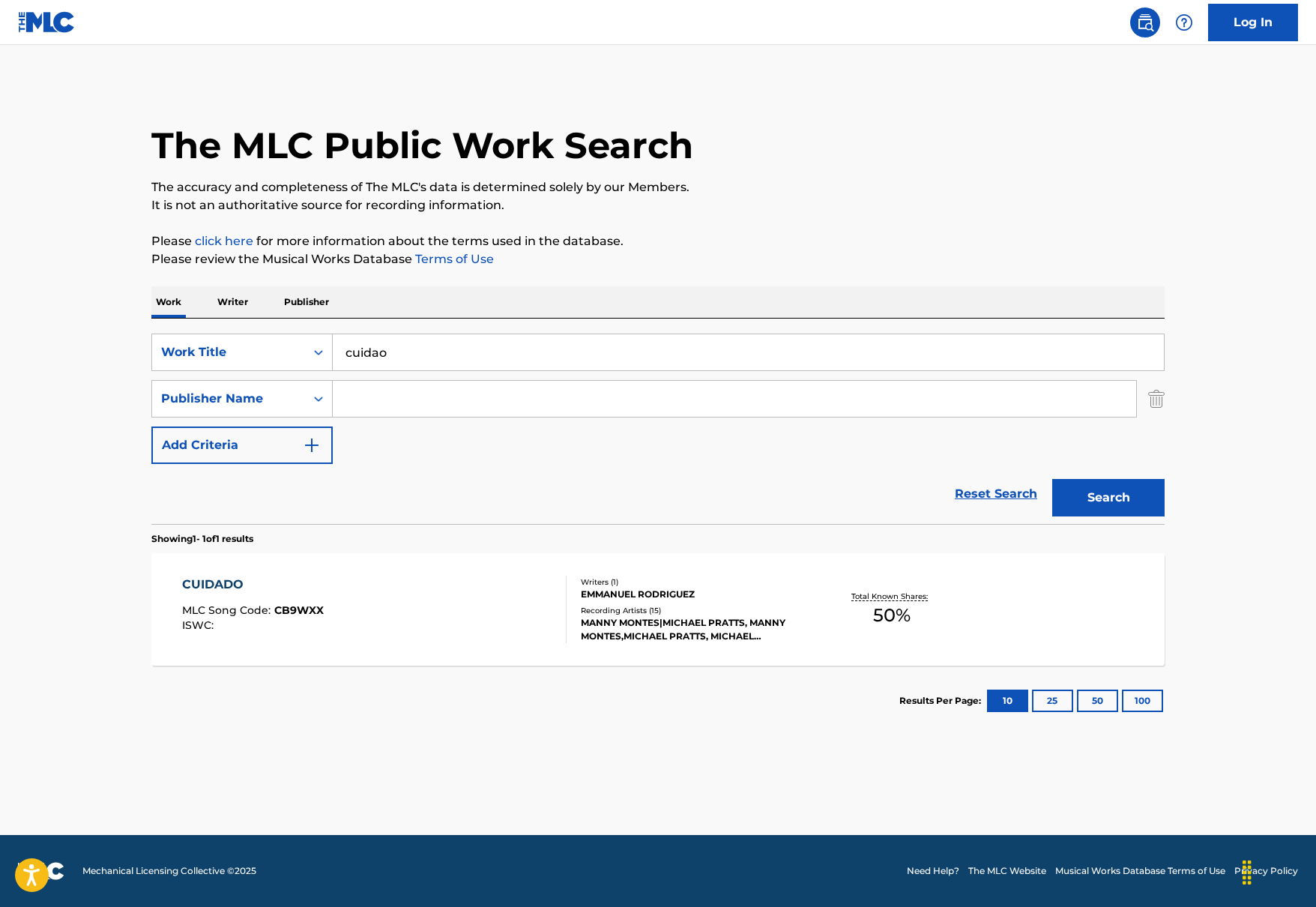 click at bounding box center (734, 399) 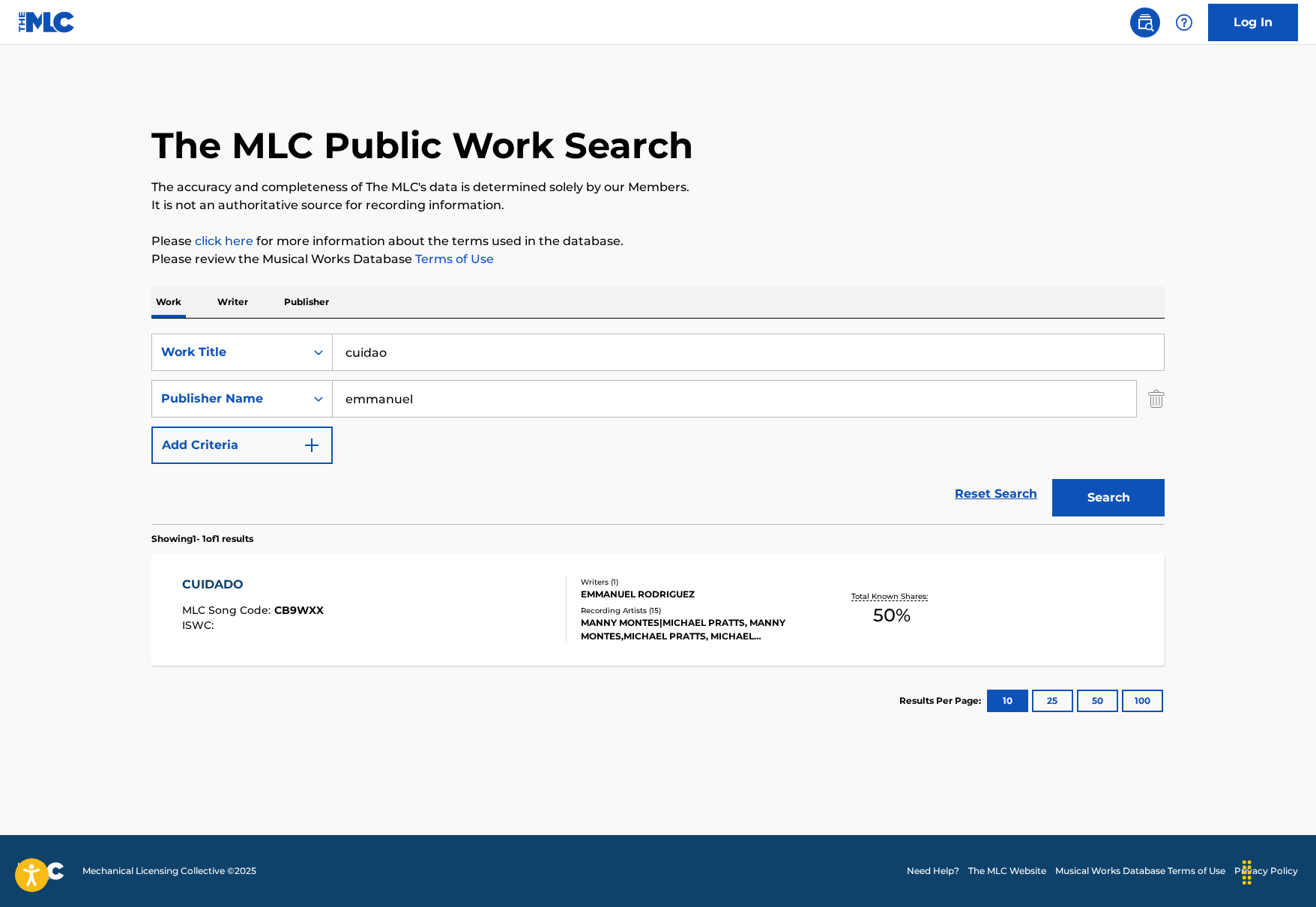 click on "Publisher Name" at bounding box center [229, 399] 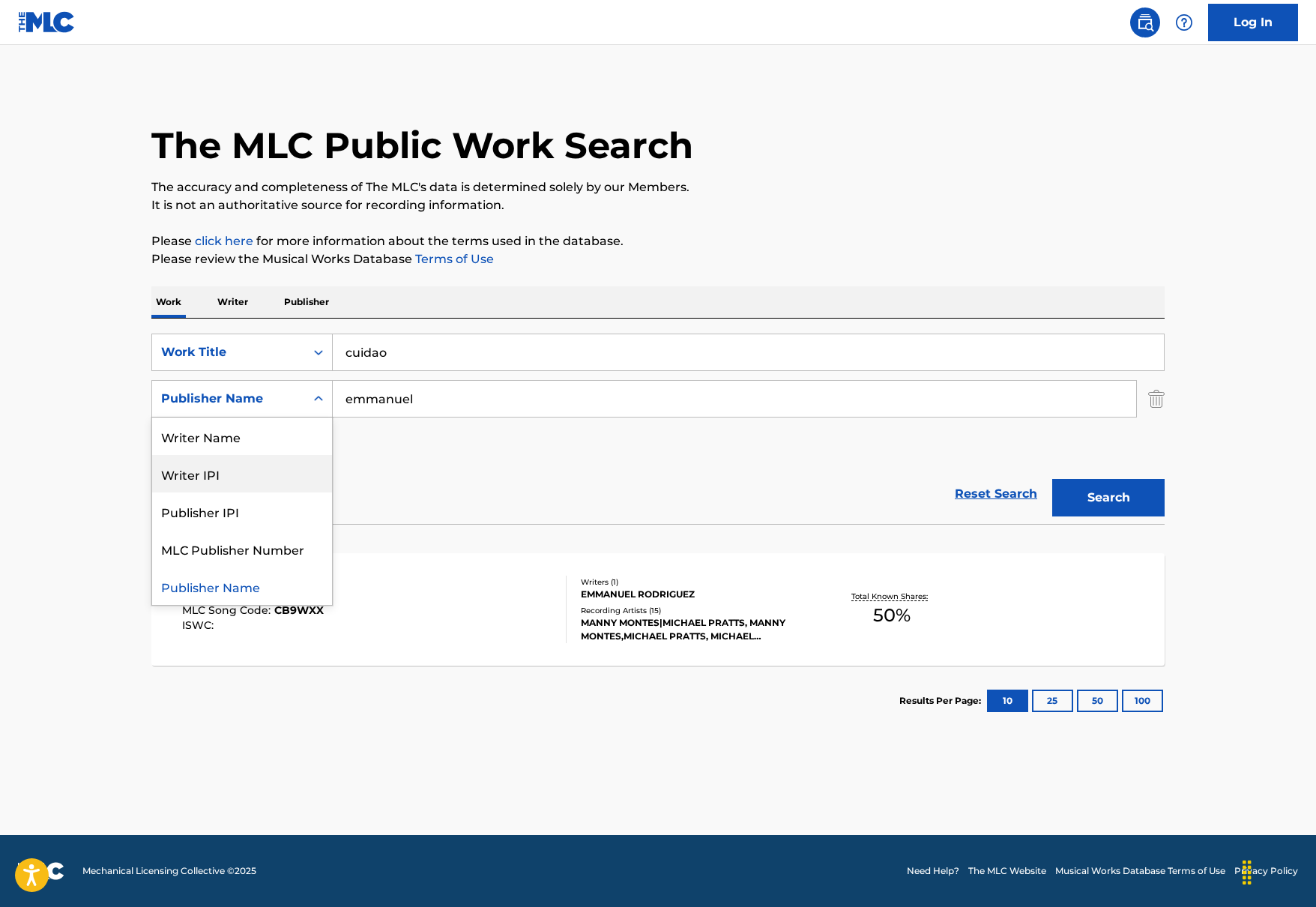 click on "Writer Name" at bounding box center (242, 436) 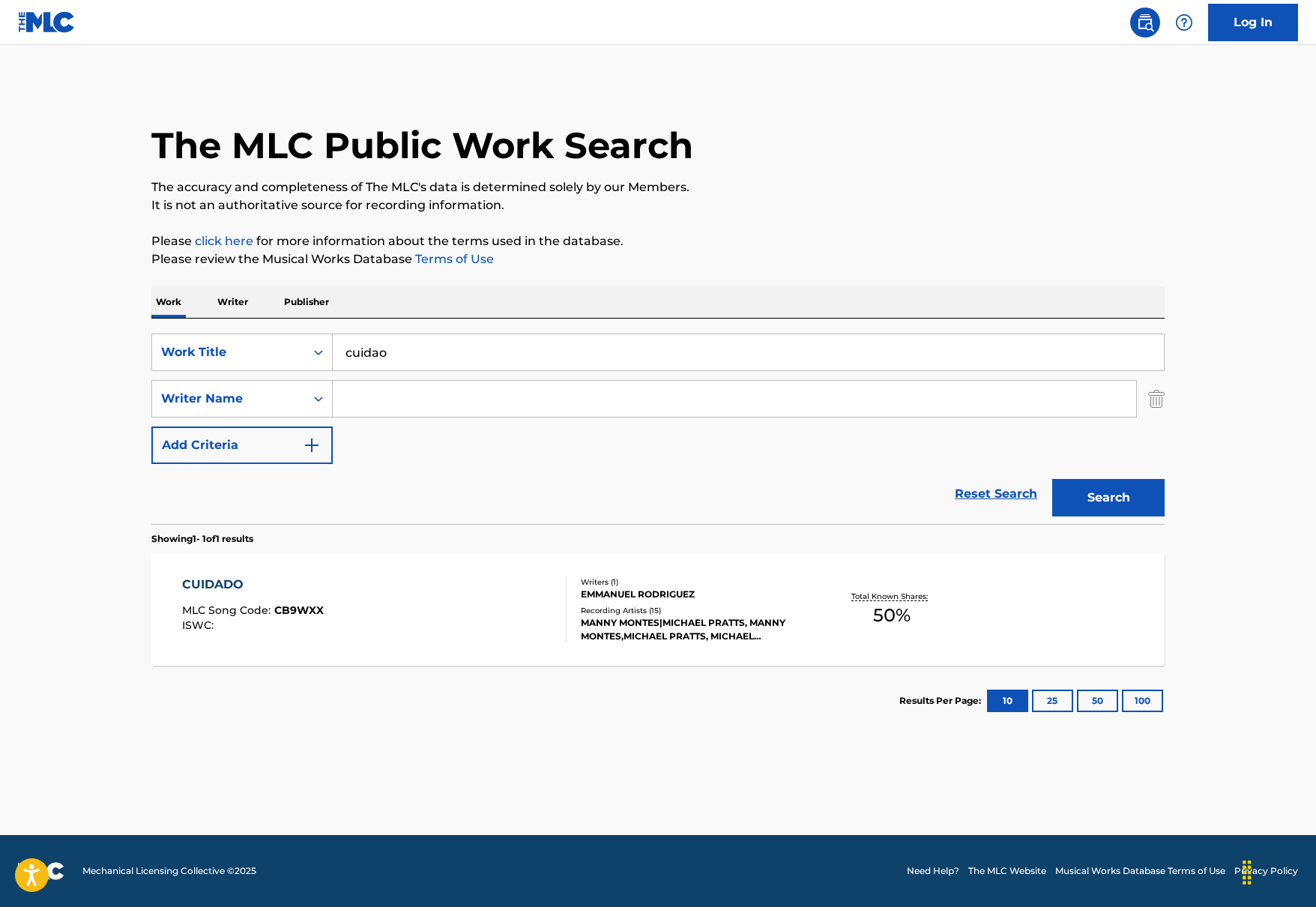 click on "Search" at bounding box center [1108, 498] 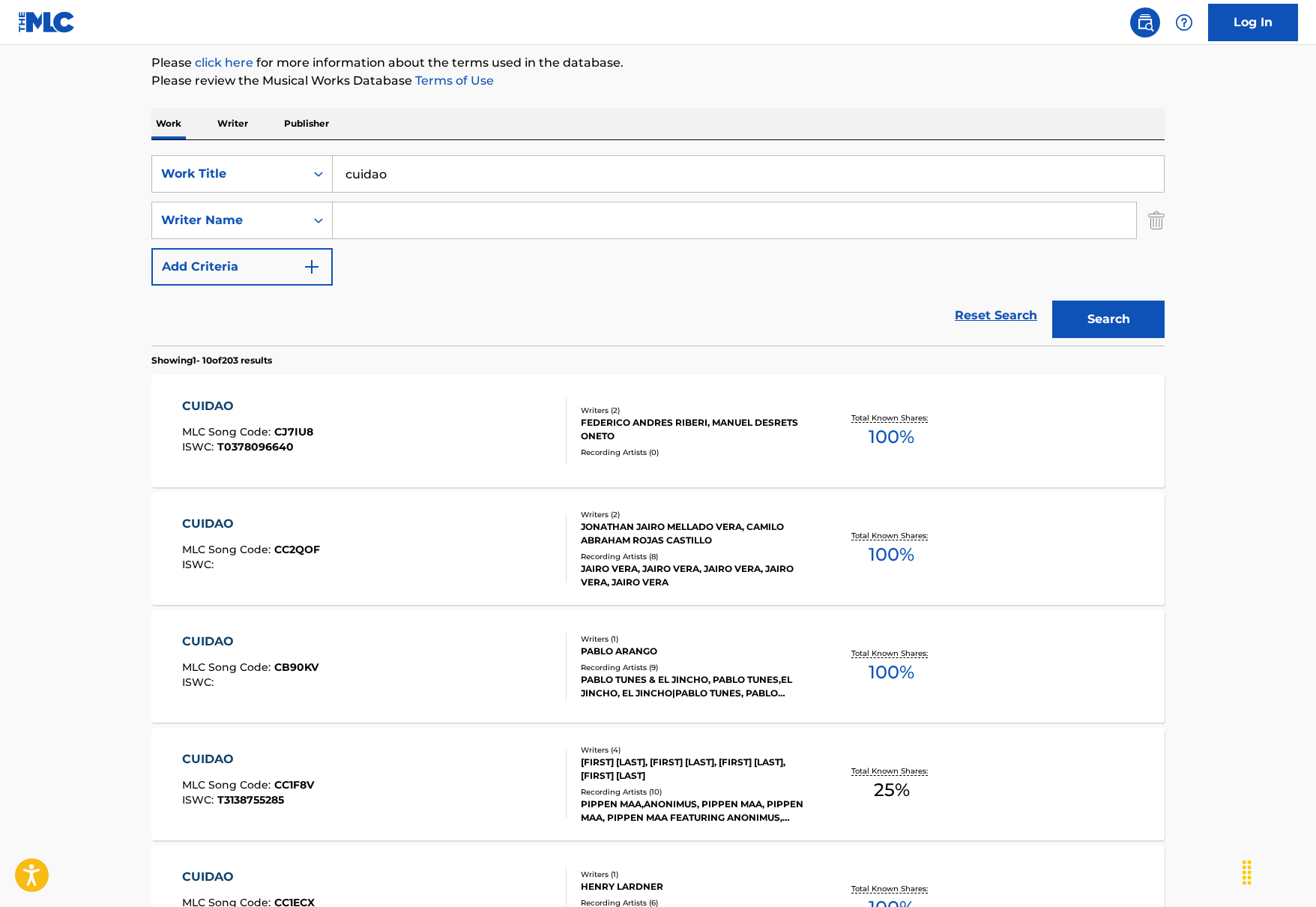 scroll, scrollTop: 0, scrollLeft: 0, axis: both 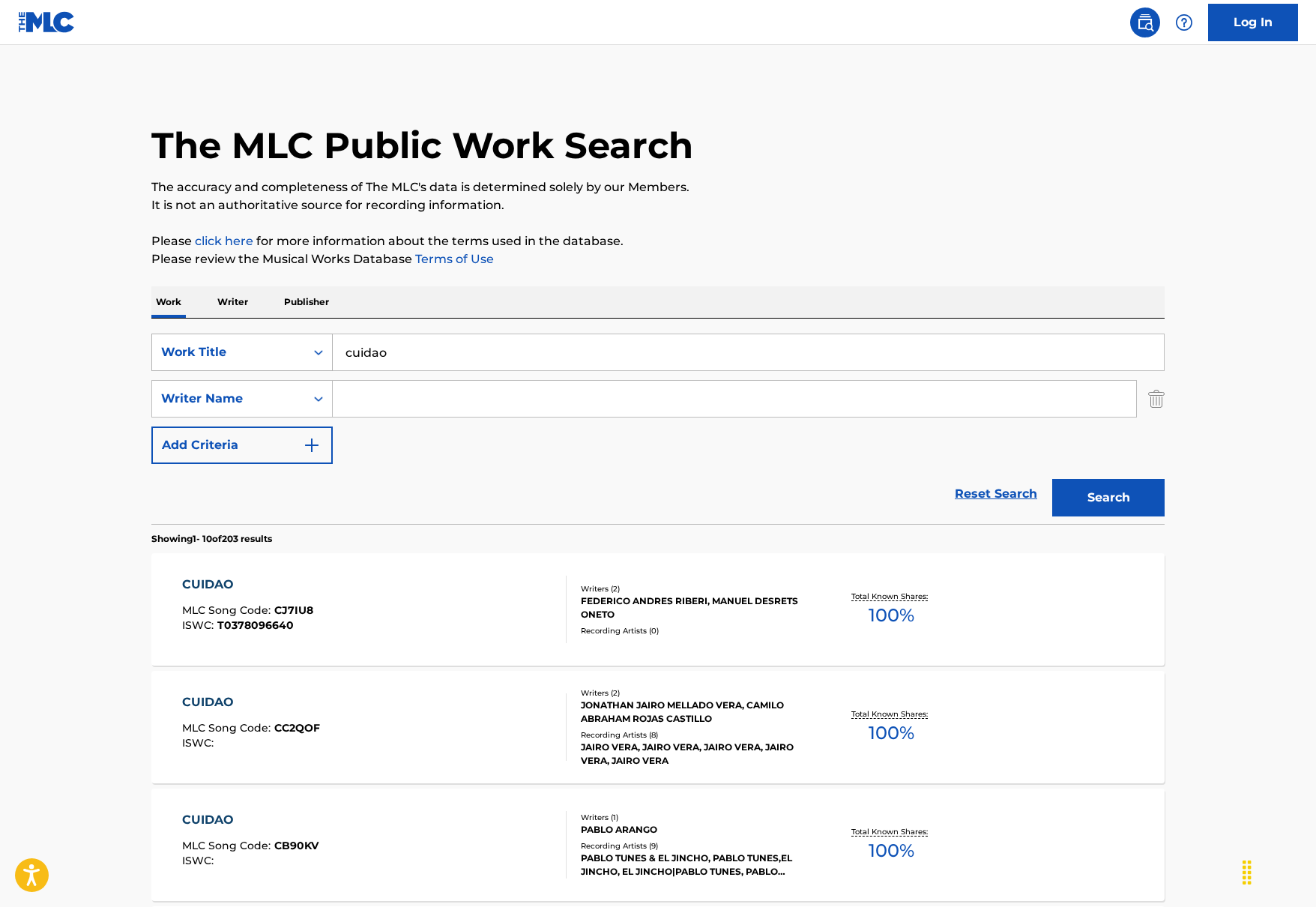 drag, startPoint x: 402, startPoint y: 353, endPoint x: 311, endPoint y: 344, distance: 91.44397 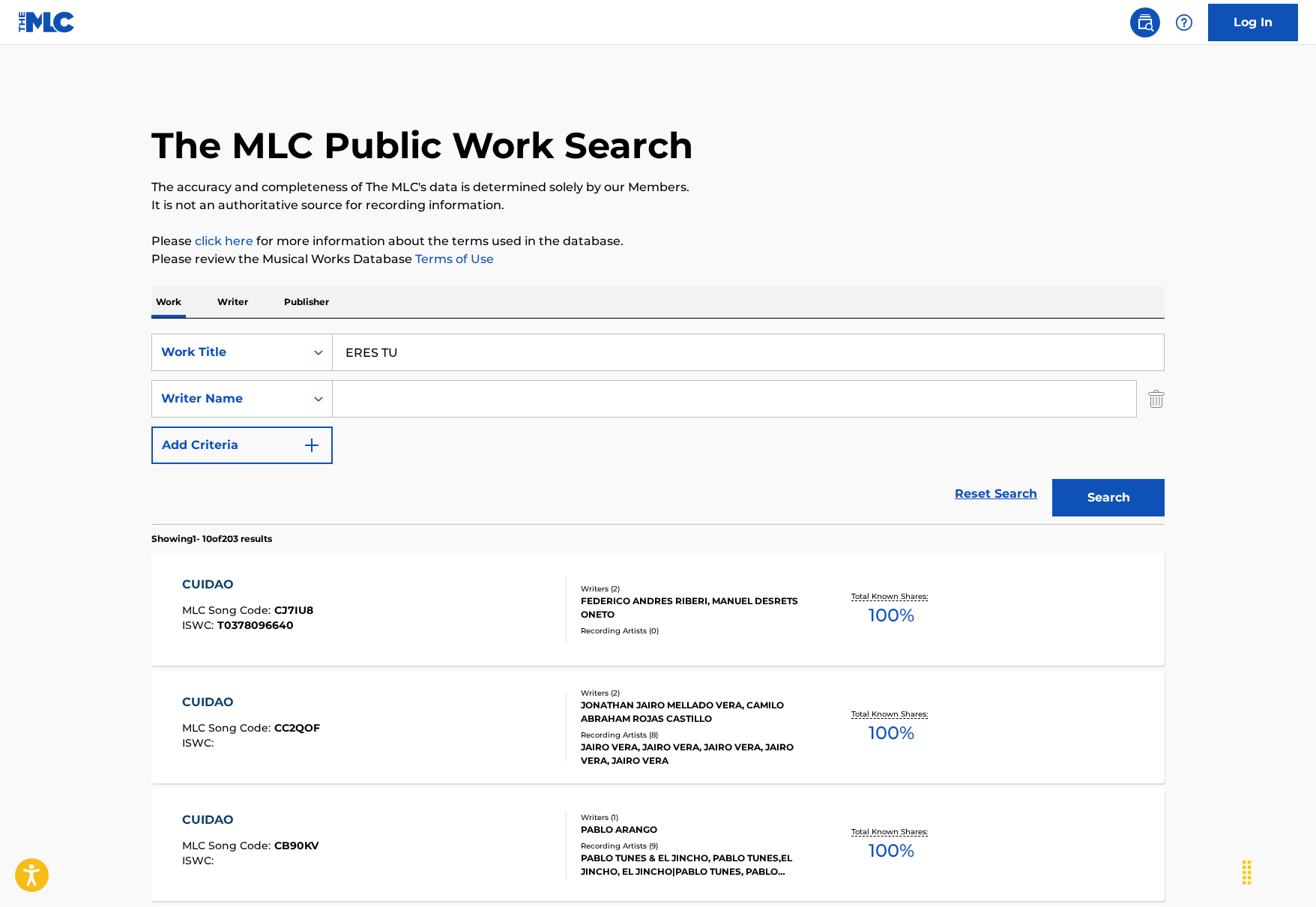 type on "ERES TU" 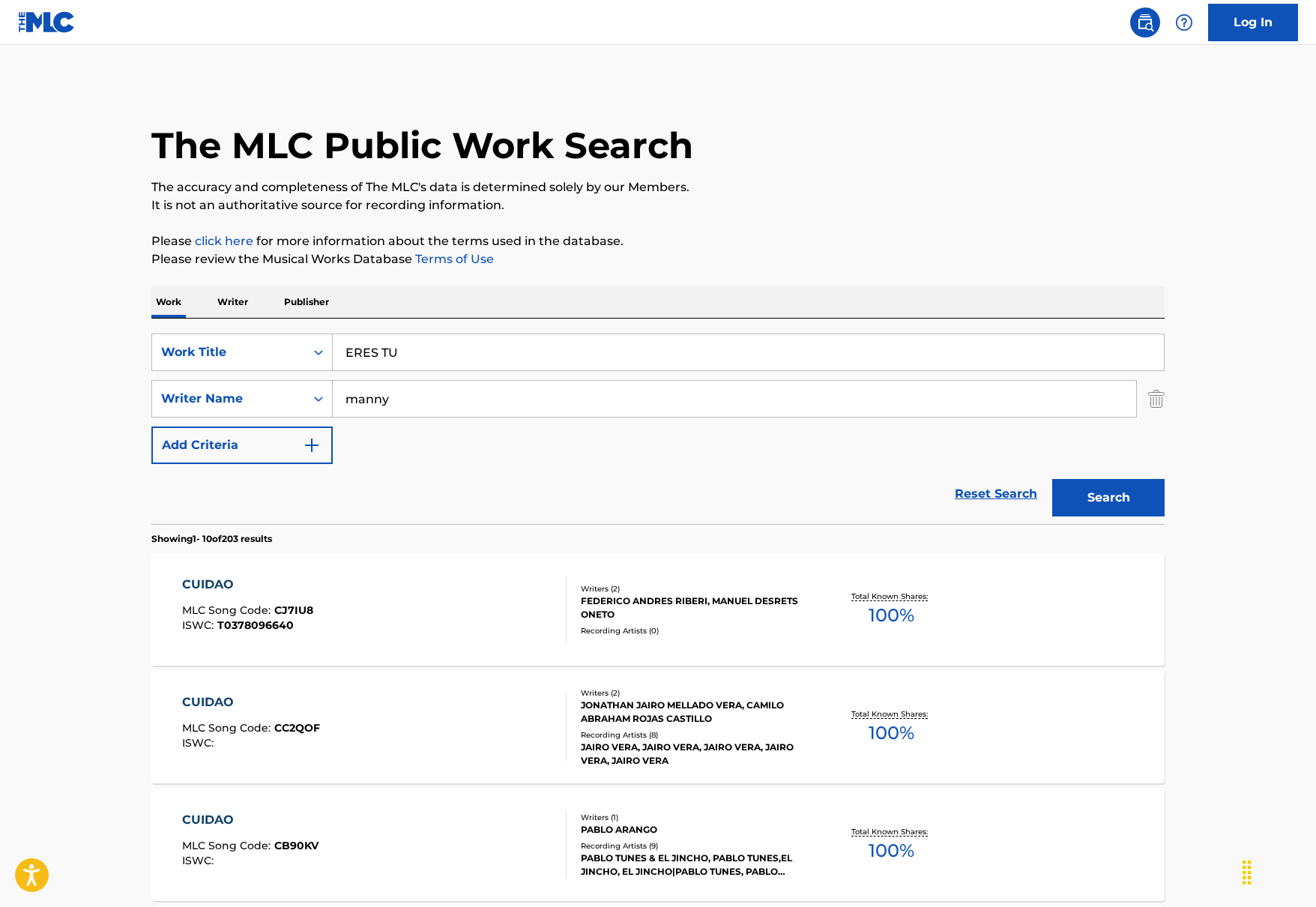 click on "Search" at bounding box center [1108, 498] 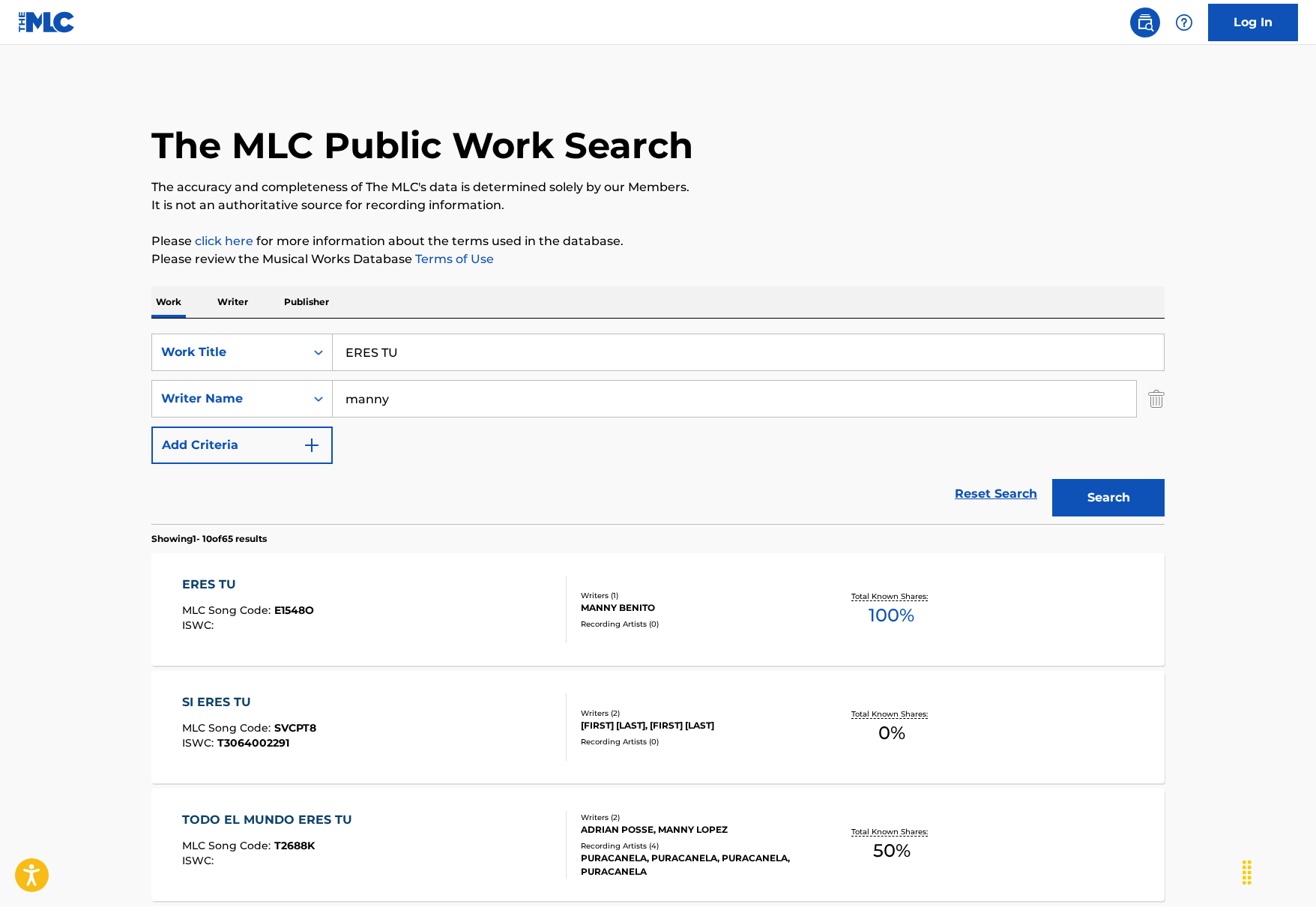 scroll, scrollTop: 0, scrollLeft: 0, axis: both 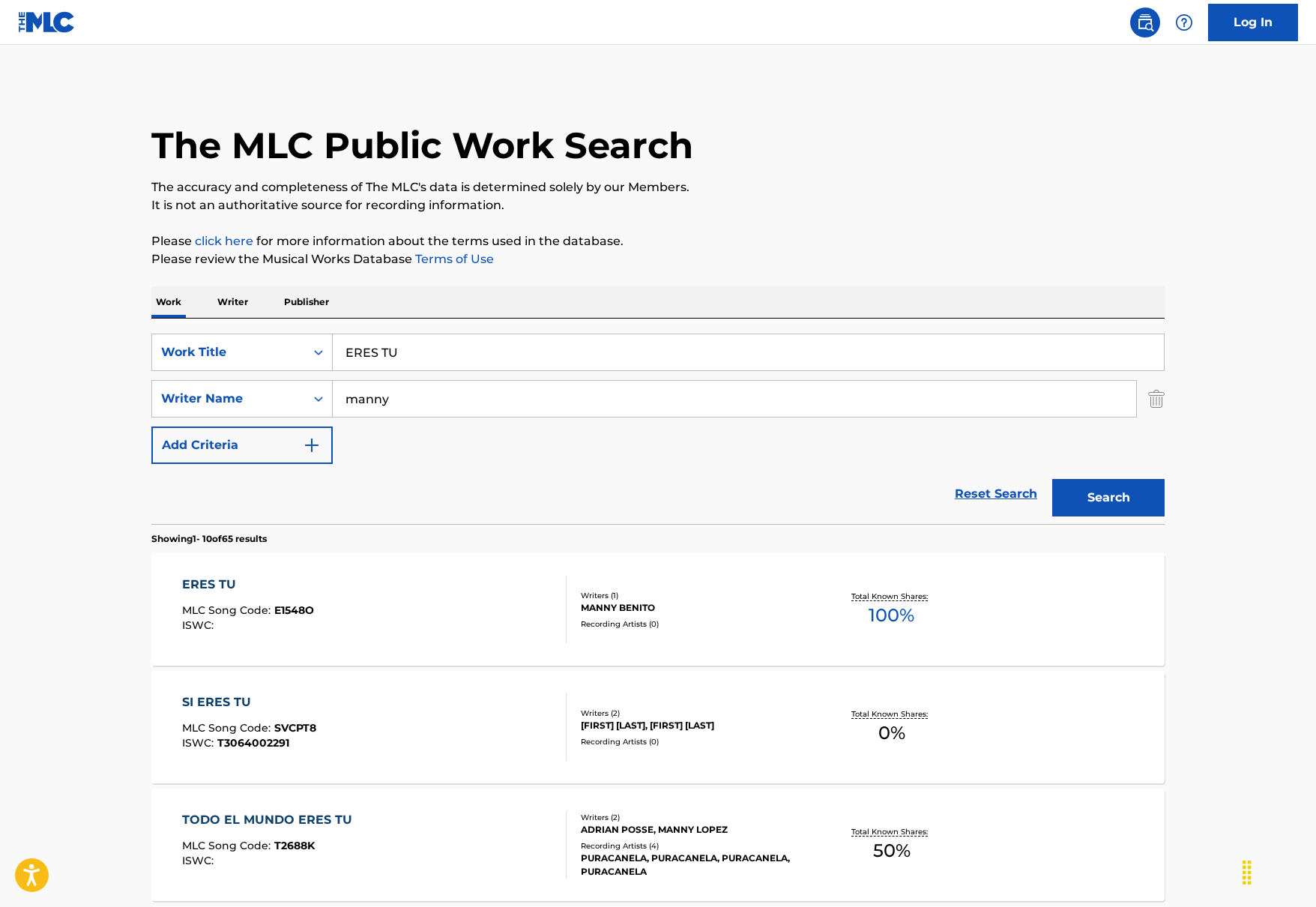 drag, startPoint x: 385, startPoint y: 401, endPoint x: 279, endPoint y: 378, distance: 108.46658 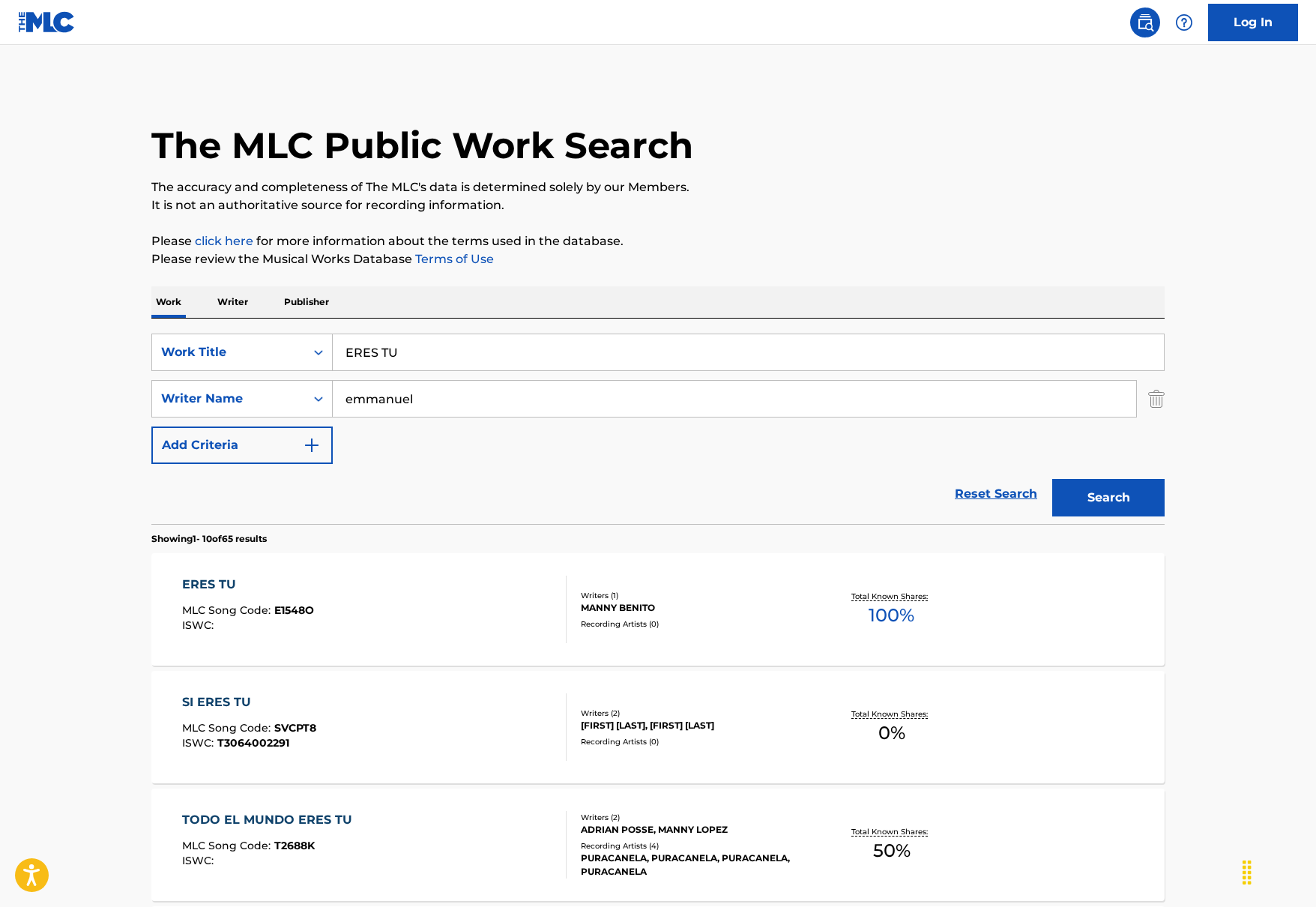 type on "emmanuel" 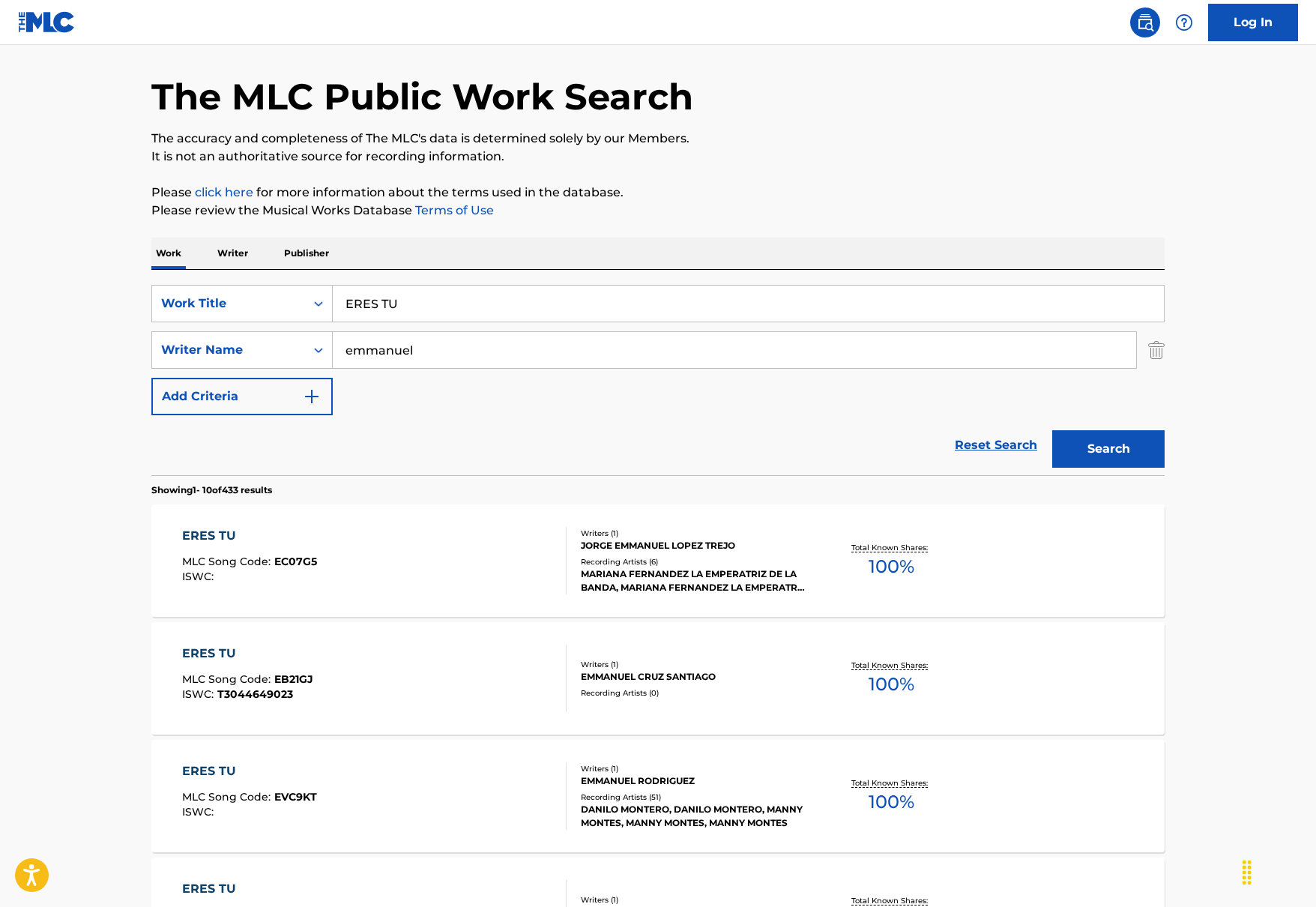scroll, scrollTop: 218, scrollLeft: 0, axis: vertical 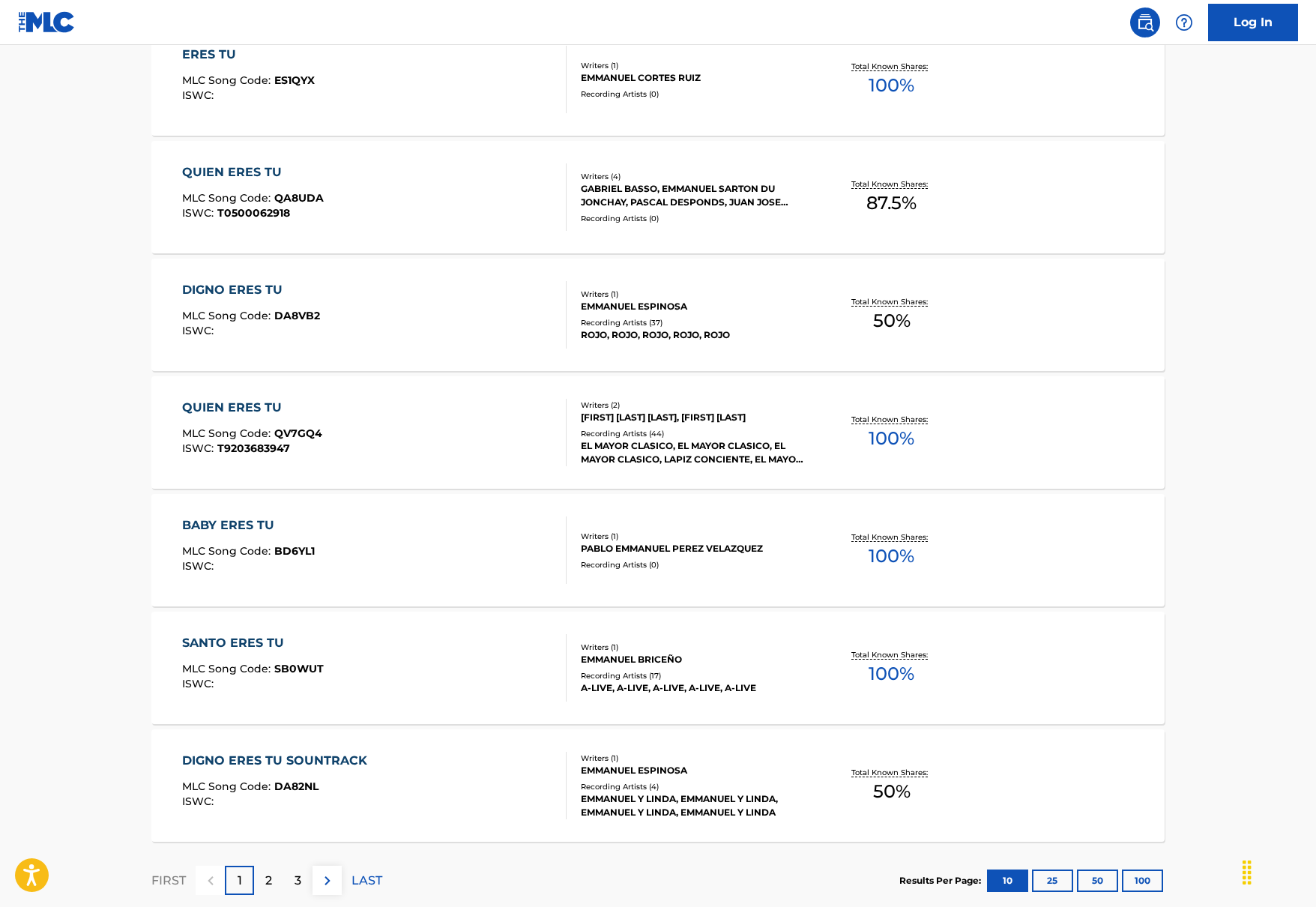 click on "2" at bounding box center (268, 880) 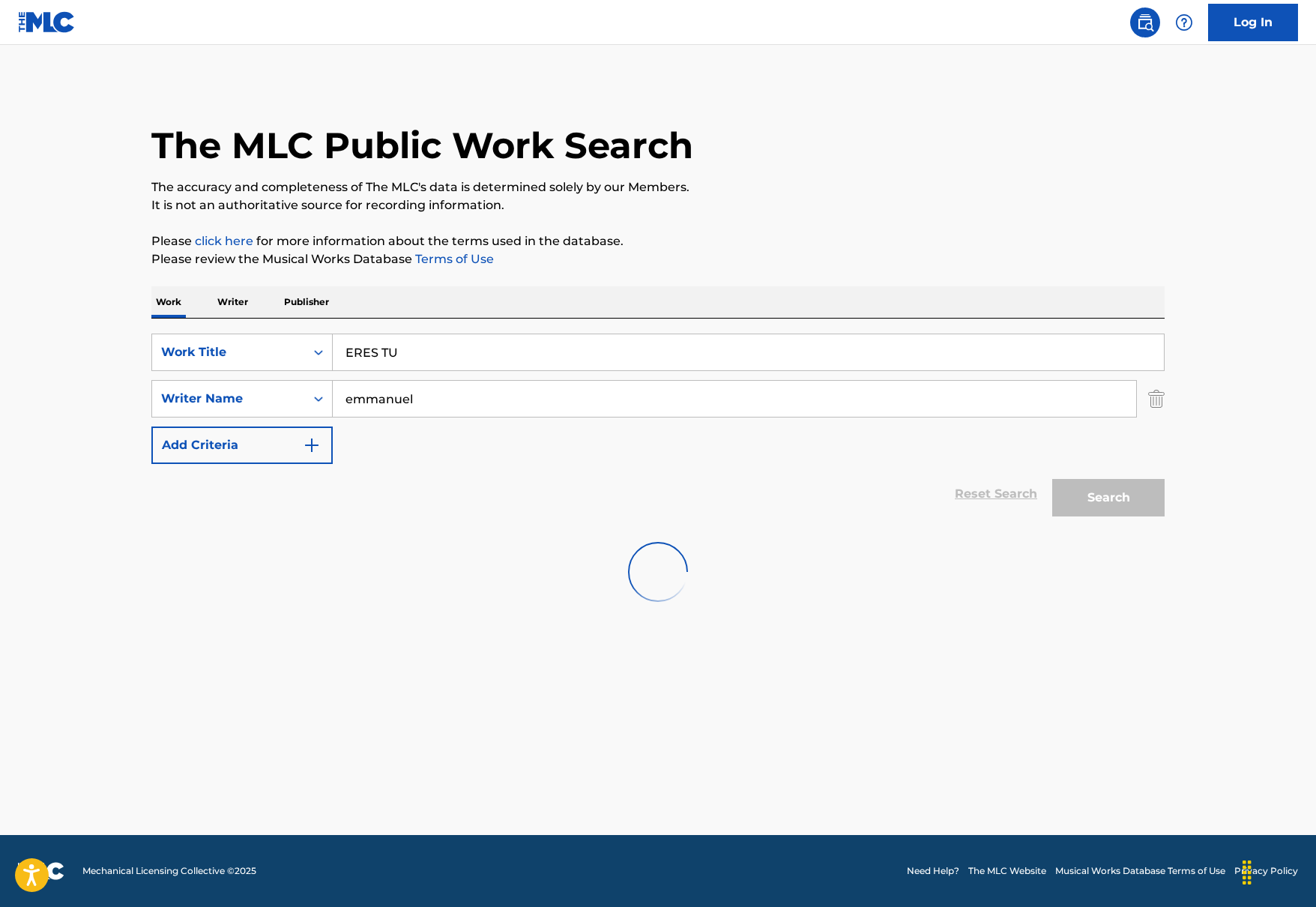 scroll, scrollTop: 0, scrollLeft: 0, axis: both 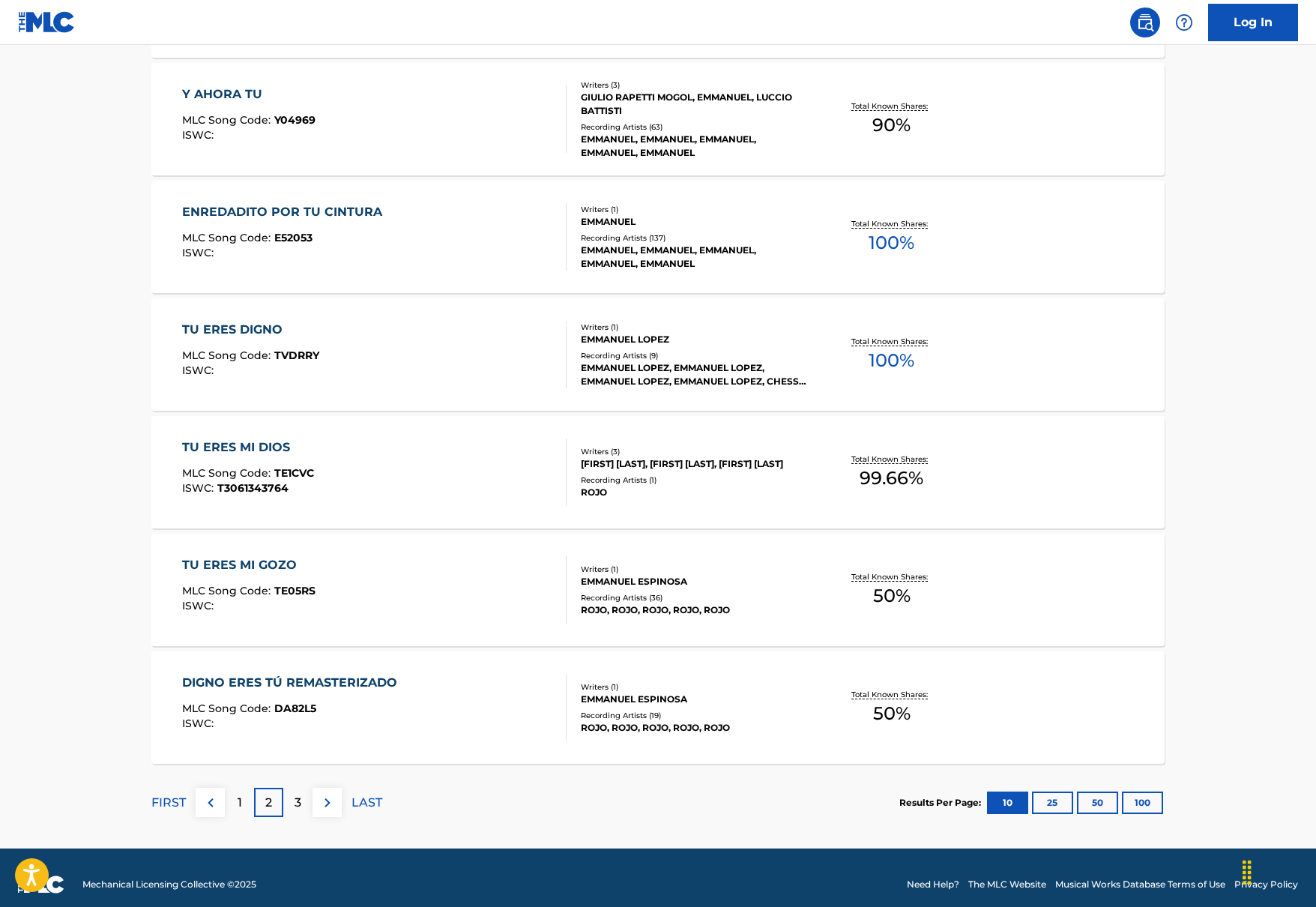 click on "25" at bounding box center (1052, 803) 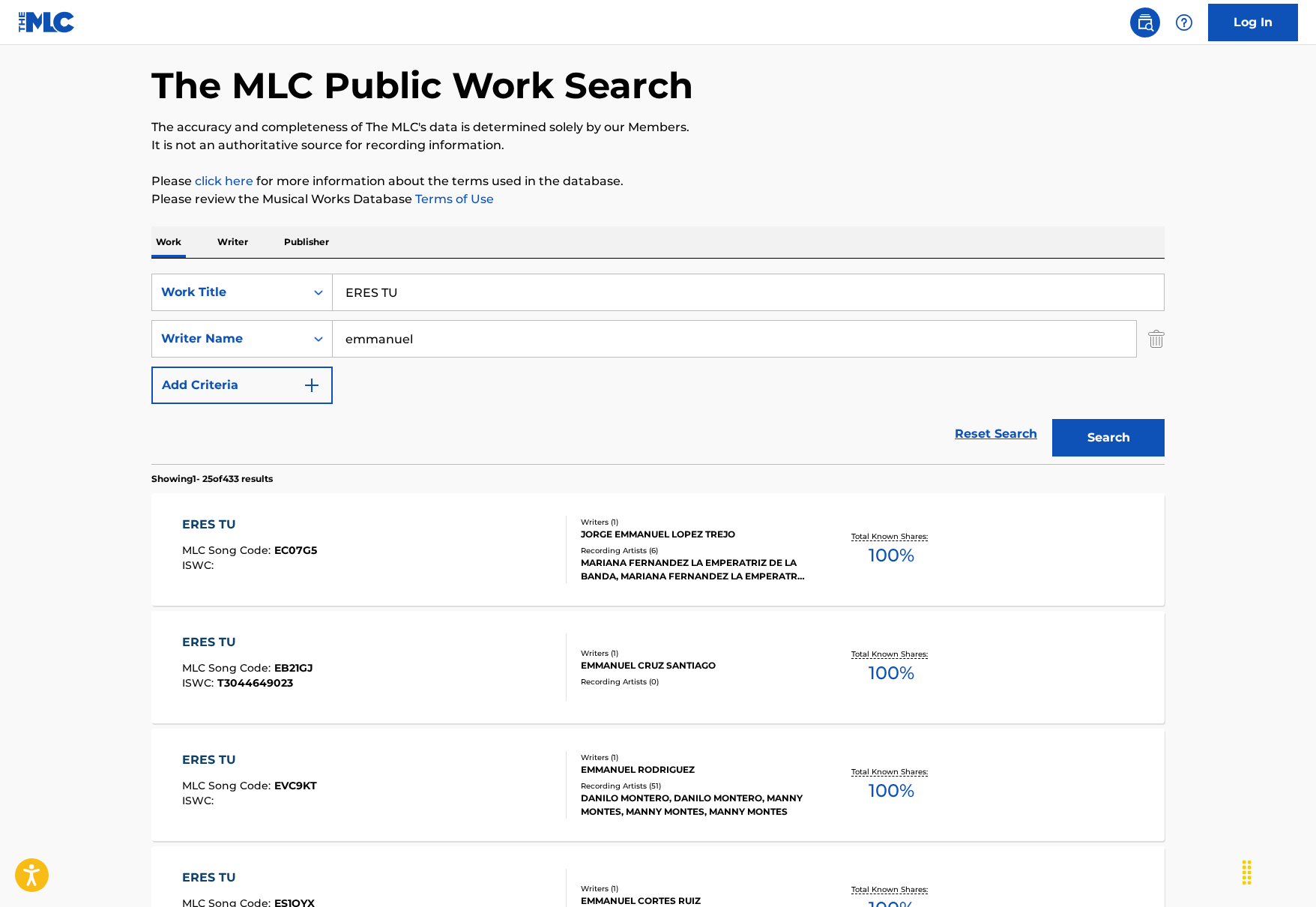 scroll, scrollTop: 0, scrollLeft: 0, axis: both 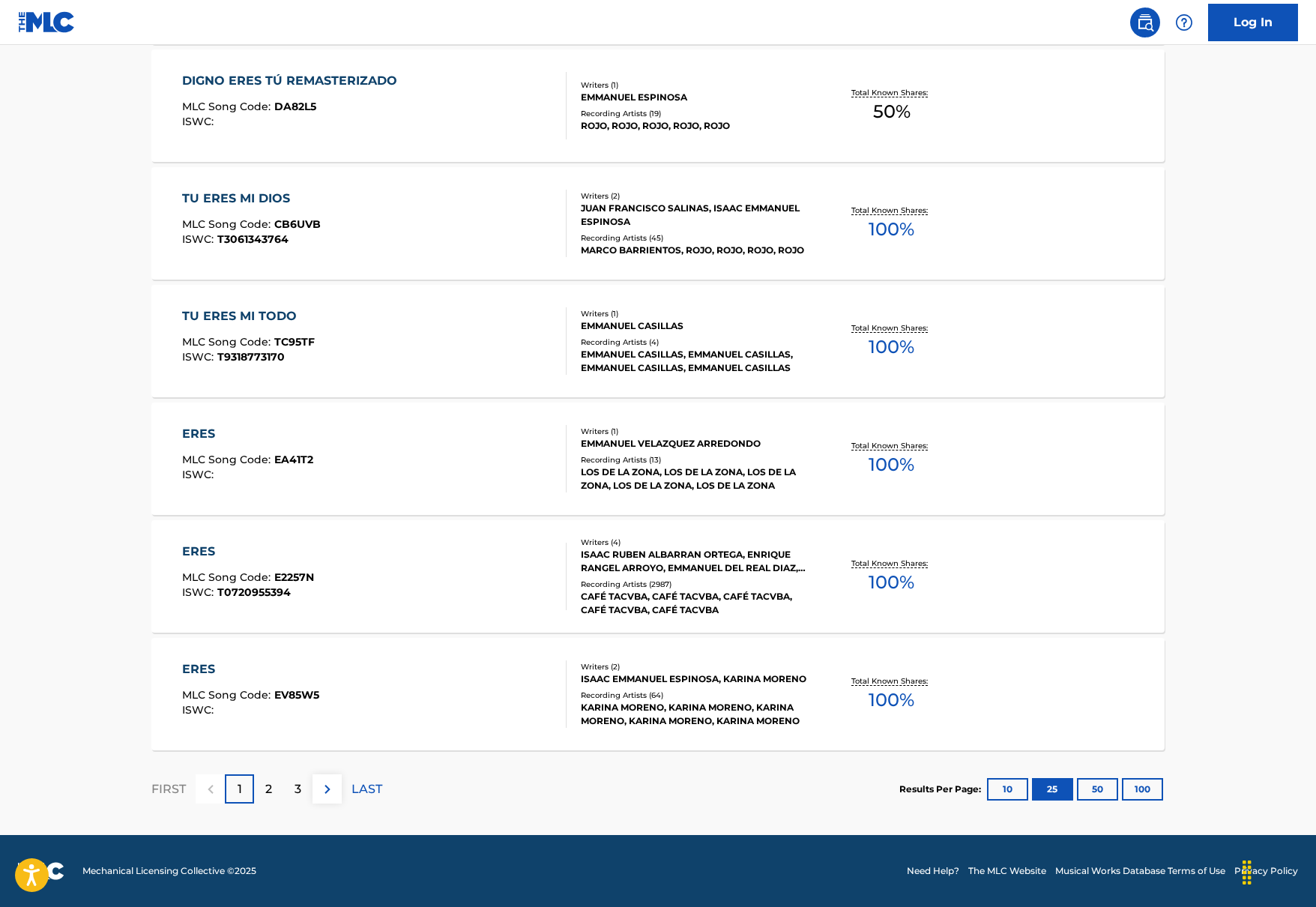 click on "10" at bounding box center (1007, 789) 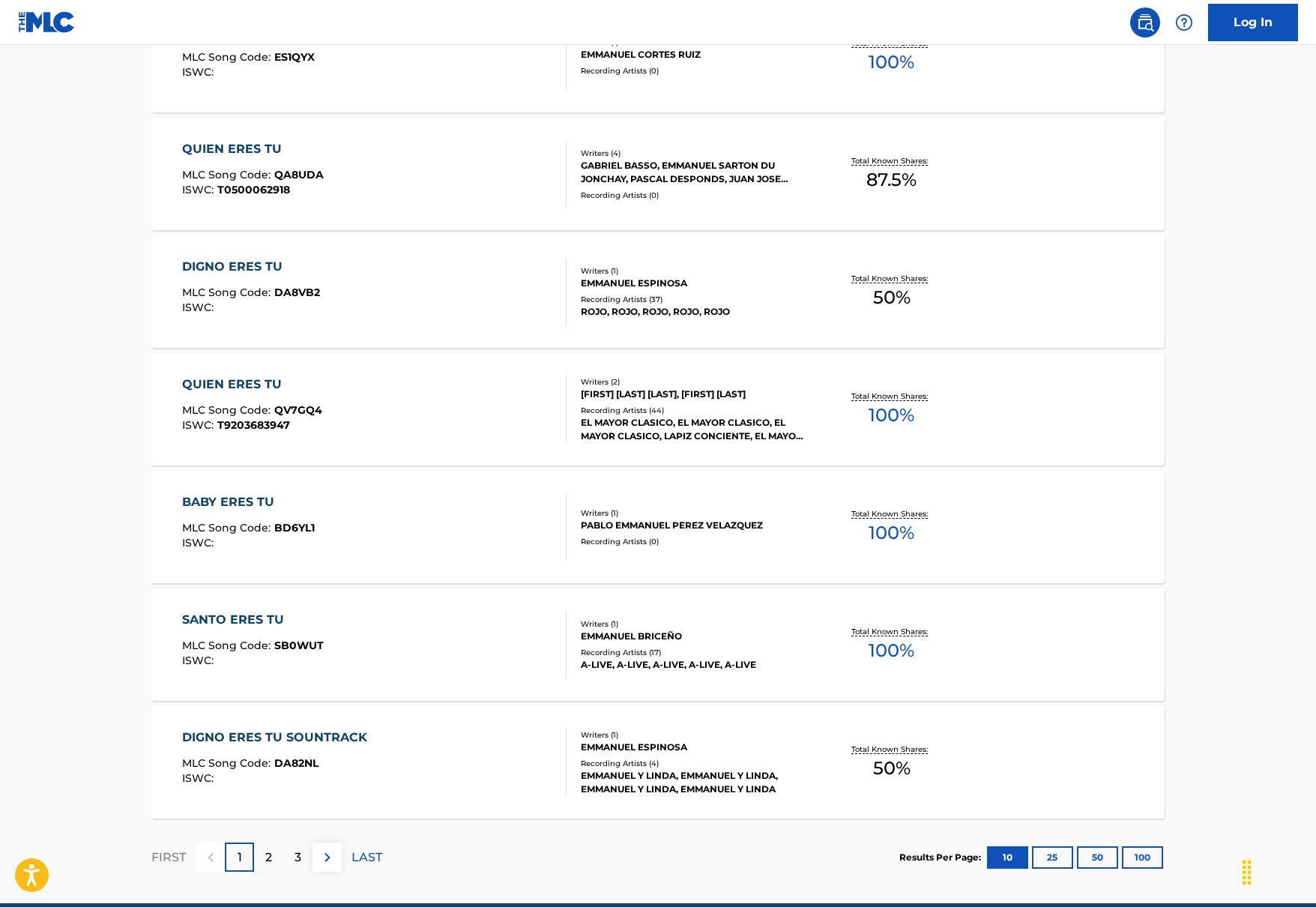 scroll, scrollTop: 942, scrollLeft: 0, axis: vertical 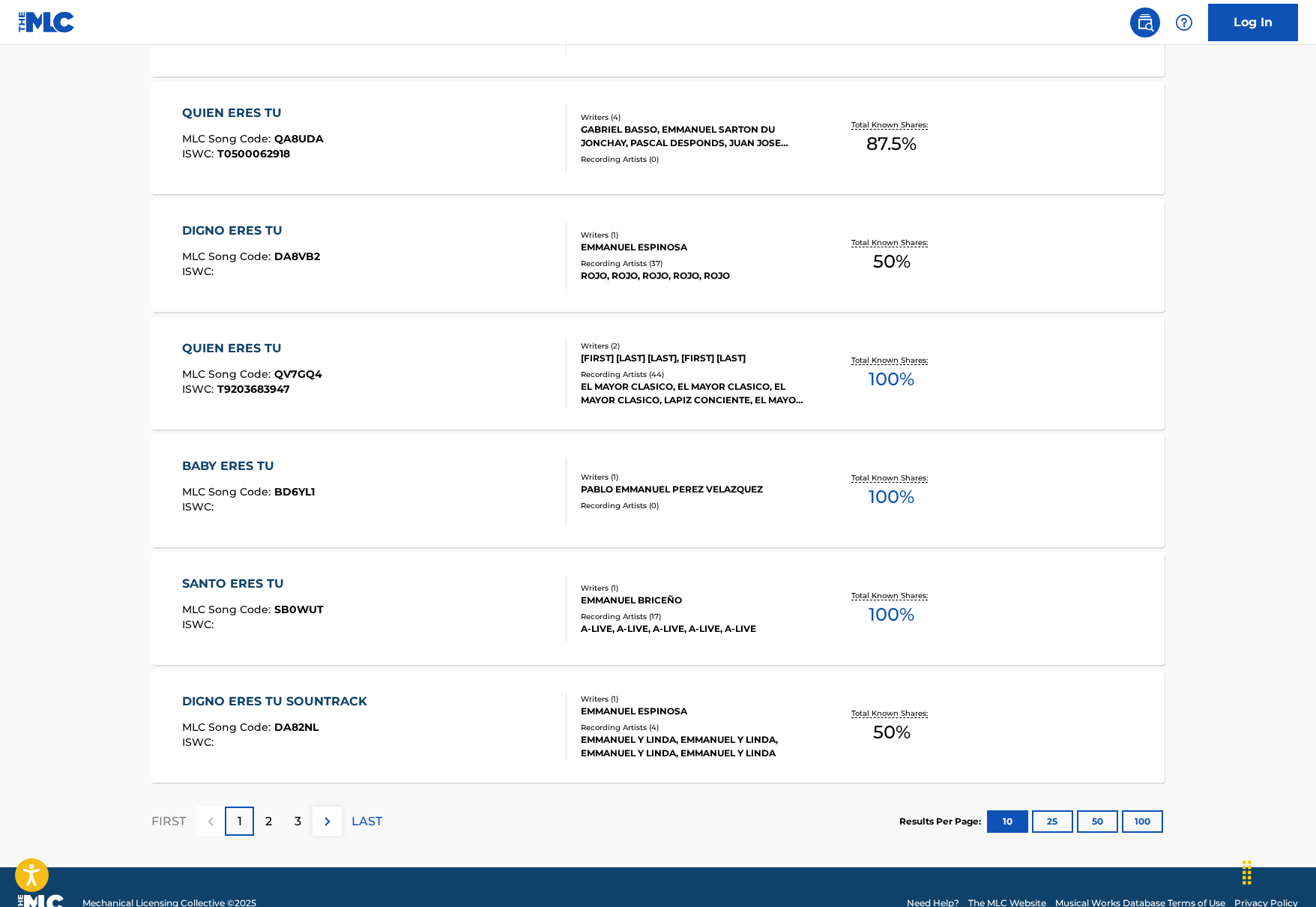 click on "1" at bounding box center [239, 821] 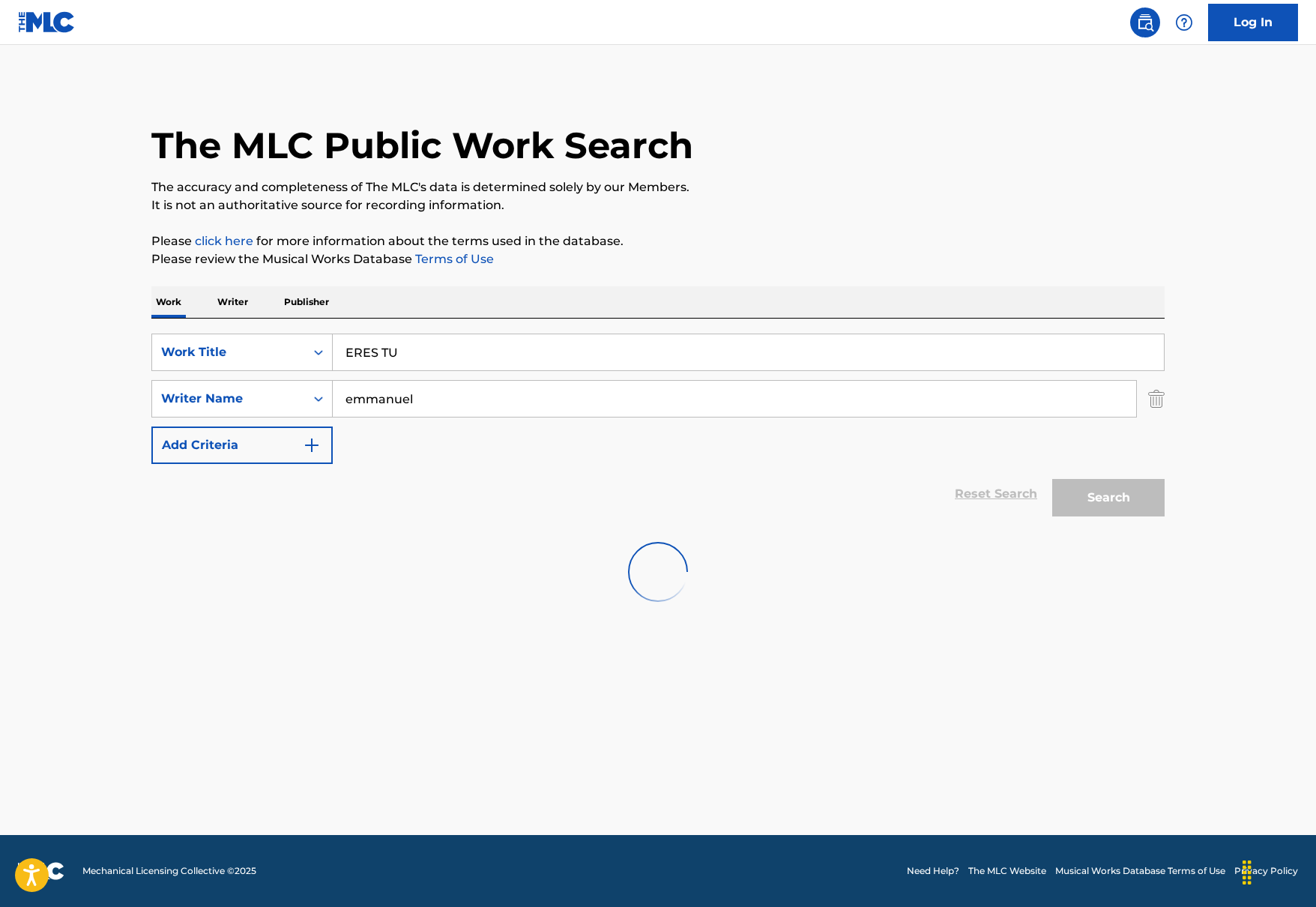 scroll, scrollTop: 0, scrollLeft: 0, axis: both 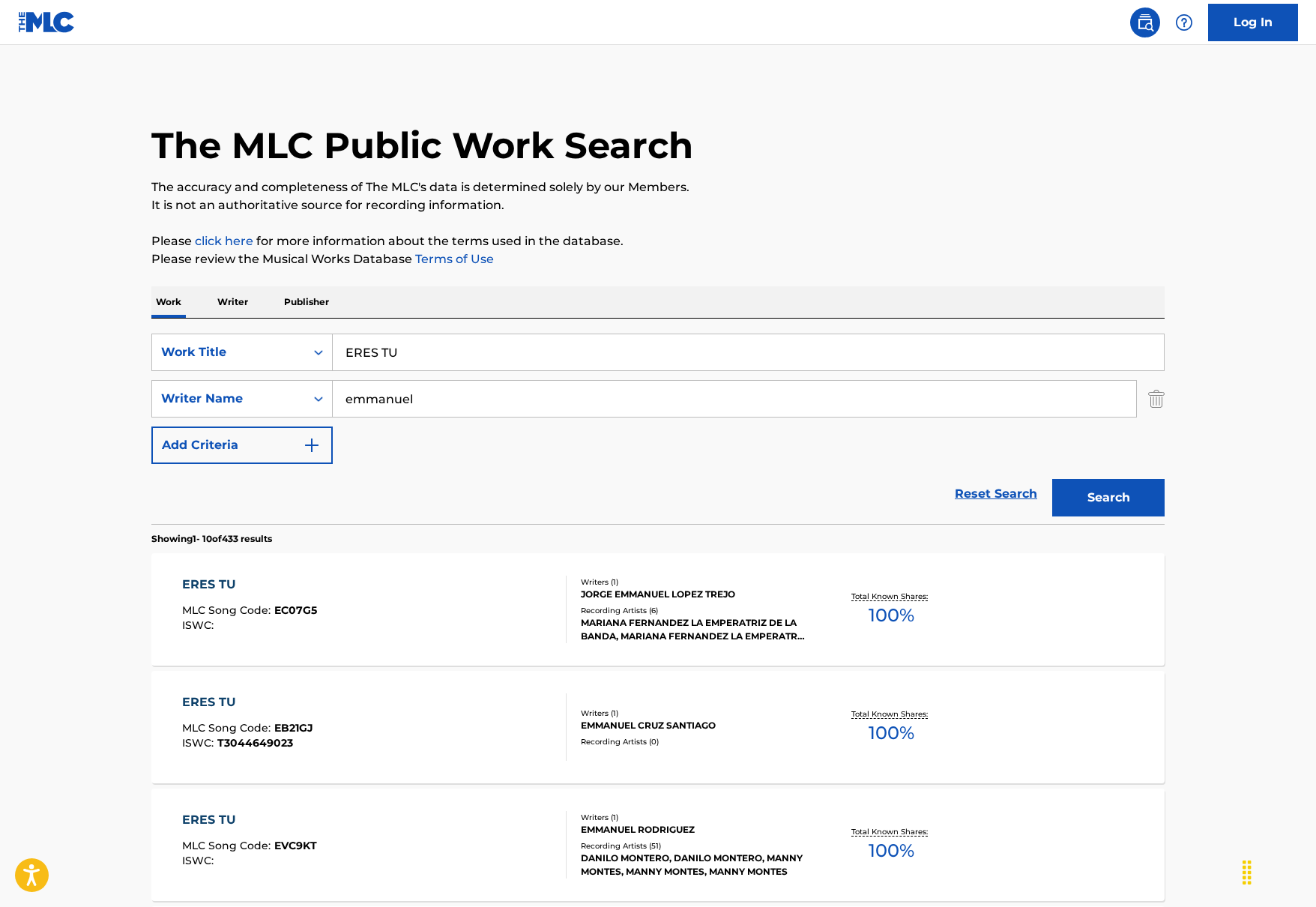 click on "DANILO MONTERO, DANILO MONTERO, MANNY MONTES, MANNY MONTES, MANNY MONTES" at bounding box center (694, 865) 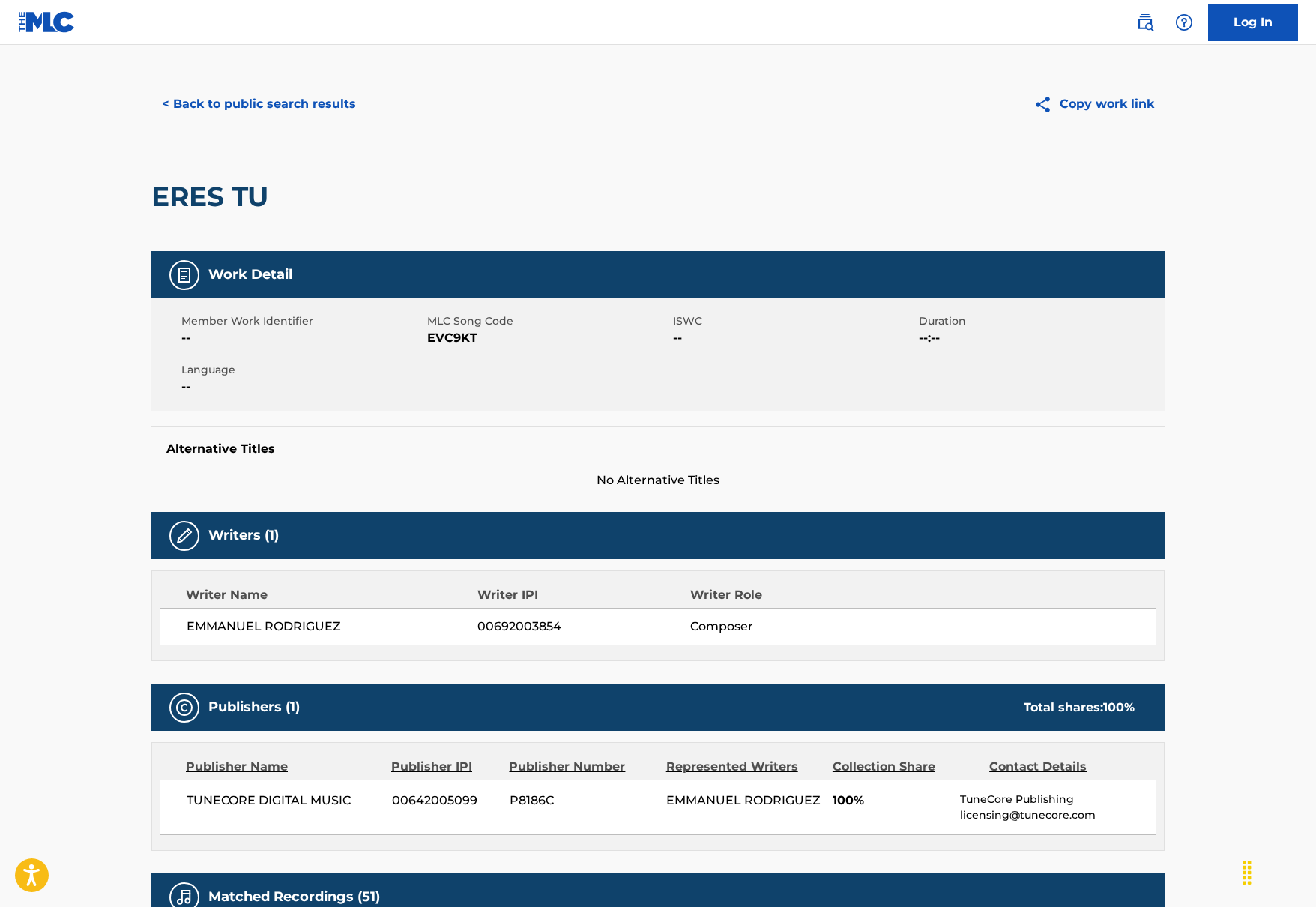 scroll, scrollTop: 17, scrollLeft: 0, axis: vertical 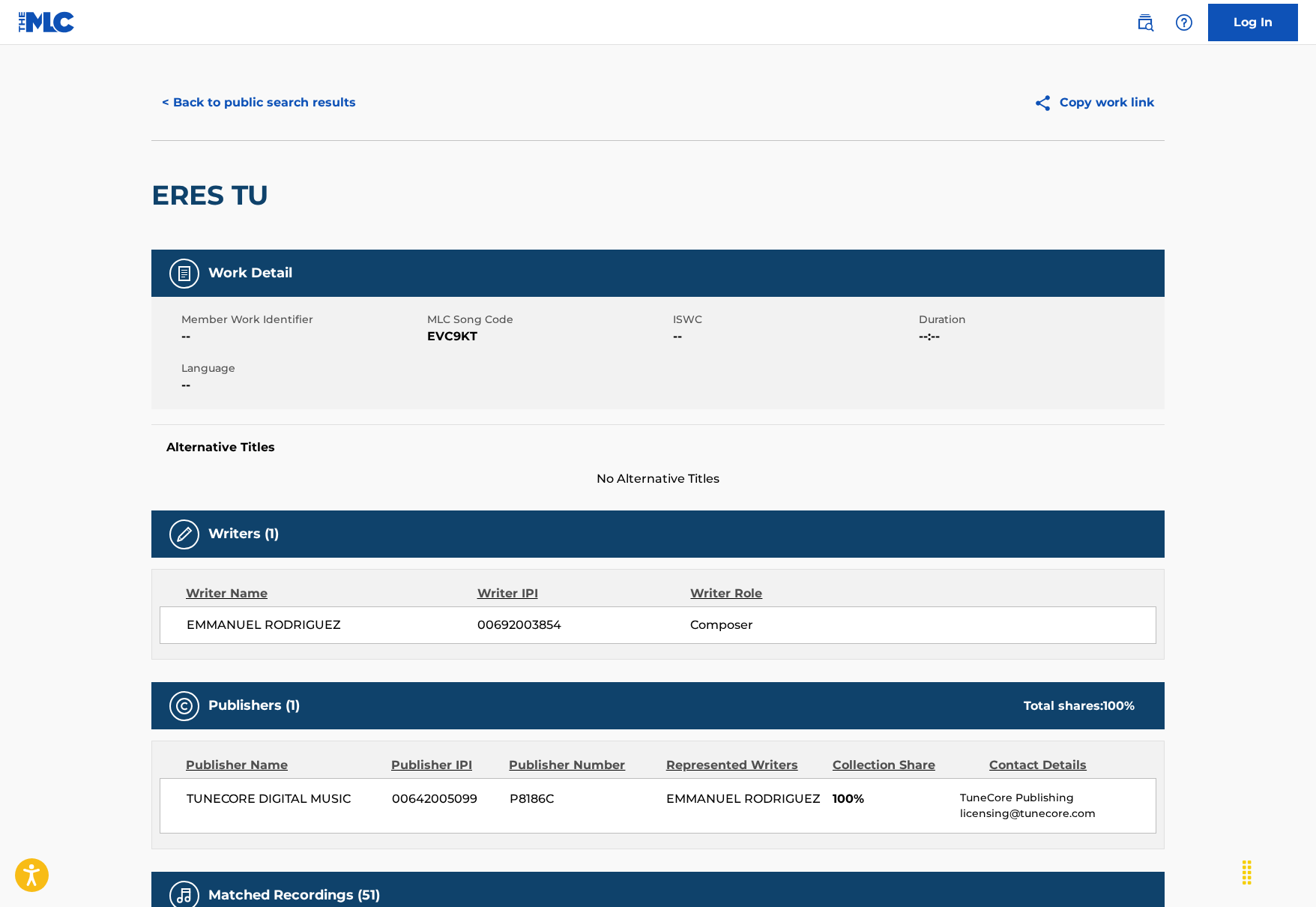 click on "EVC9KT" at bounding box center [548, 337] 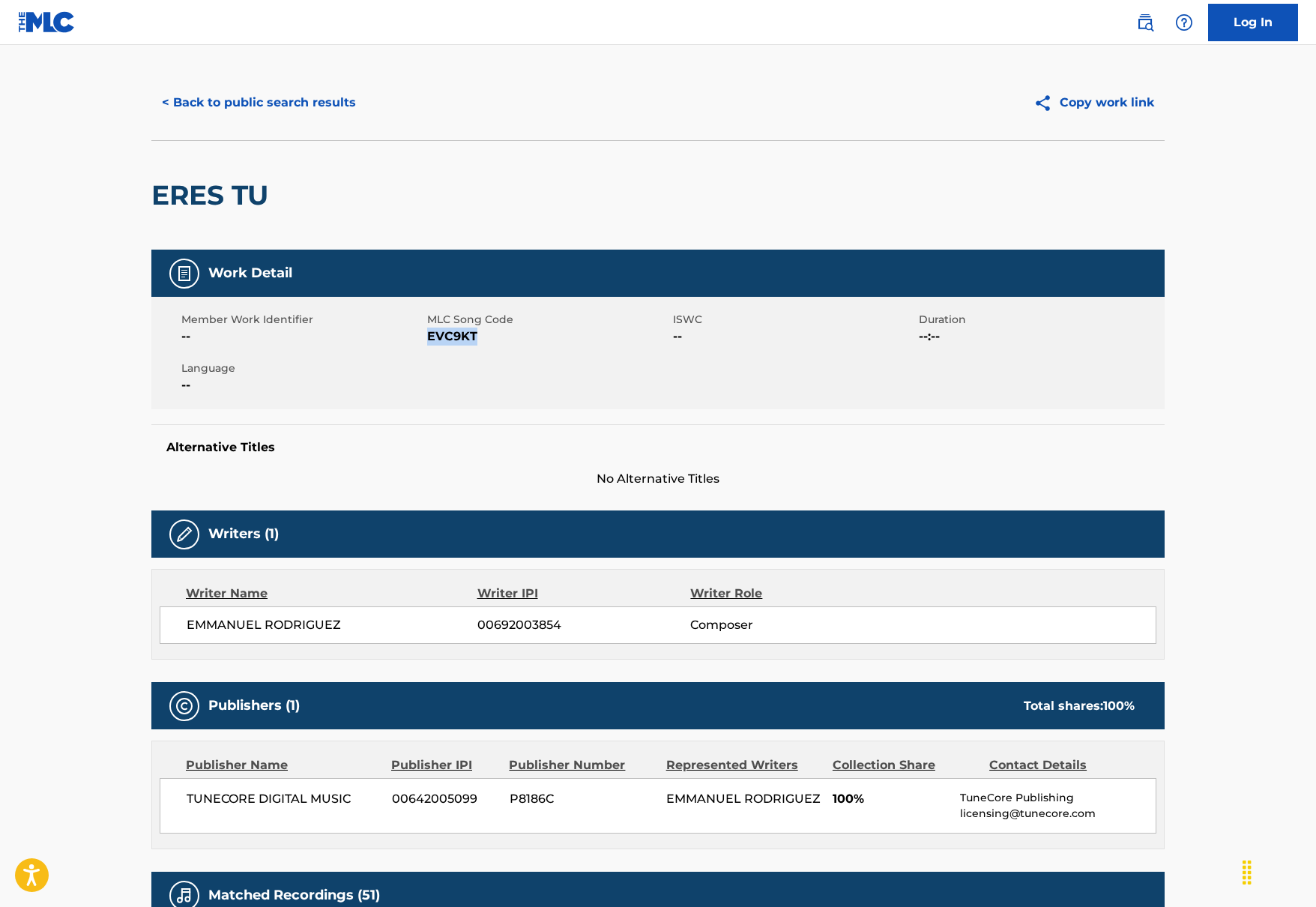 click on "EVC9KT" at bounding box center [548, 337] 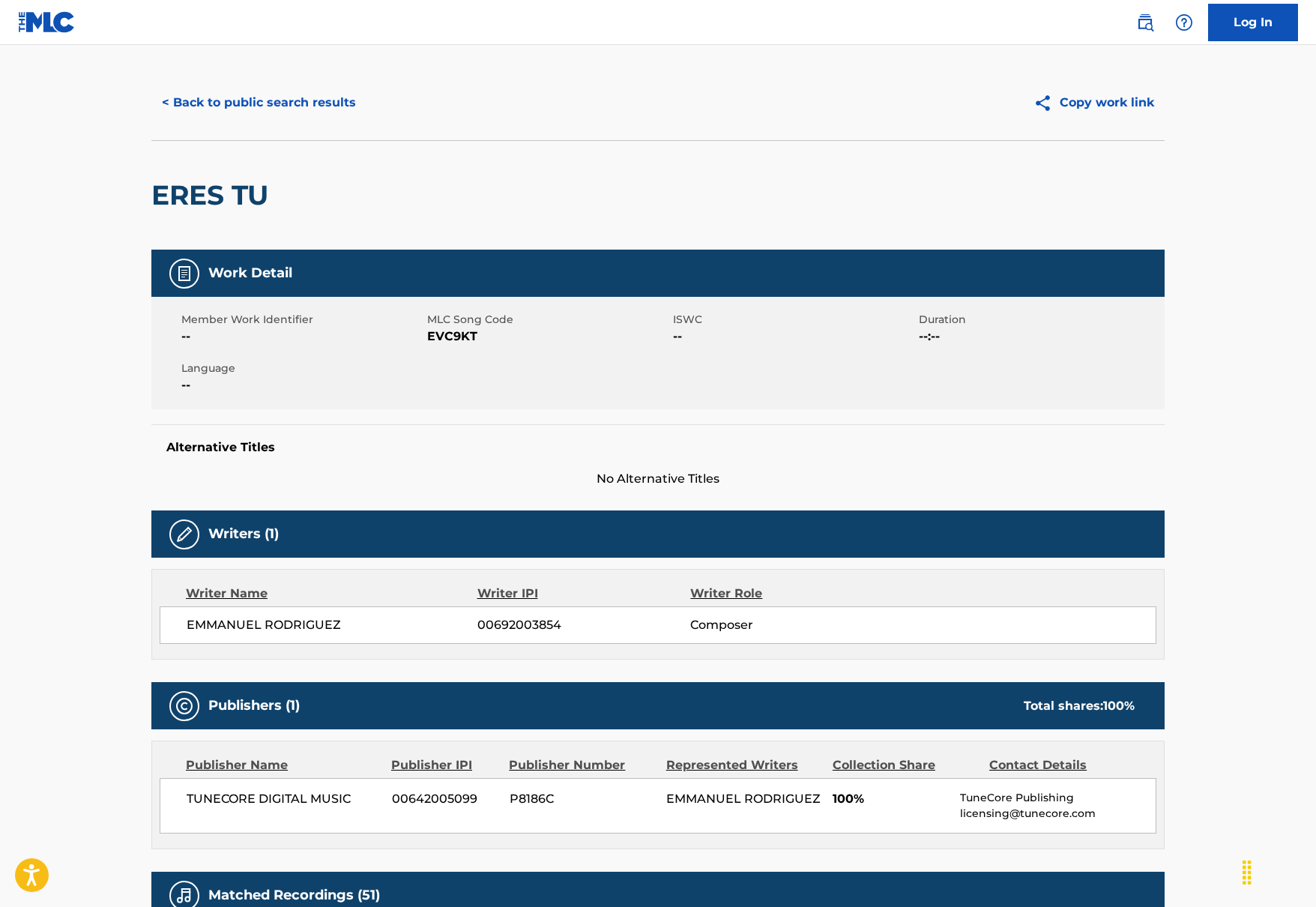 click on "Back to public search results Copy work link ERES TU Work Detail Member Work Identifier -- MLC Song Code EVC9KT ISWC -- Duration --:-- Language -- Alternative Titles No Alternative Titles Writers (1) Writer Name Writer IPI Writer Role EMMANUEL RODRIGUEZ 00692003854 Composer Publishers (1) Total shares: 100 % Publisher Name Publisher IPI Publisher Number Represented Writers Collection Share Contact Details TUNECORE DIGITAL MUSIC 00642005099 P8186C EMMANUEL RODRIGUEZ 100% TuneCore Publishing licensing@tunecore.com Total shares: 100 % Matched Recordings (51) Showing 1 - 10 of 51 results Recording Artist Recording Title ISRC DSP Label Duration DANILO MONTERO ERES TU US25L0700277 Spotify SÍGUEME INTERNACIONAL 05:08 DANILO MONTERO ERES TU US25L0700277 Apple Music SÍGUEME INTERNACIONAL INC. - 05:07 MANNY MONTES ERES TU QZ2J21511494 YouTube -- 03:24 MANNY MONTES ERES TÚ USCGH1785388 Spotify AFUEGUEMBER MUSIC 03:24 MANNY MONTES ERES TU TCADC1776089 Spotify AFUEGUEMBER MUSIC 03:24 ERES TU" at bounding box center (658, 729) 